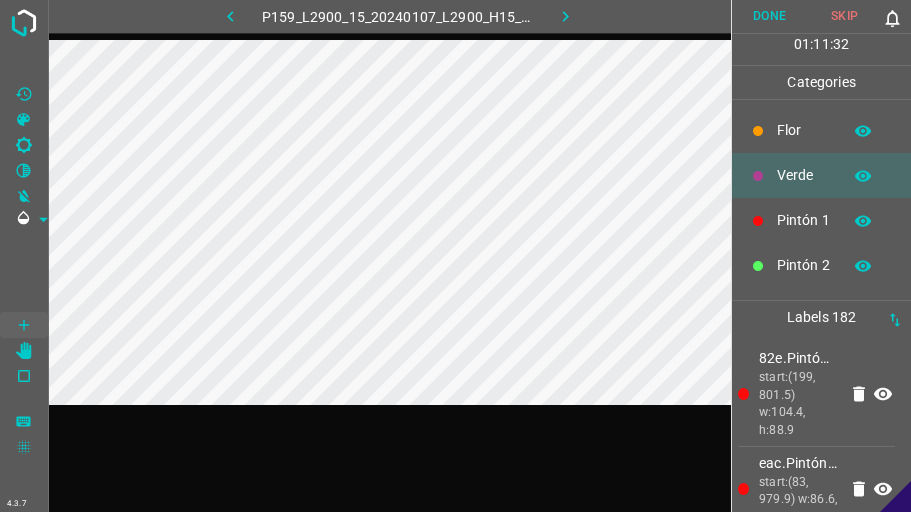 scroll, scrollTop: 0, scrollLeft: 0, axis: both 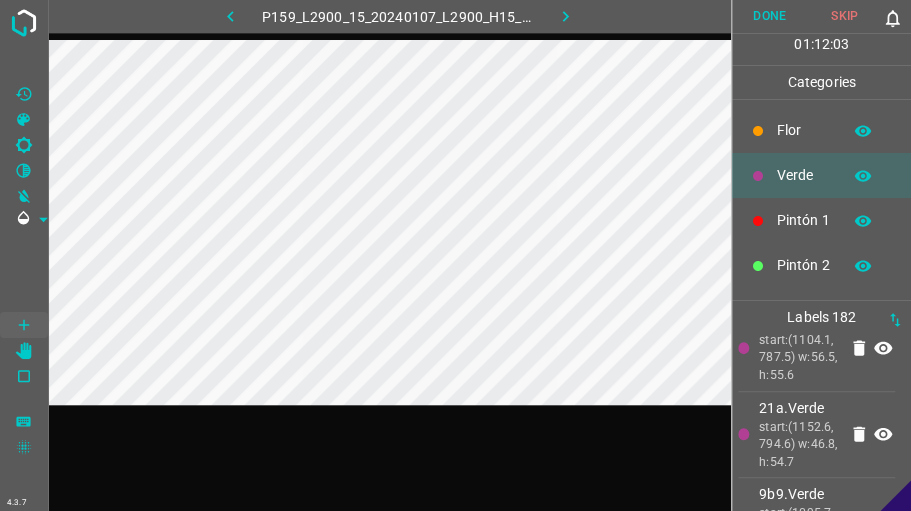 click on "P159_L2900_15_20240107_L2900_H15_frame_00019_18184.jpg" at bounding box center [398, 16] 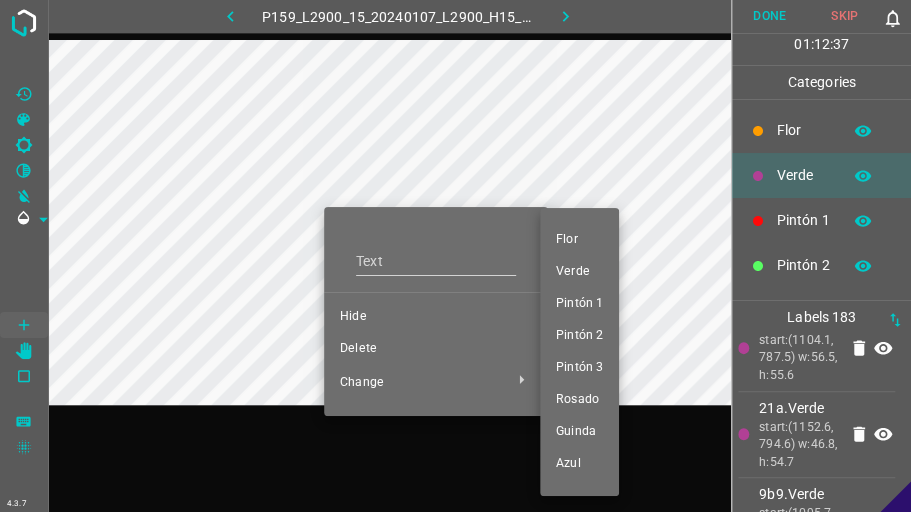 click at bounding box center (455, 256) 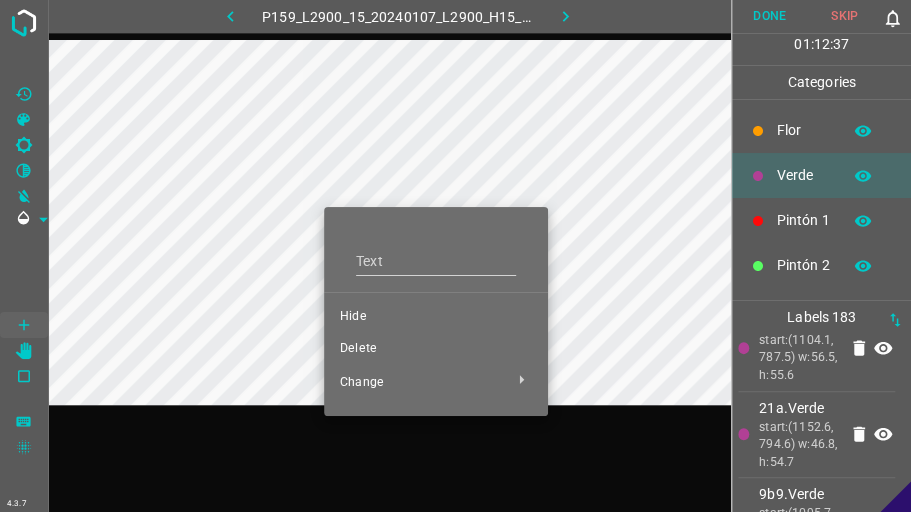 click on "Delete" at bounding box center (436, 349) 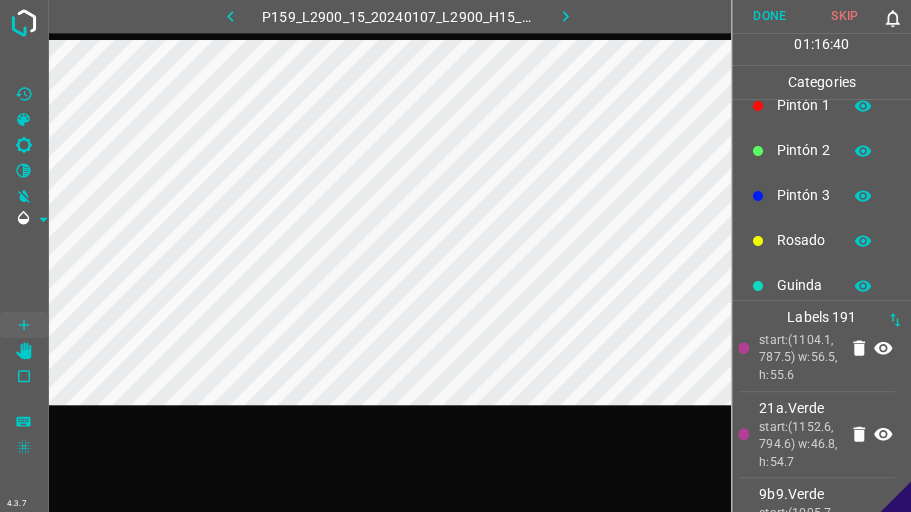 scroll, scrollTop: 176, scrollLeft: 0, axis: vertical 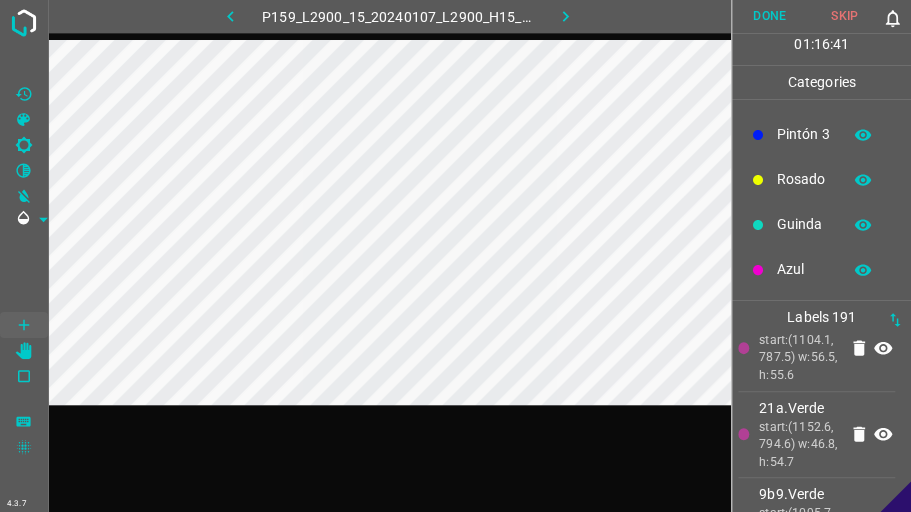 click on "Azul" at bounding box center (804, 269) 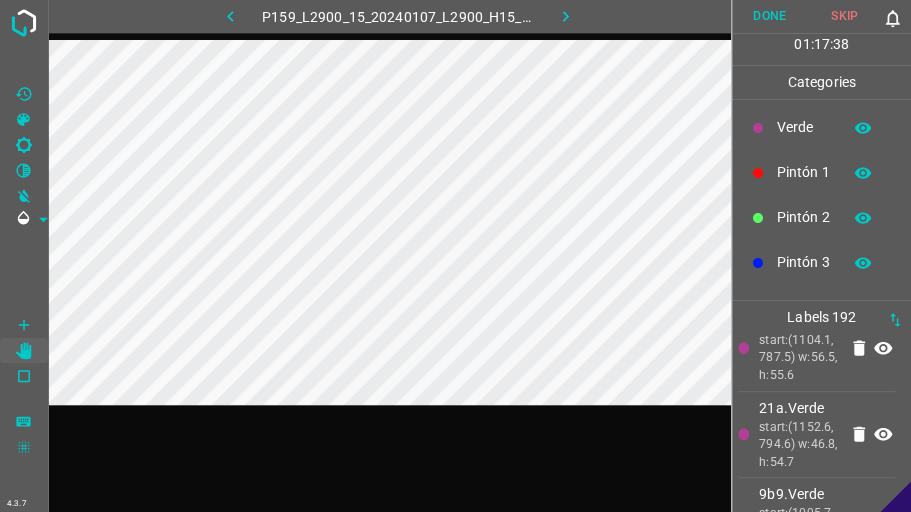 scroll, scrollTop: 0, scrollLeft: 0, axis: both 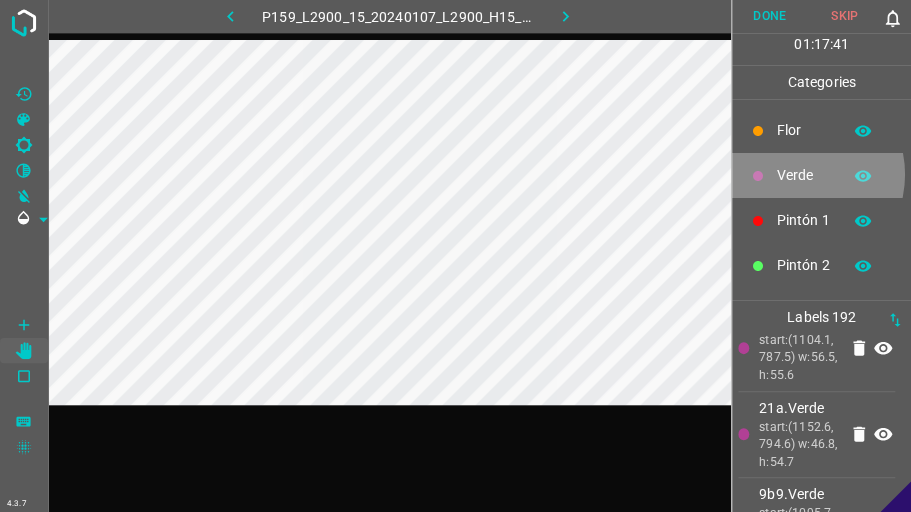 click on "Verde" at bounding box center [804, 175] 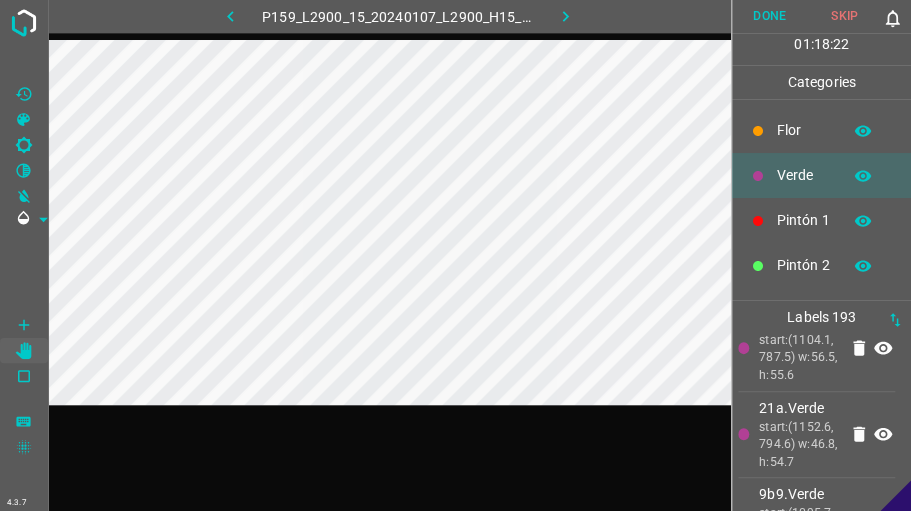 click on "Verde" at bounding box center (804, 175) 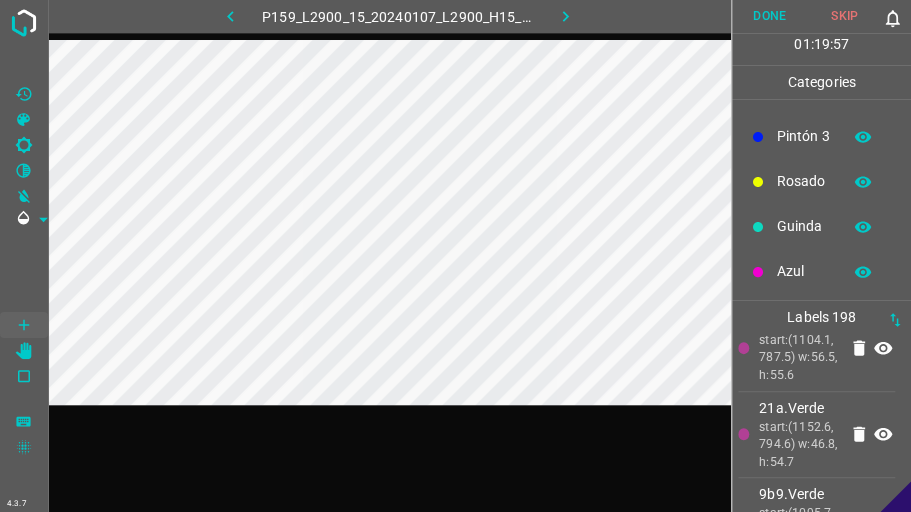 scroll, scrollTop: 176, scrollLeft: 0, axis: vertical 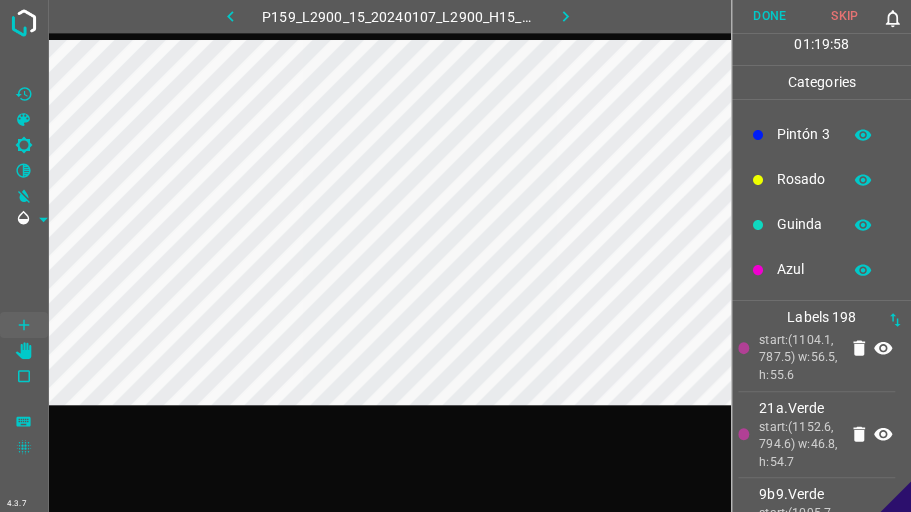 click on "Azul" at bounding box center [804, 269] 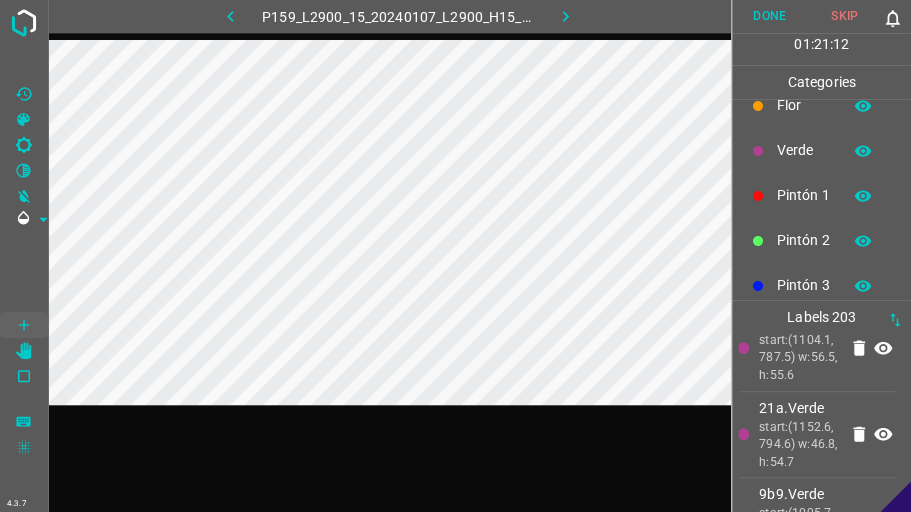 scroll, scrollTop: 0, scrollLeft: 0, axis: both 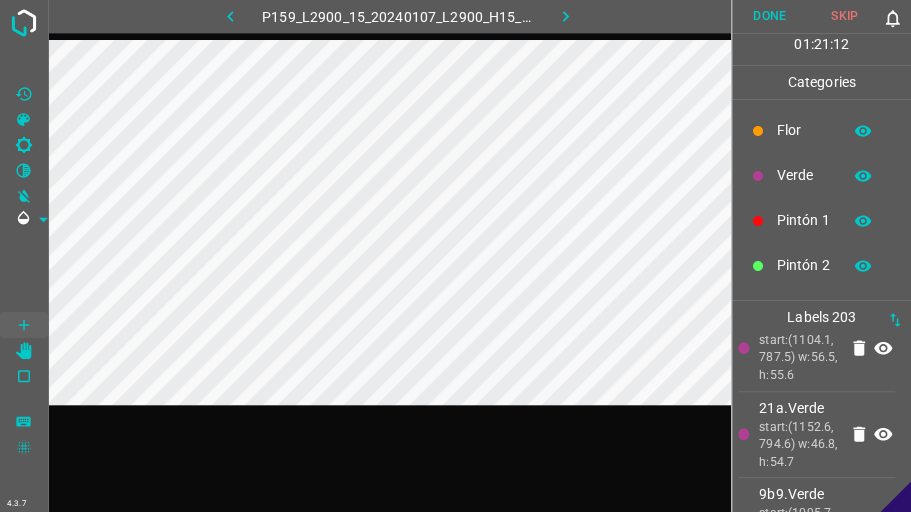 click on "Verde" at bounding box center (804, 175) 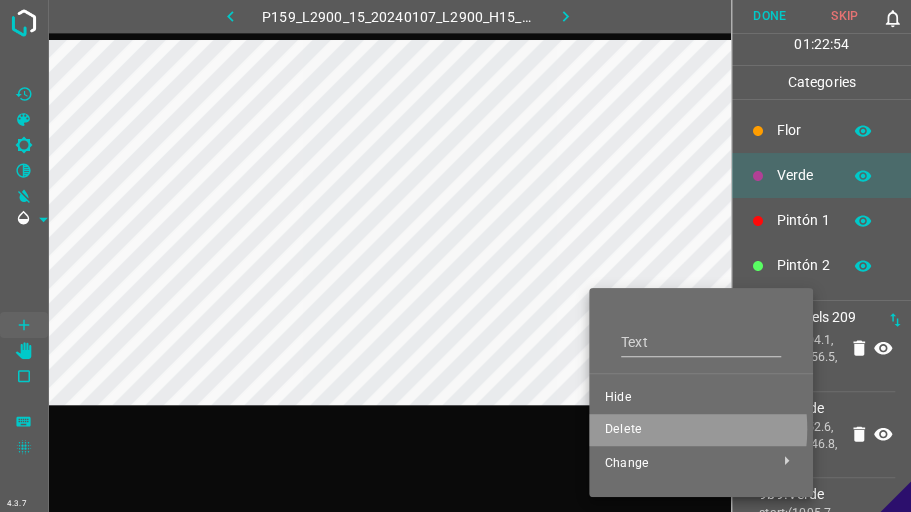 click on "Delete" at bounding box center (701, 430) 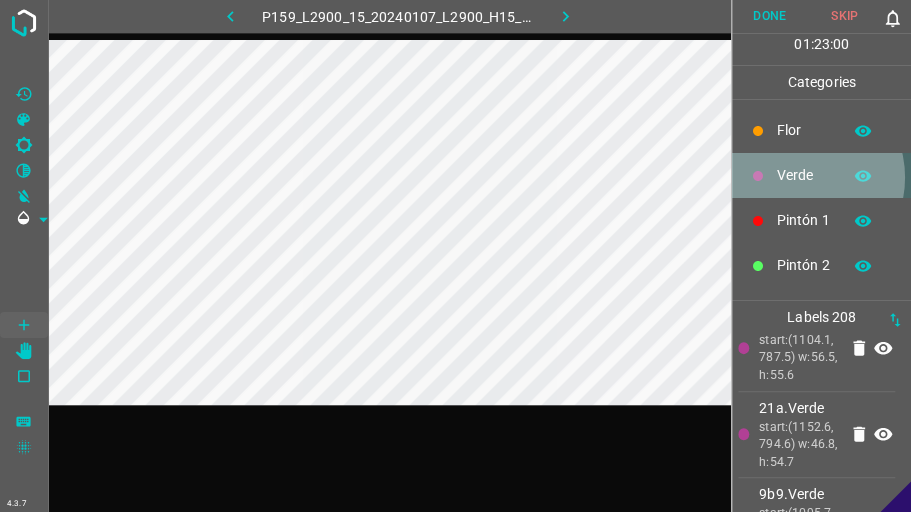 click on "Verde" at bounding box center [804, 175] 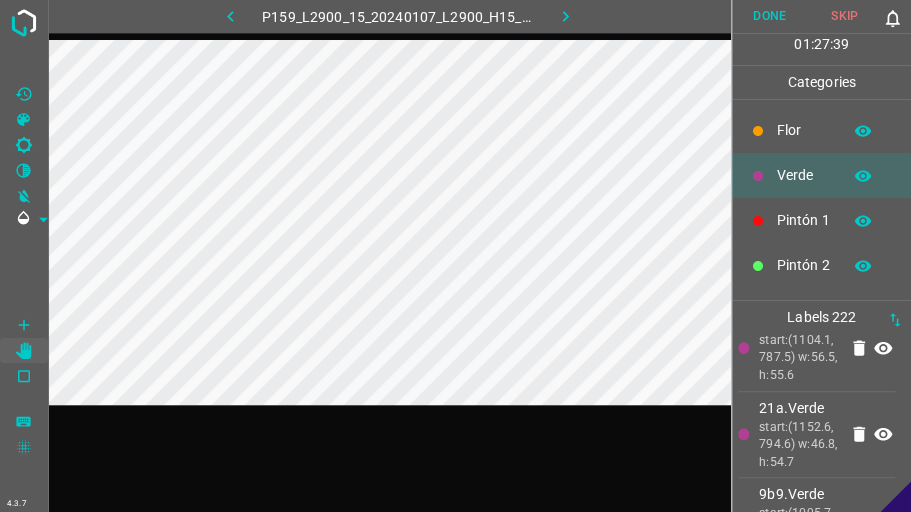 click on "Verde" at bounding box center (804, 175) 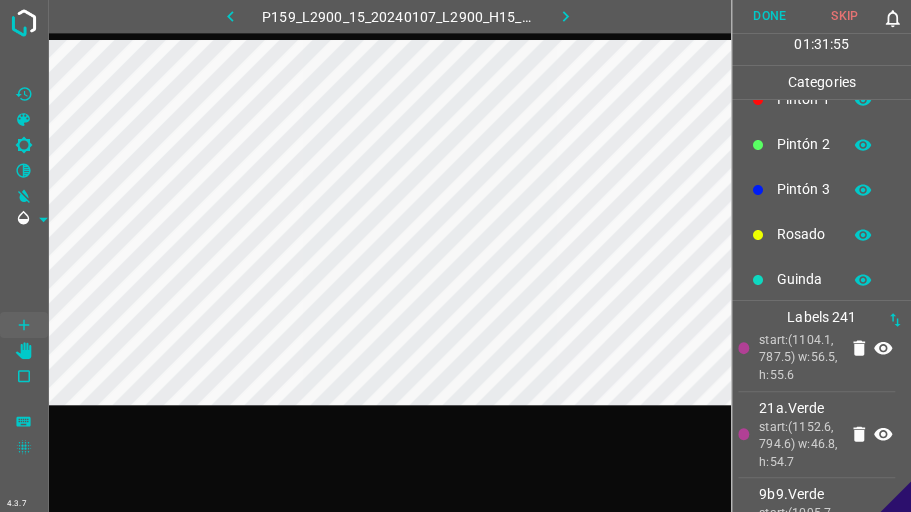 scroll, scrollTop: 176, scrollLeft: 0, axis: vertical 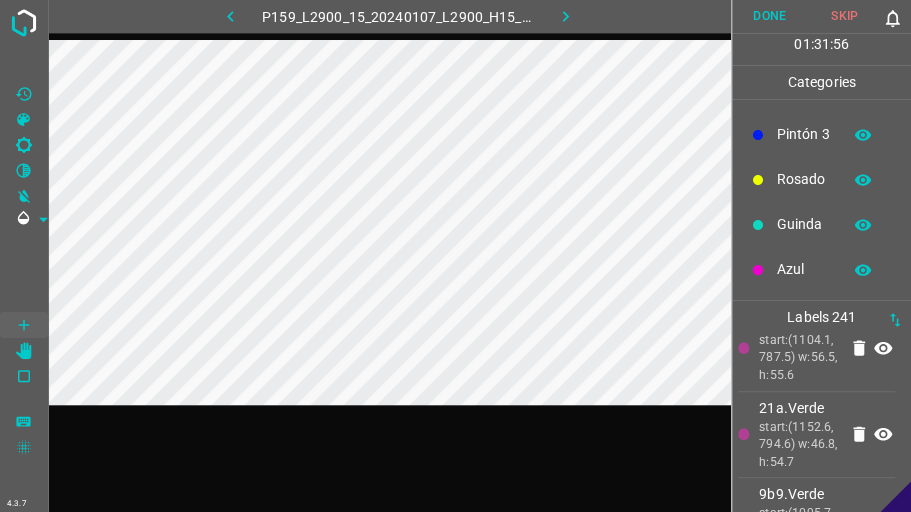 click at bounding box center [863, 270] 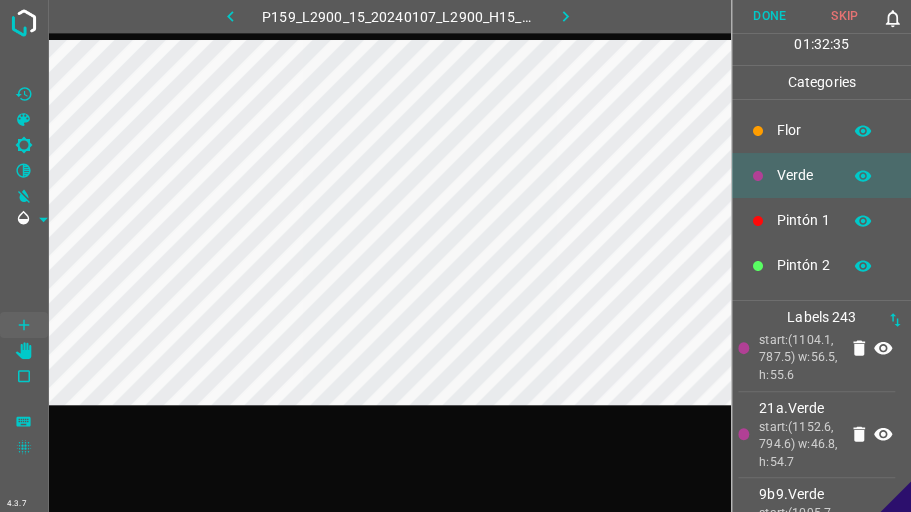 scroll, scrollTop: 176, scrollLeft: 0, axis: vertical 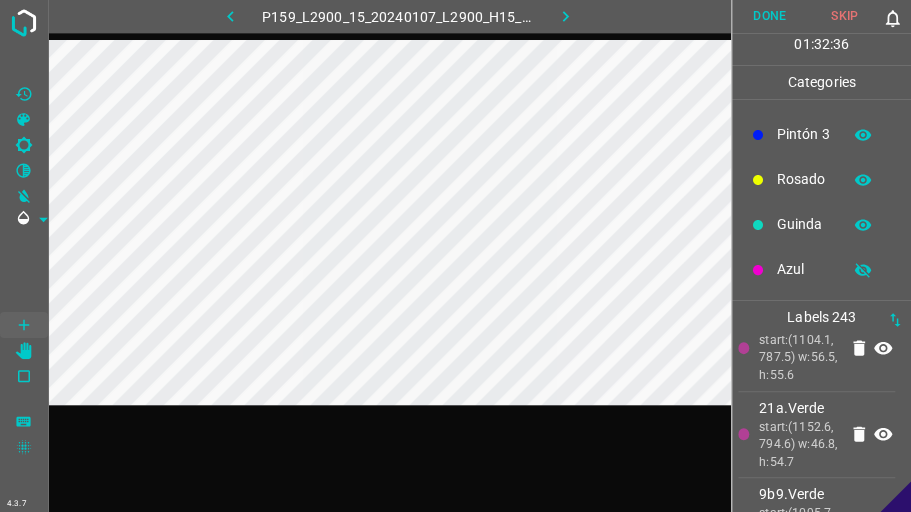 click 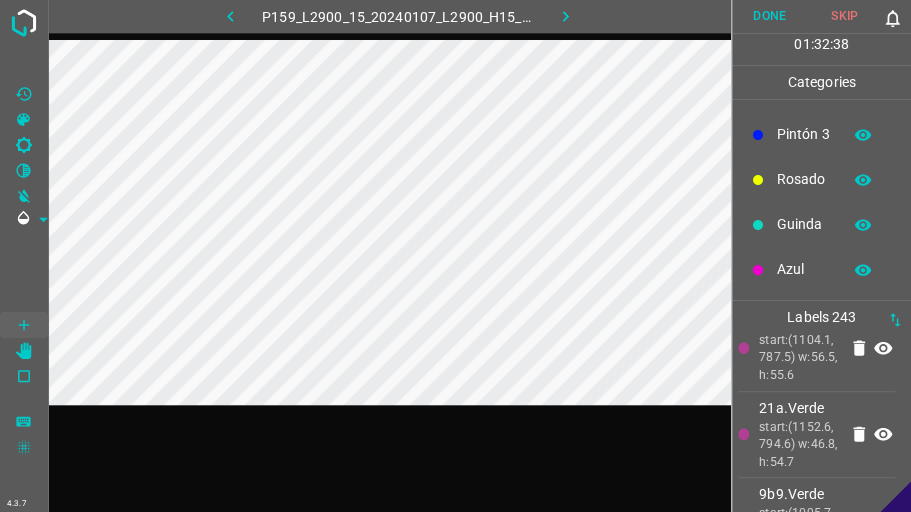 click on "Azul" at bounding box center (804, 269) 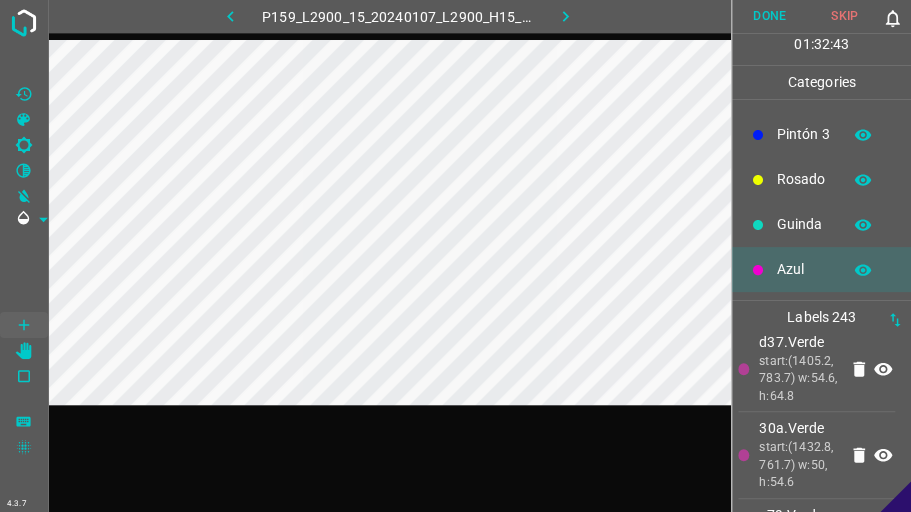 scroll, scrollTop: 14244, scrollLeft: 0, axis: vertical 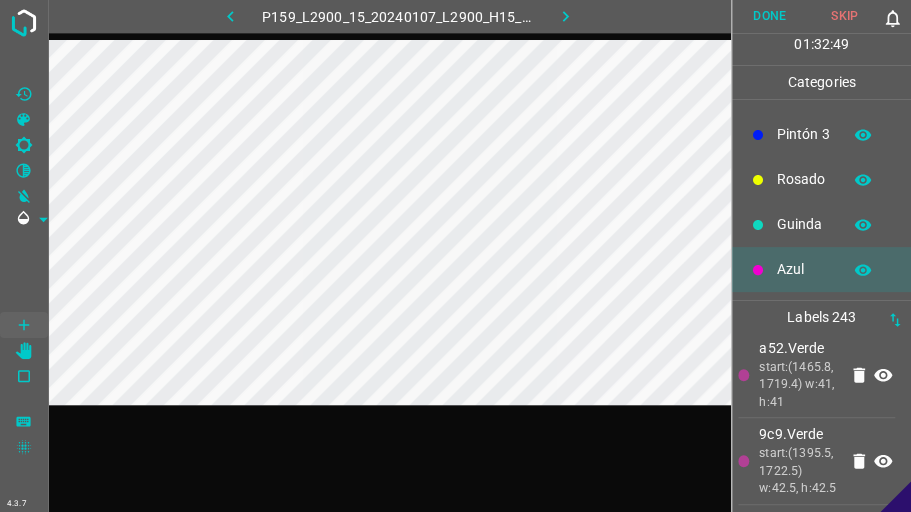 click 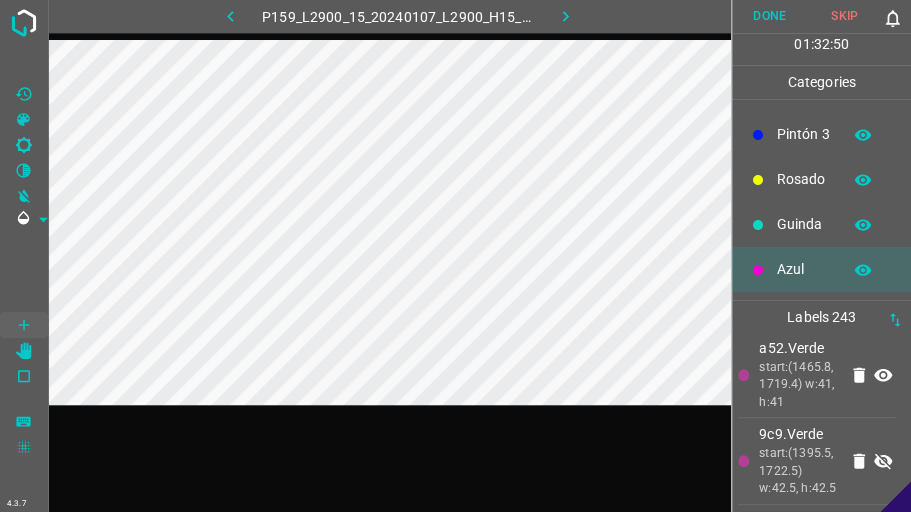click 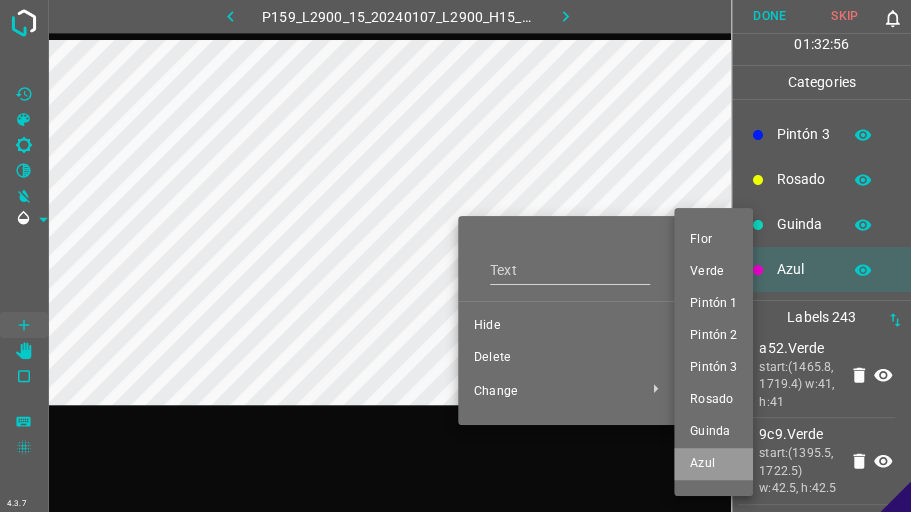 click on "Azul" at bounding box center [713, 464] 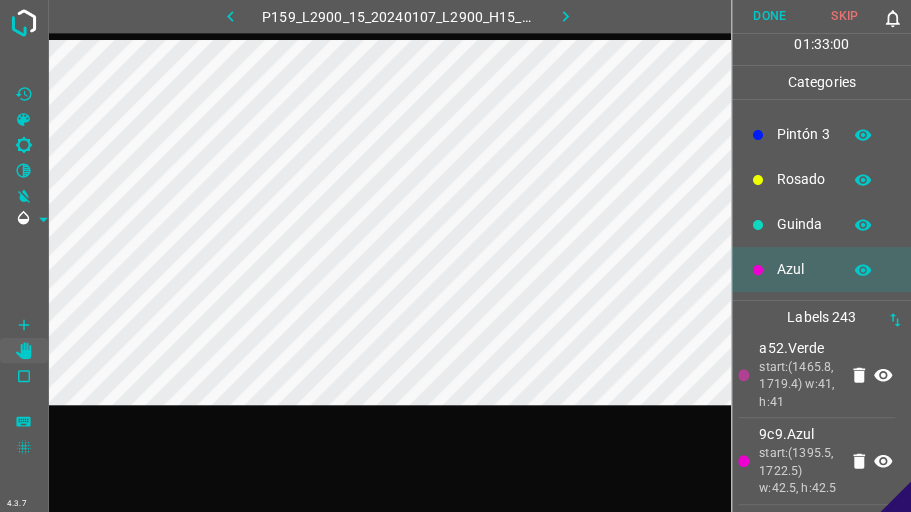 scroll, scrollTop: 27086, scrollLeft: 0, axis: vertical 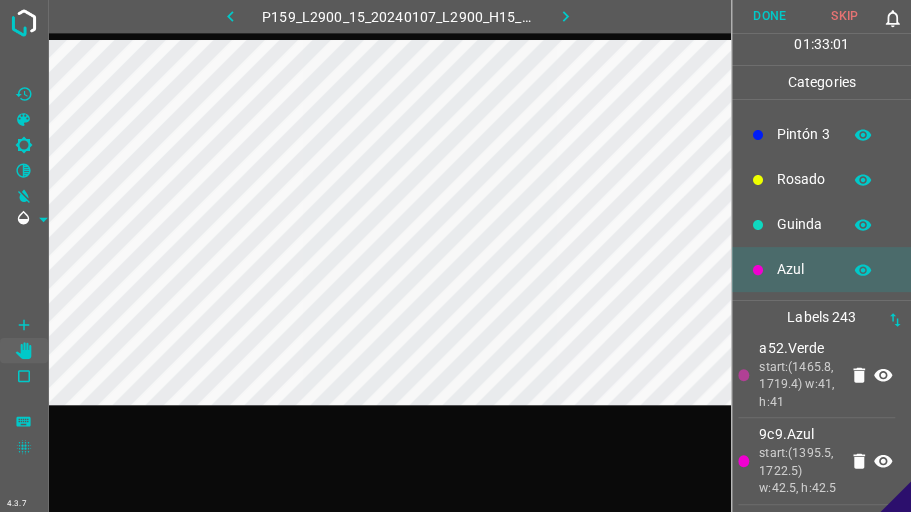 click 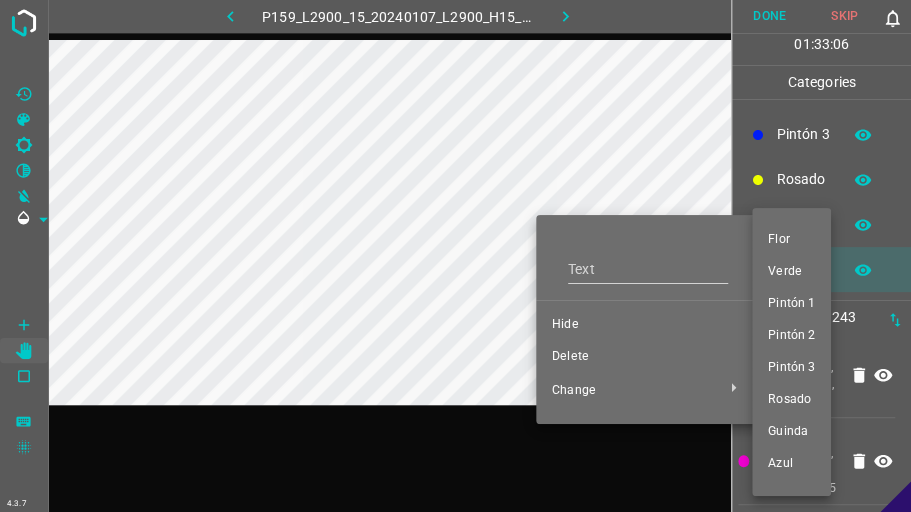 click on "Azul" at bounding box center [791, 464] 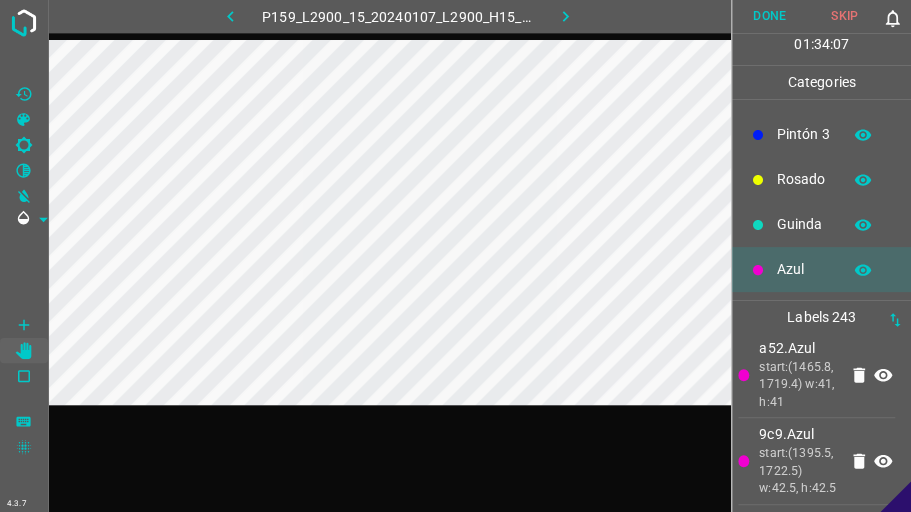scroll, scrollTop: 27174, scrollLeft: 0, axis: vertical 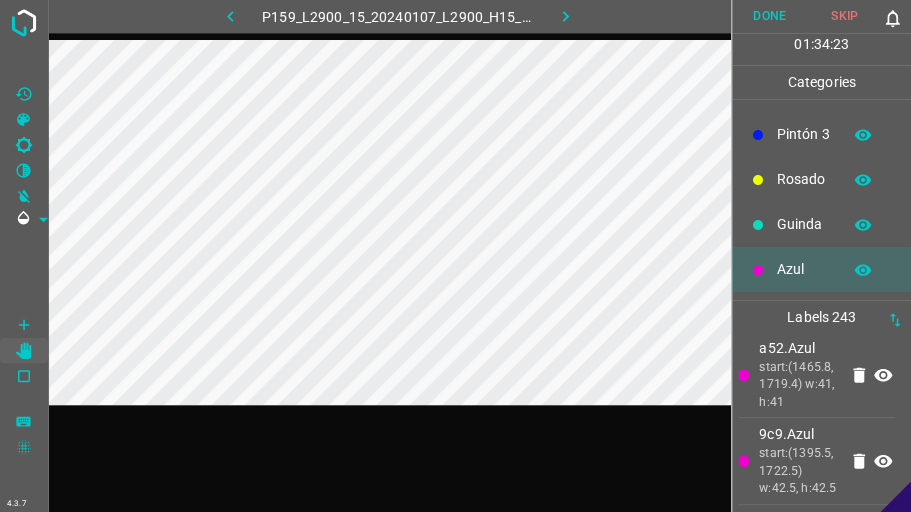 click on "Guinda" at bounding box center (821, 224) 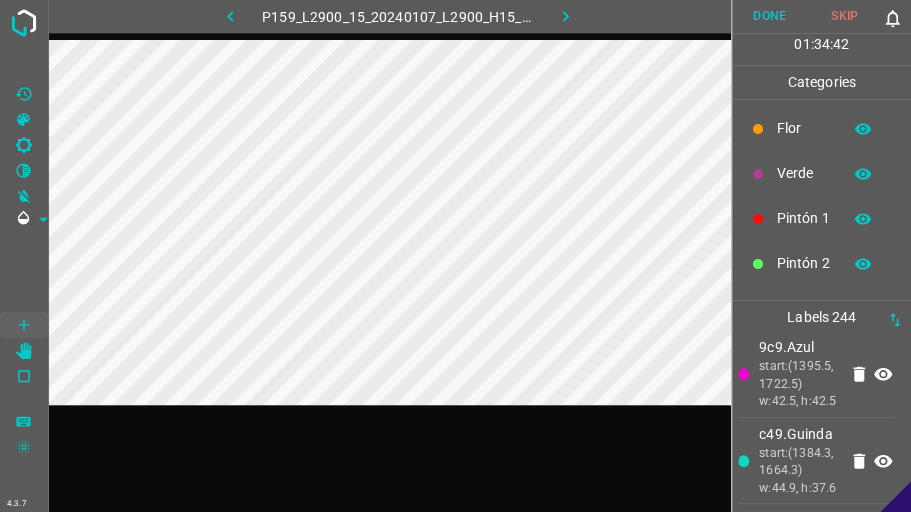 scroll, scrollTop: 2, scrollLeft: 0, axis: vertical 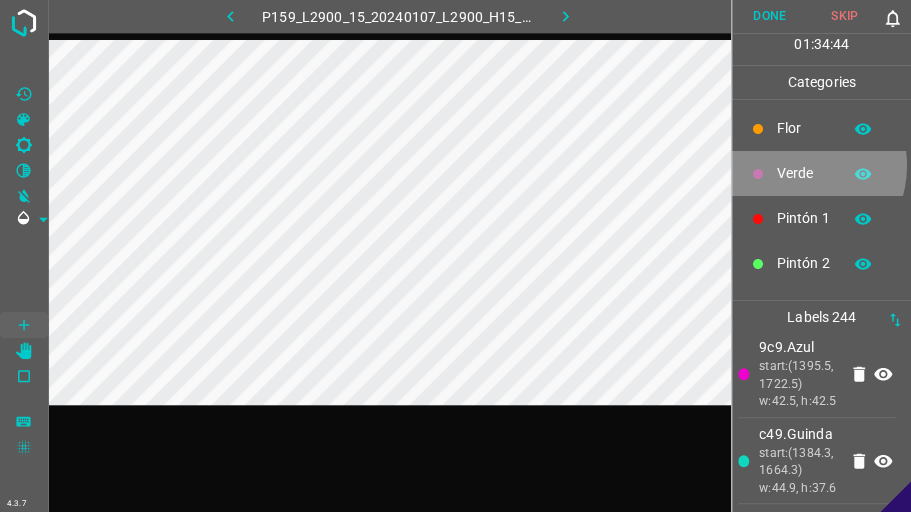 click on "Verde" at bounding box center (804, 173) 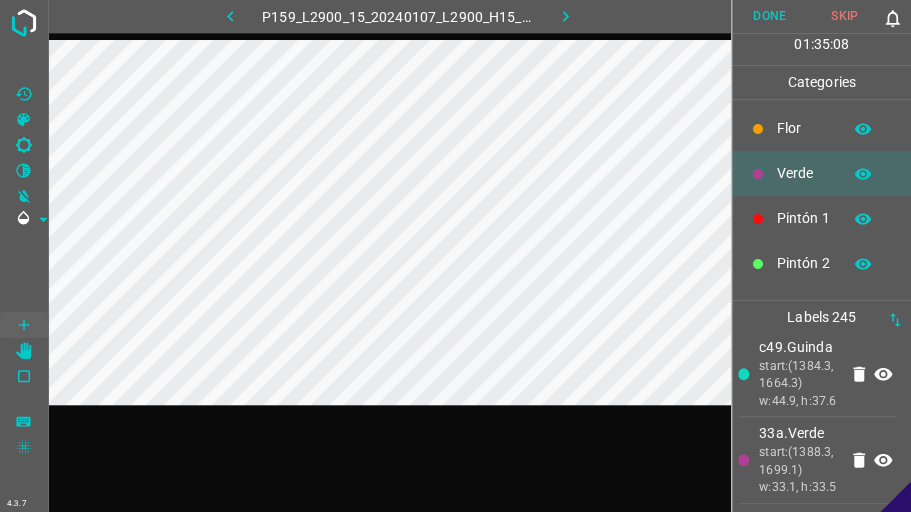 click on "Verde" at bounding box center [804, 173] 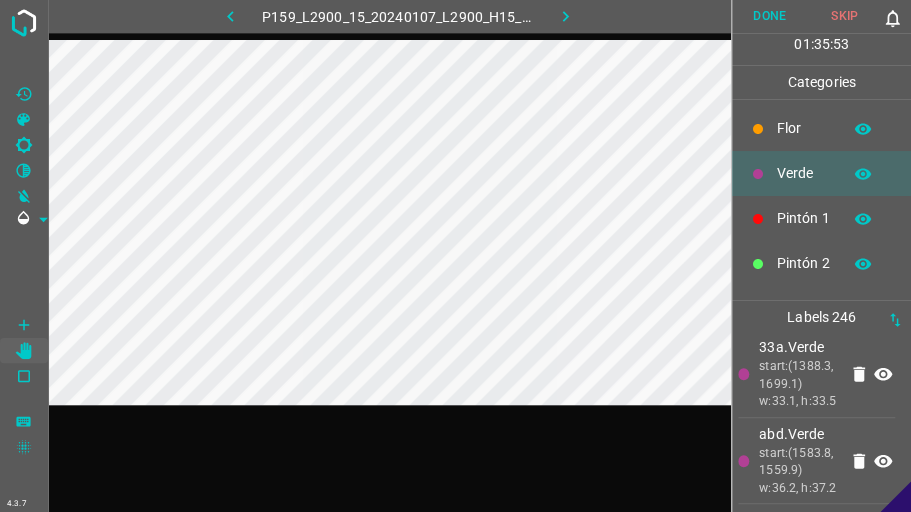 click on "Verde" at bounding box center [804, 173] 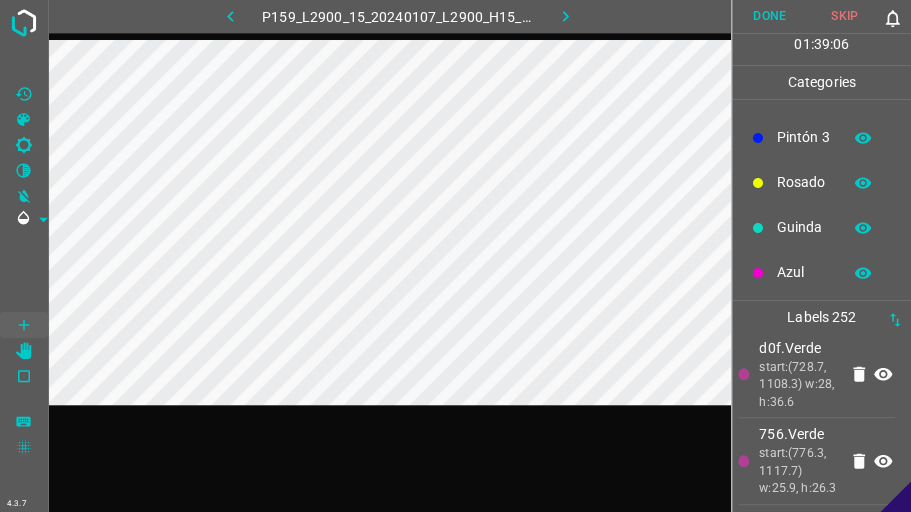 scroll, scrollTop: 176, scrollLeft: 0, axis: vertical 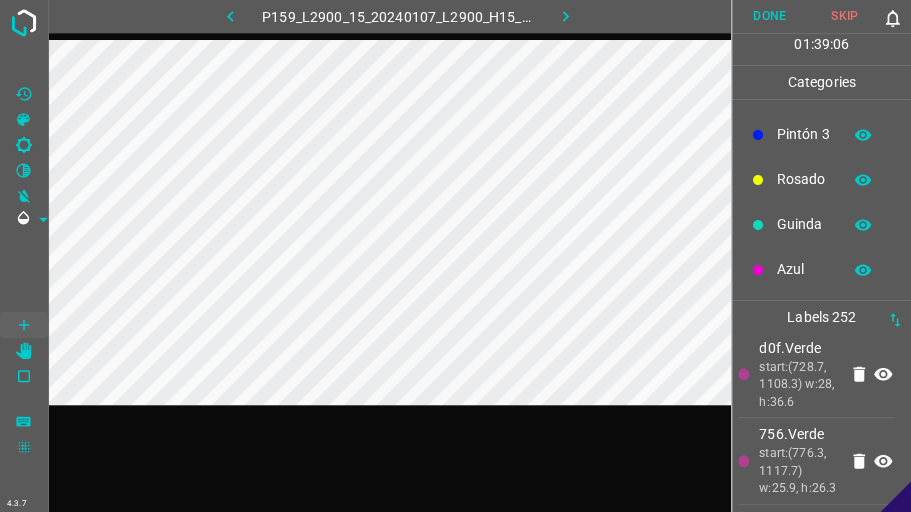 click on "Azul" at bounding box center [804, 269] 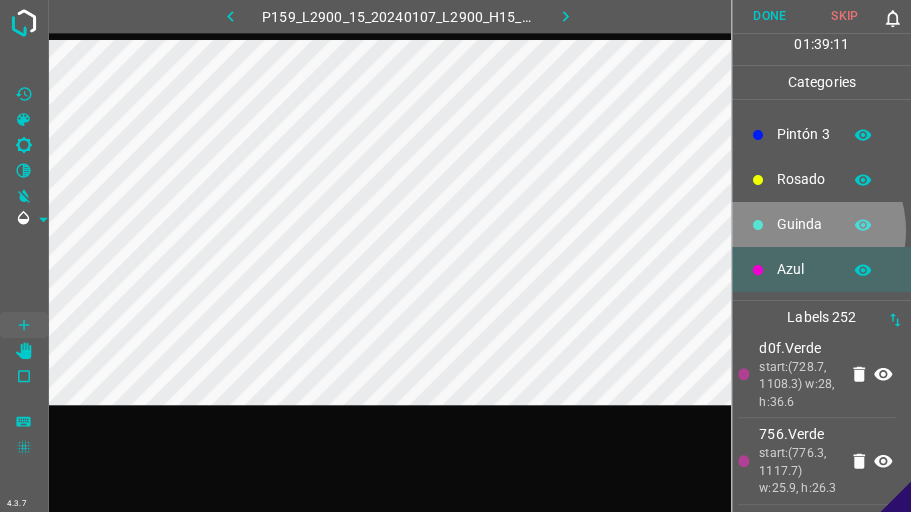 click on "Guinda" at bounding box center [804, 224] 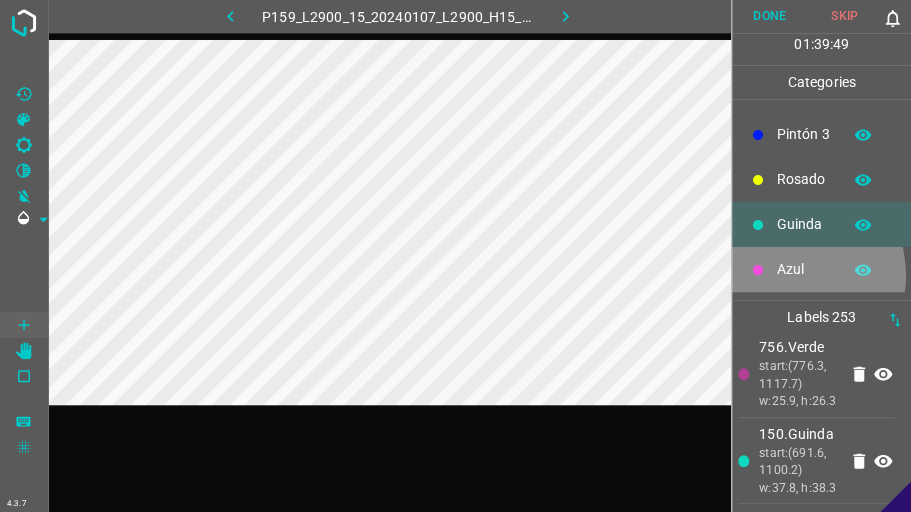 click on "Azul" at bounding box center (804, 269) 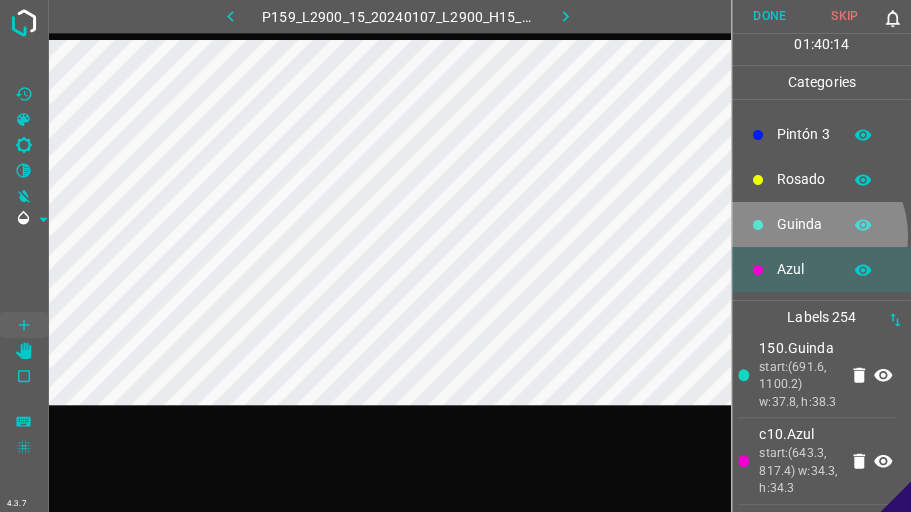 click on "Guinda" at bounding box center [821, 224] 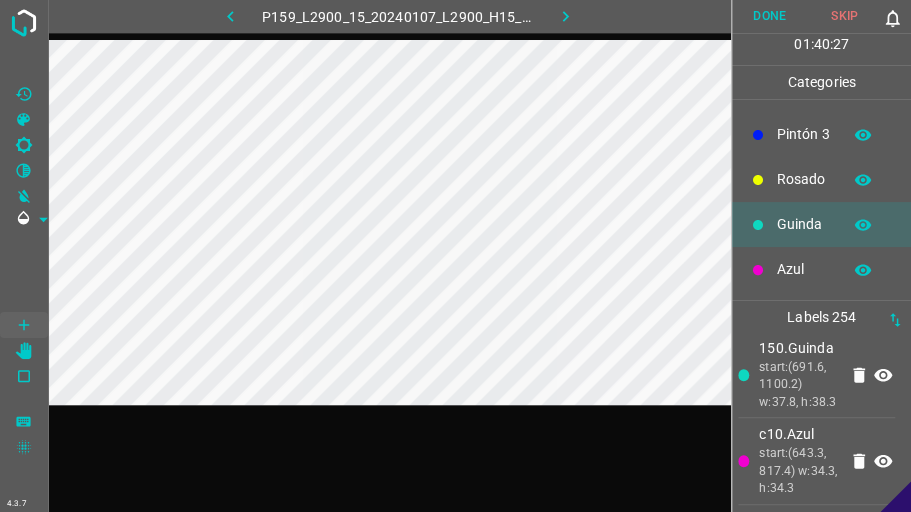 click on "Rosado" at bounding box center [821, 179] 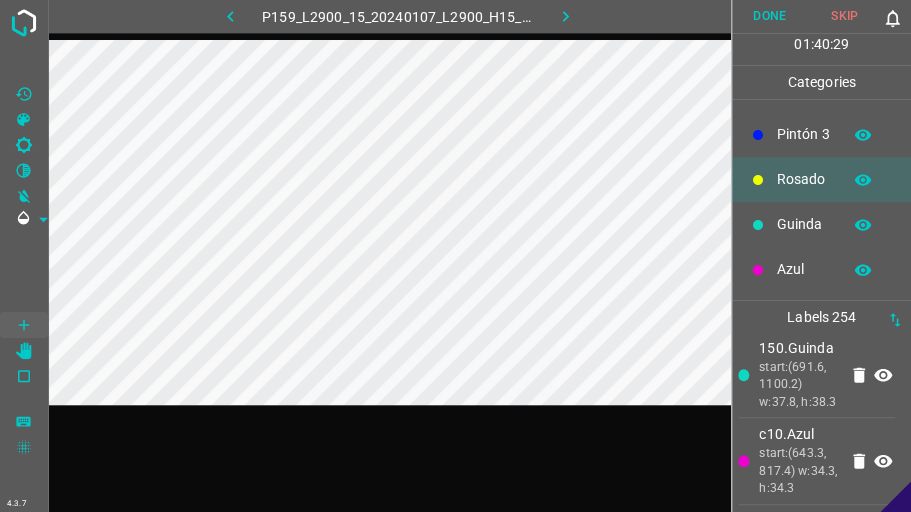 click on "Pintón 3" at bounding box center (804, 134) 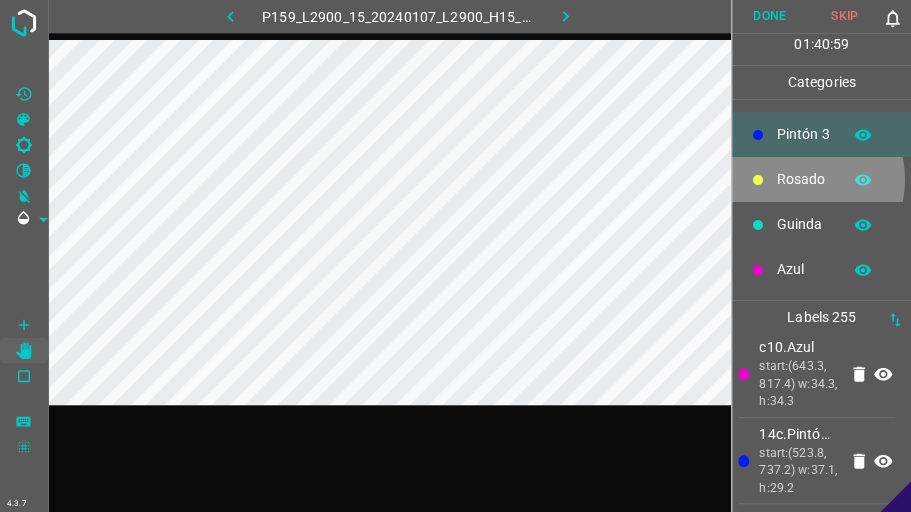click on "Rosado" at bounding box center (804, 179) 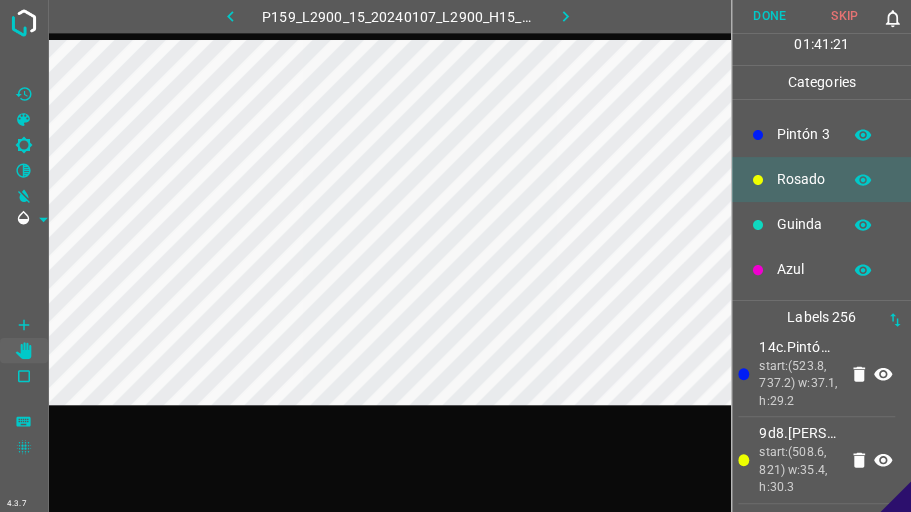 scroll, scrollTop: 27192, scrollLeft: 0, axis: vertical 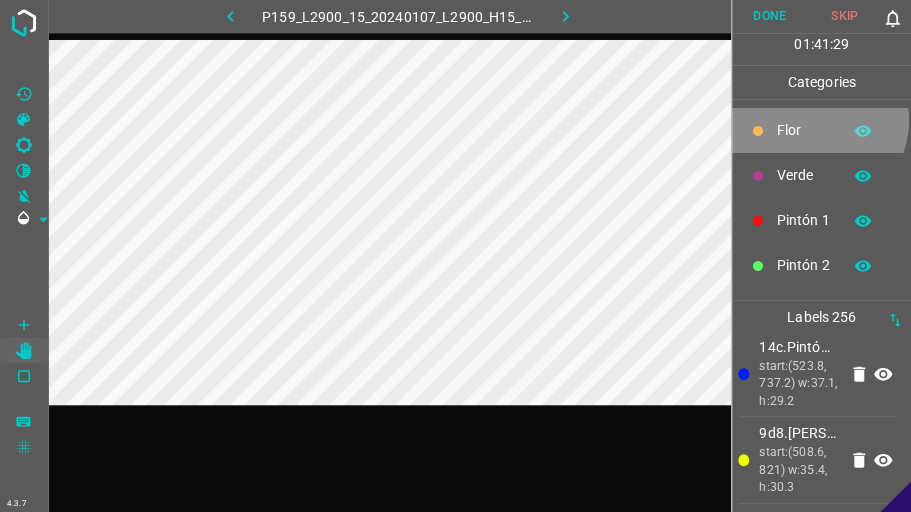 click on "Flor" at bounding box center (804, 130) 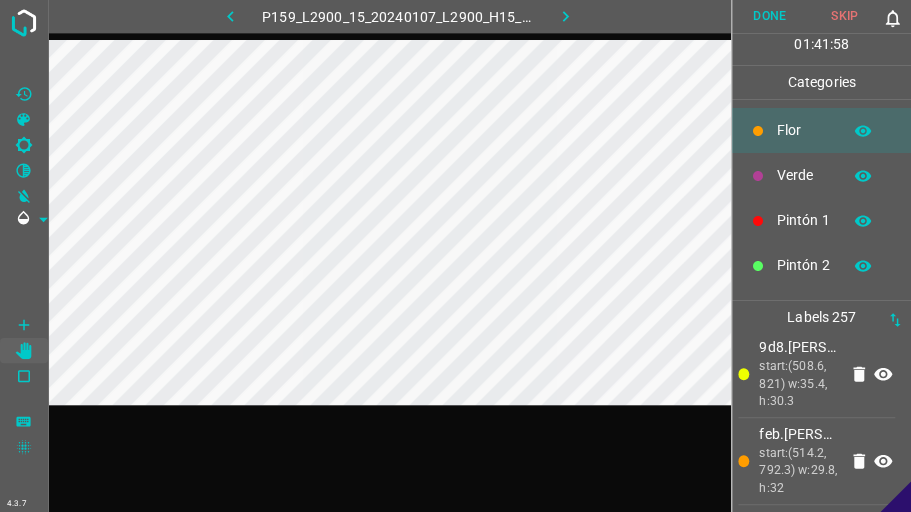 click on "Verde" at bounding box center (804, 175) 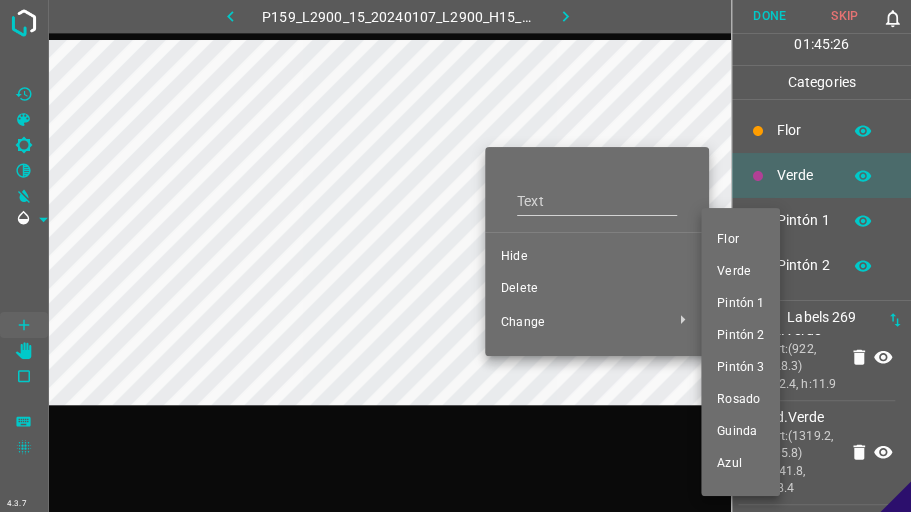 click at bounding box center [455, 256] 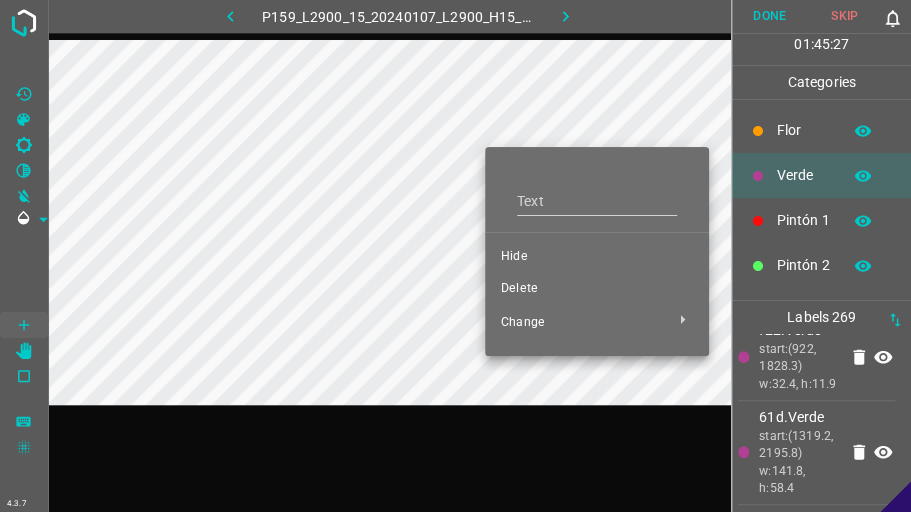click on "Delete" at bounding box center [597, 289] 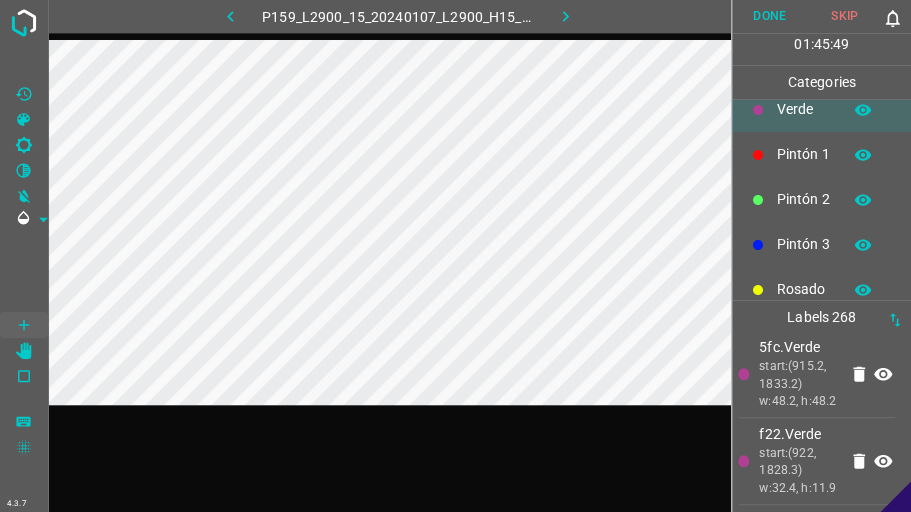 scroll, scrollTop: 176, scrollLeft: 0, axis: vertical 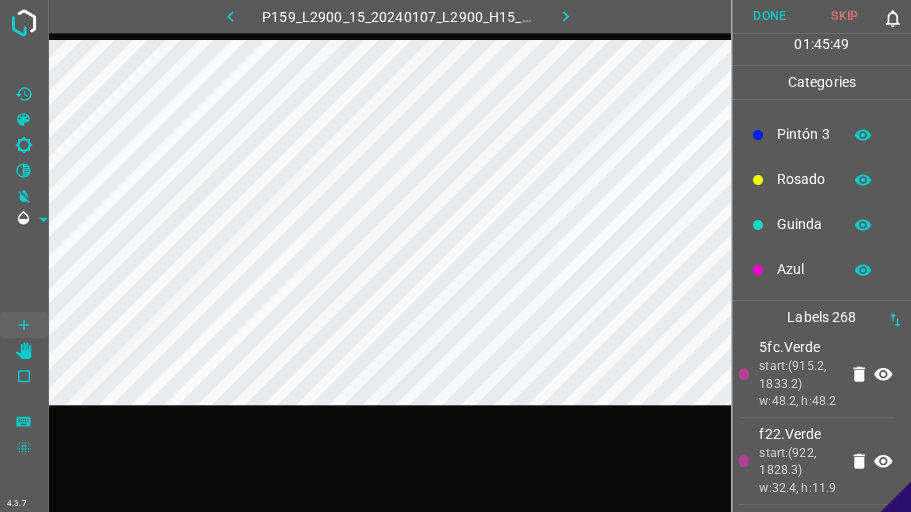 click on "Azul" at bounding box center (821, 269) 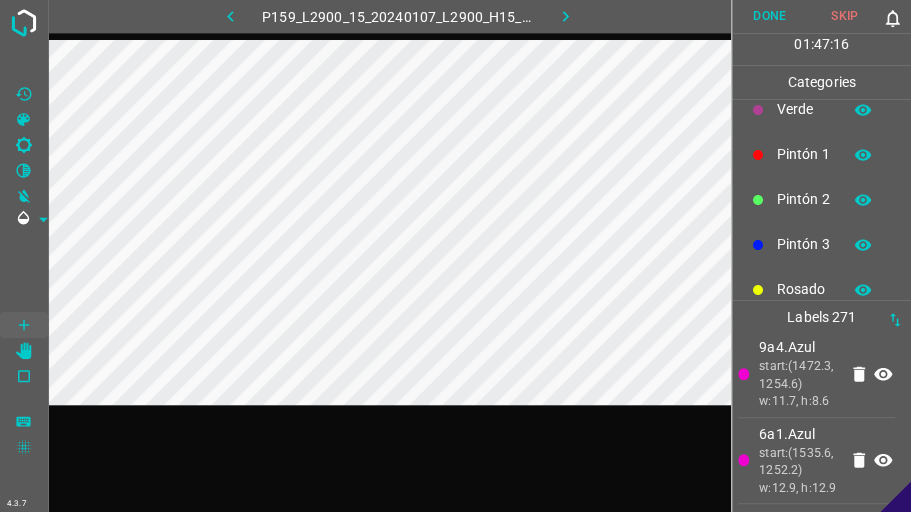 scroll, scrollTop: 57, scrollLeft: 0, axis: vertical 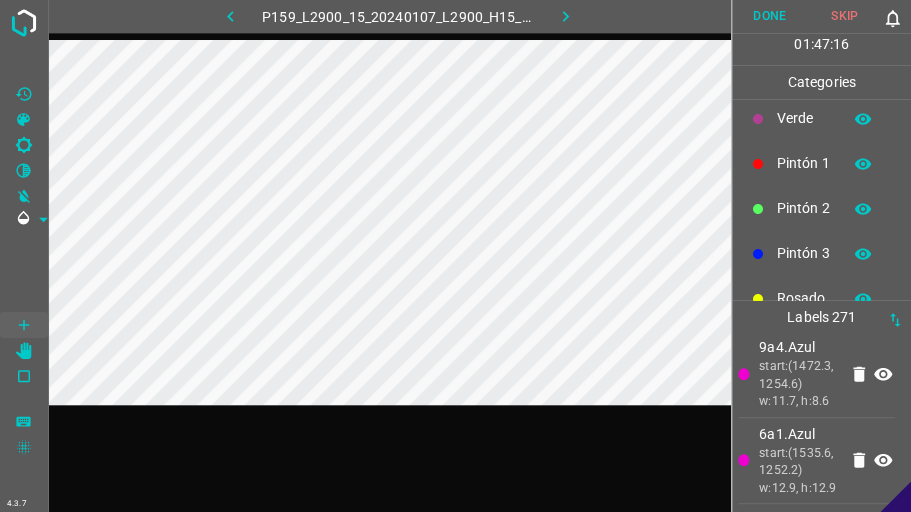 click on "Verde" at bounding box center [804, 118] 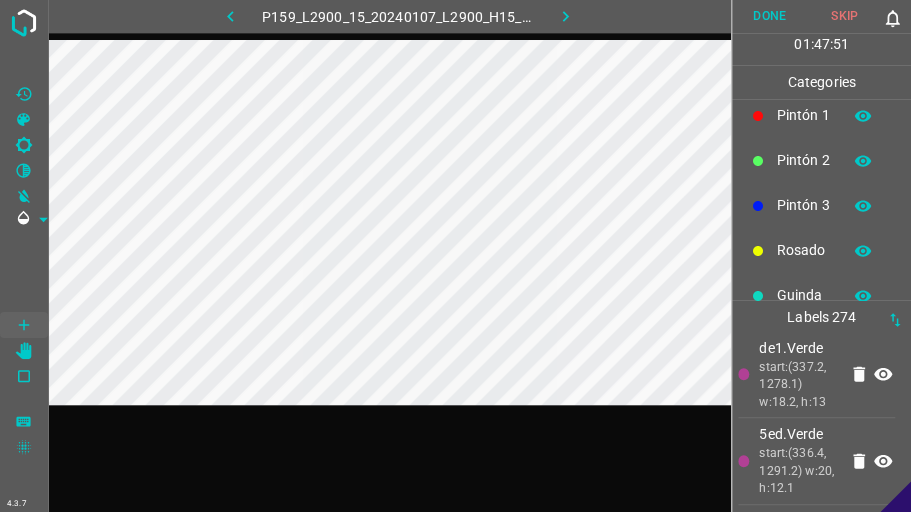 scroll, scrollTop: 176, scrollLeft: 0, axis: vertical 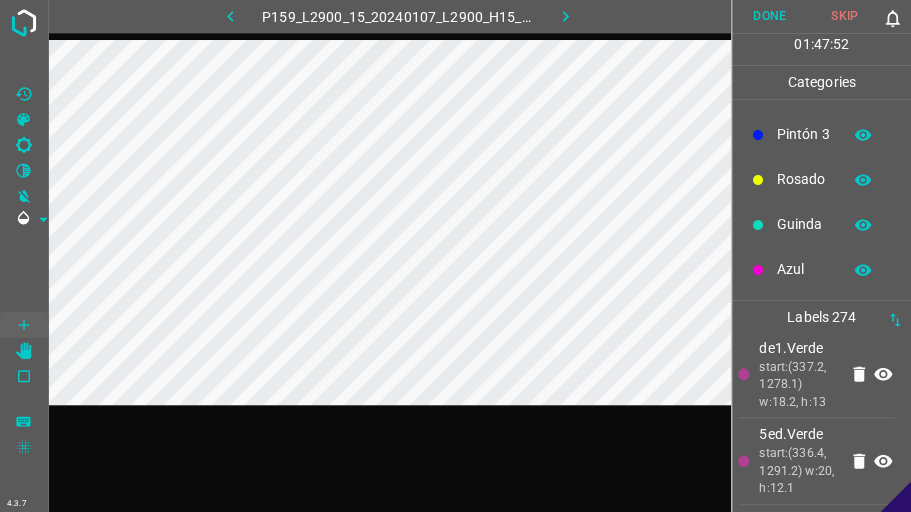 click on "Azul" at bounding box center [804, 269] 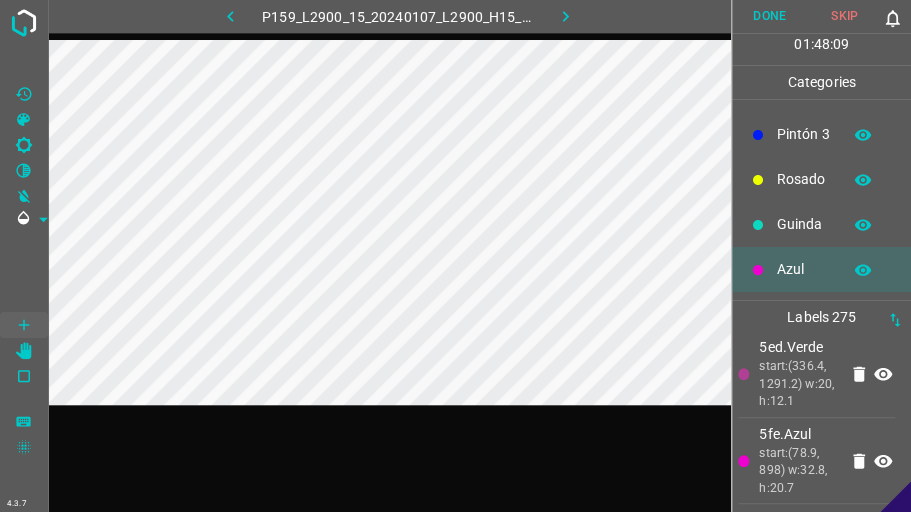 scroll, scrollTop: 0, scrollLeft: 0, axis: both 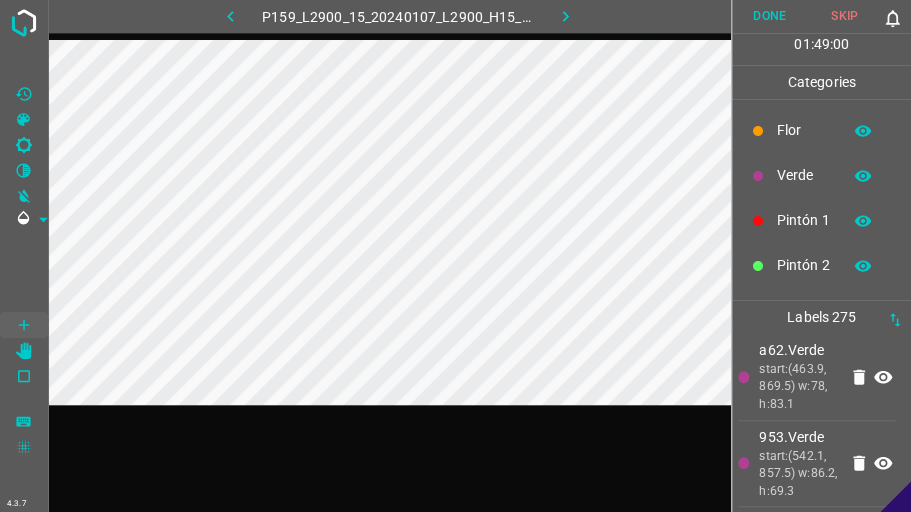 click on "Verde" at bounding box center (804, 175) 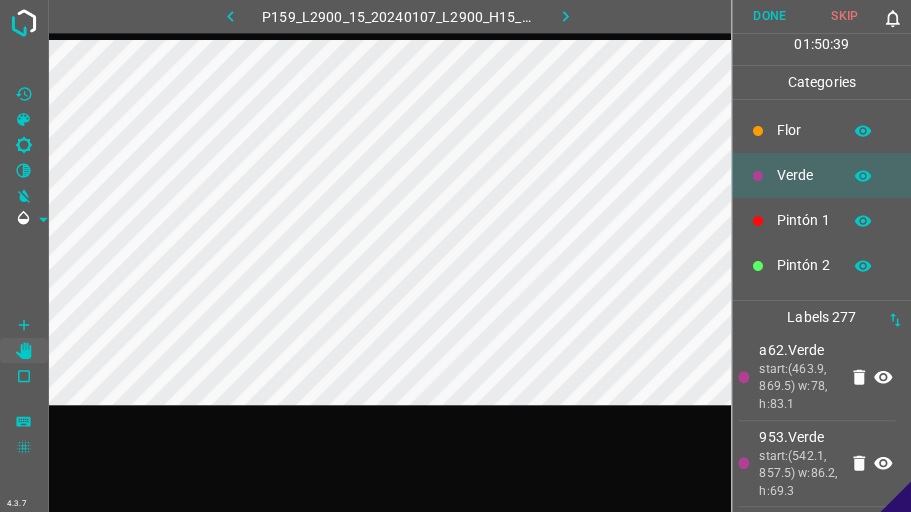 click on "Done" at bounding box center (769, 16) 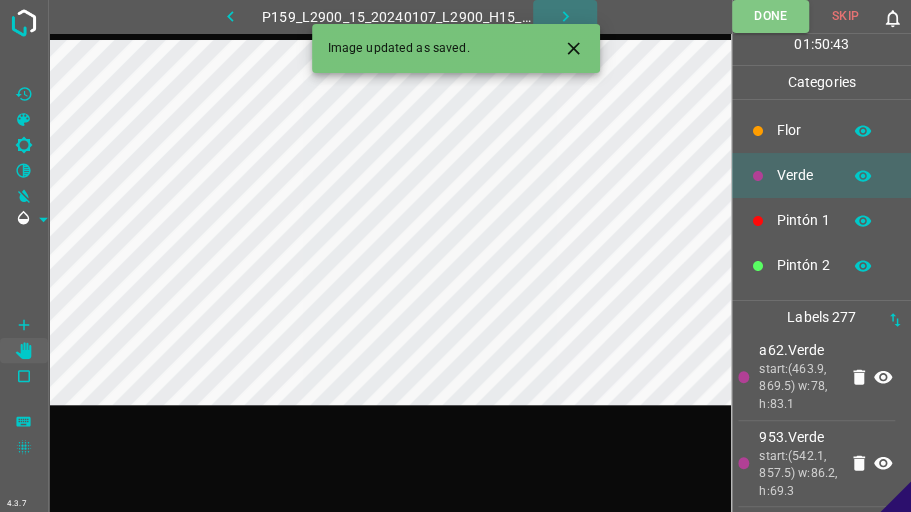click 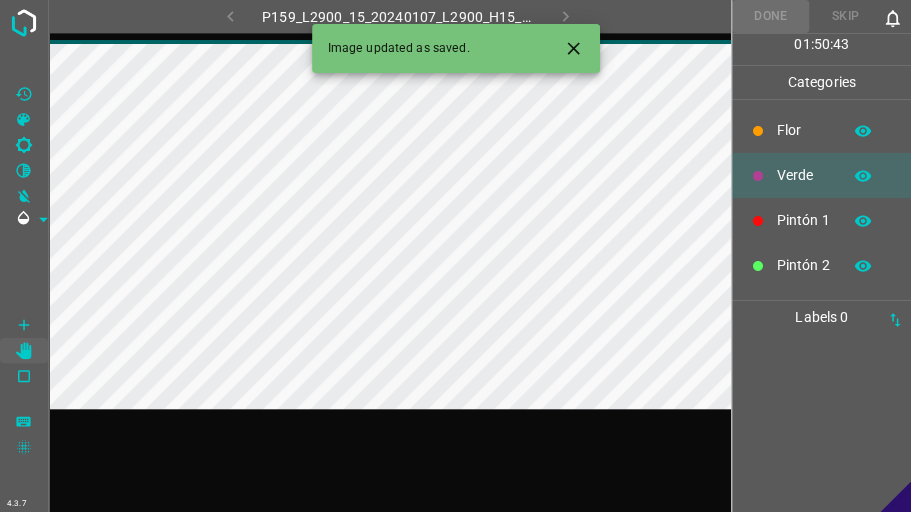 scroll, scrollTop: 0, scrollLeft: 0, axis: both 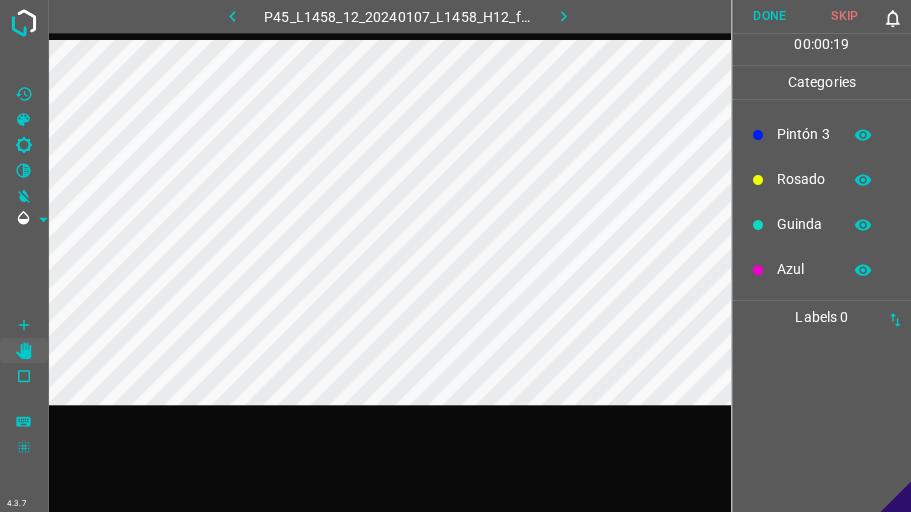 click on "Azul" at bounding box center (804, 269) 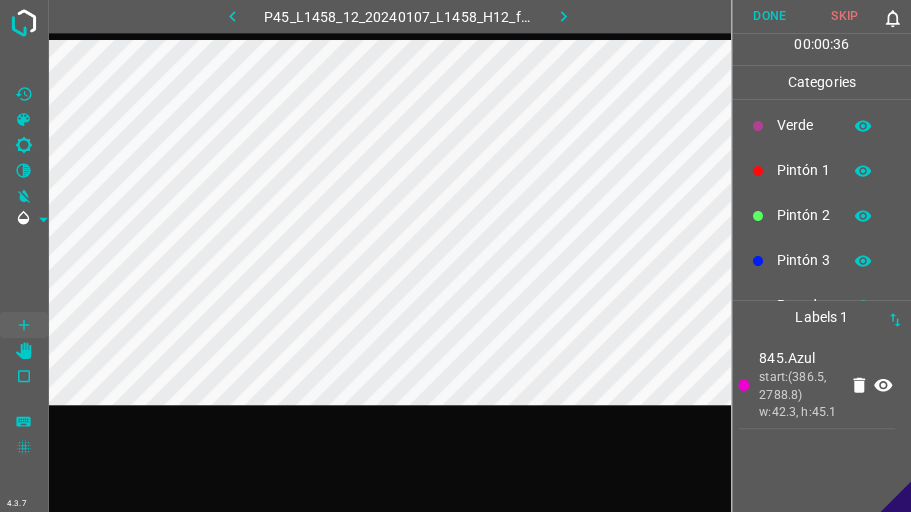 scroll, scrollTop: 0, scrollLeft: 0, axis: both 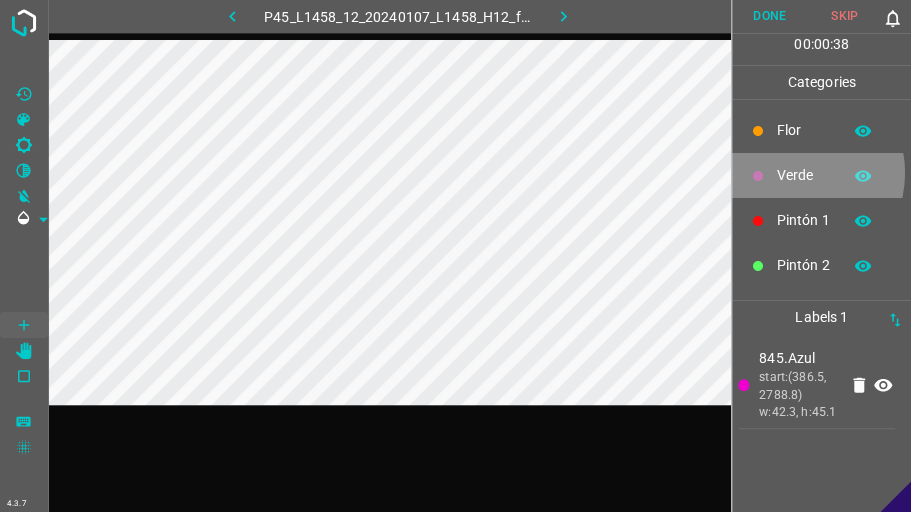 click on "Verde" at bounding box center [804, 175] 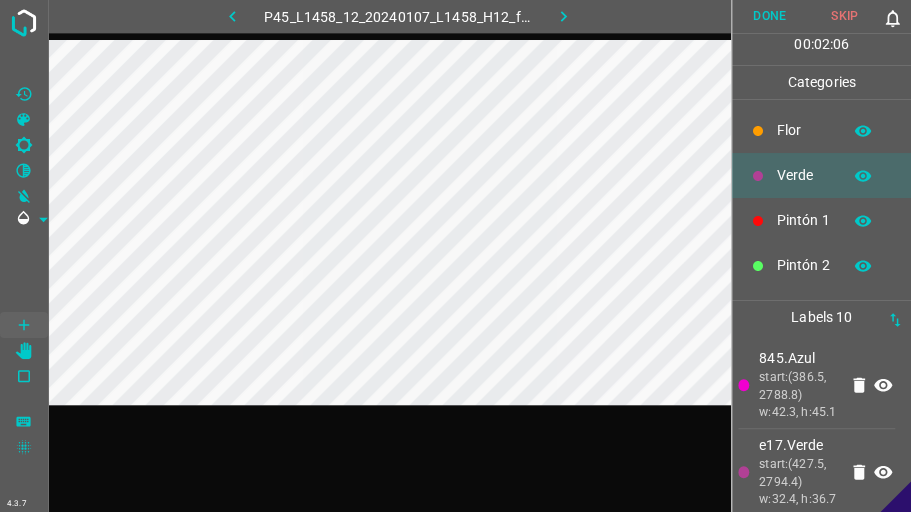 click at bounding box center [232, 16] 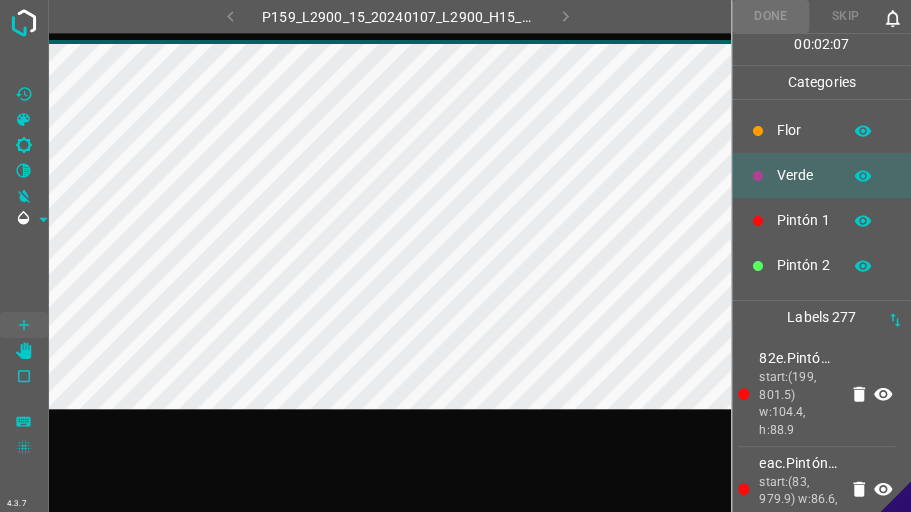 click 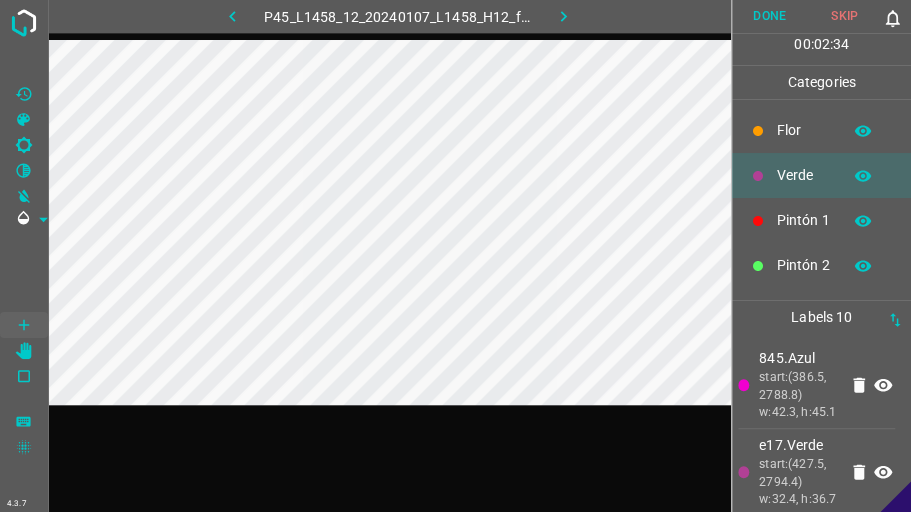 scroll, scrollTop: 176, scrollLeft: 0, axis: vertical 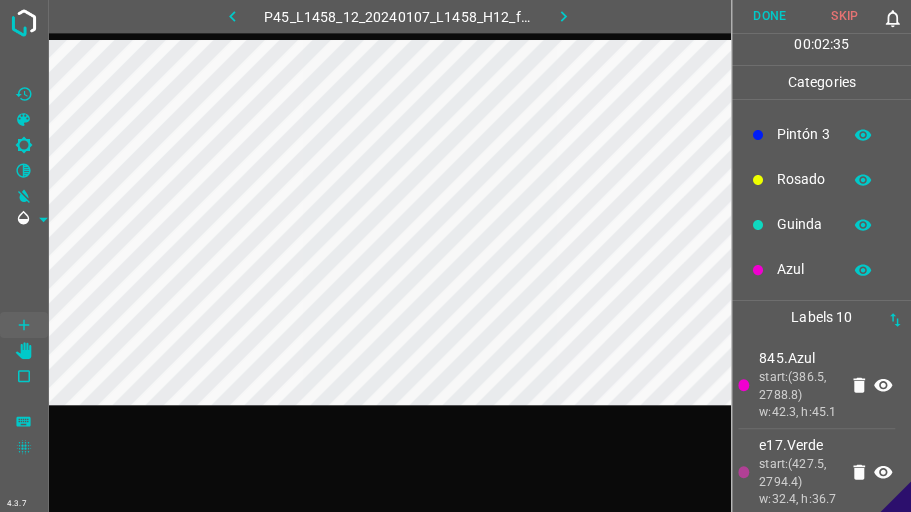 click on "Guinda" at bounding box center (821, 224) 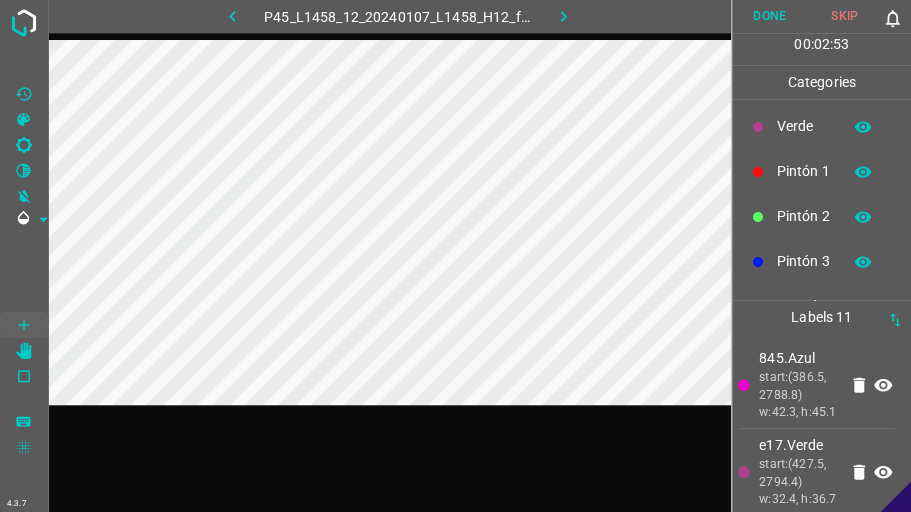 scroll, scrollTop: 0, scrollLeft: 0, axis: both 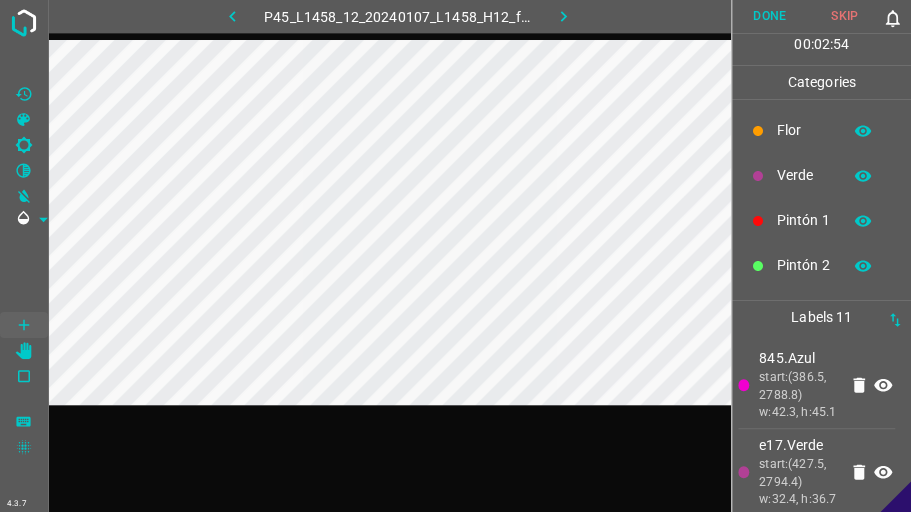 click on "Verde" at bounding box center [804, 175] 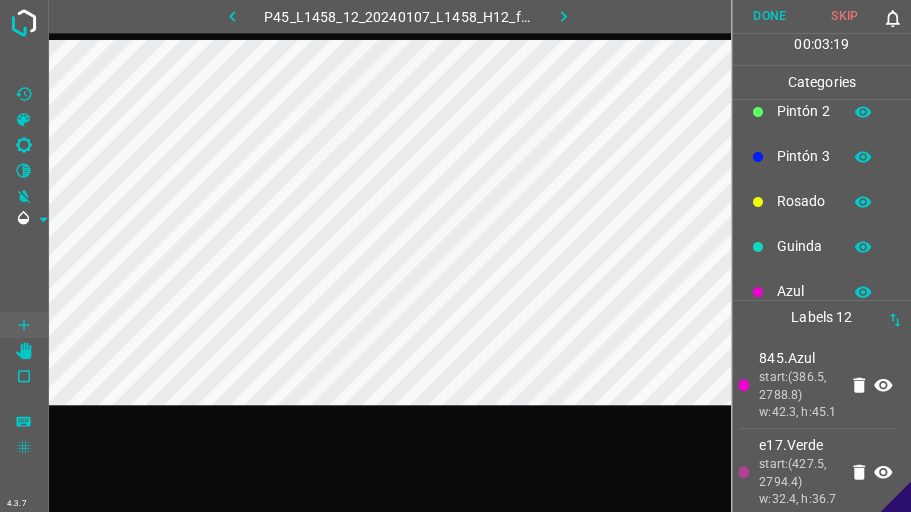 scroll, scrollTop: 176, scrollLeft: 0, axis: vertical 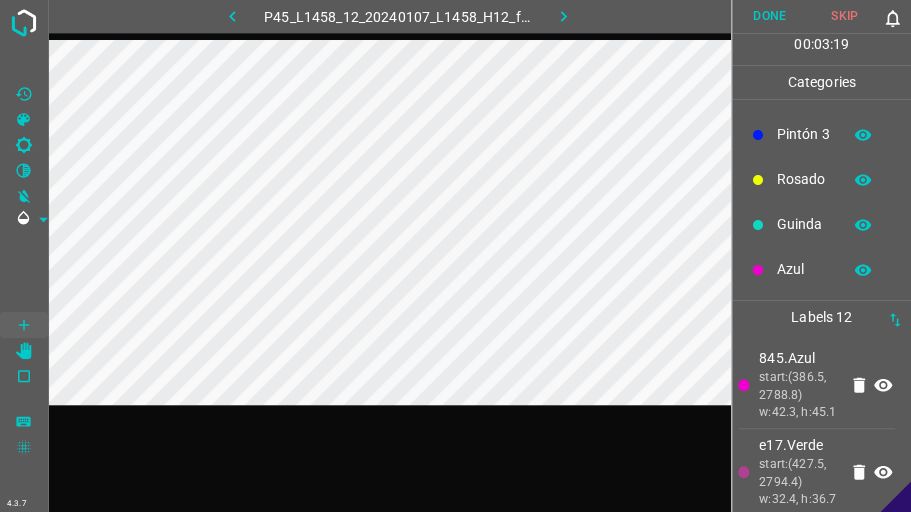 click on "Azul" at bounding box center [804, 269] 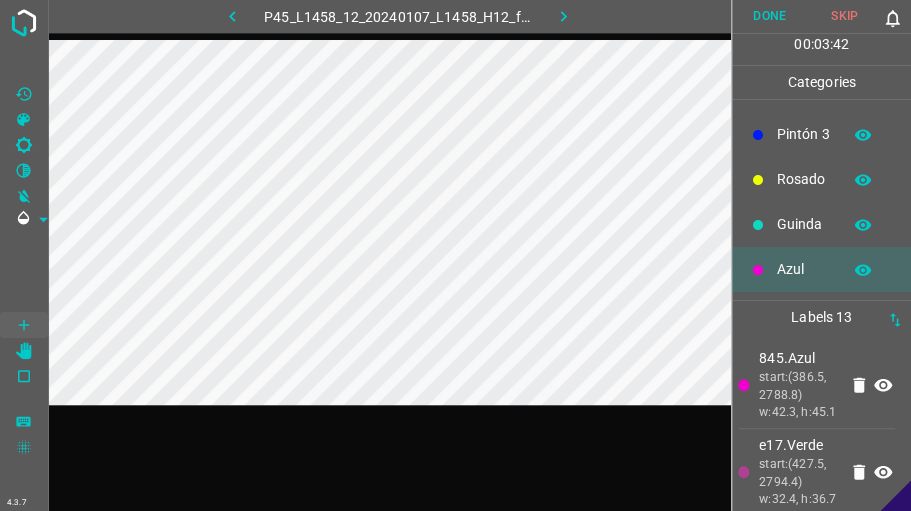 click on "P45_L1458_12_20240107_L1458_H12_frame_00045_43510.jpg" at bounding box center [398, 16] 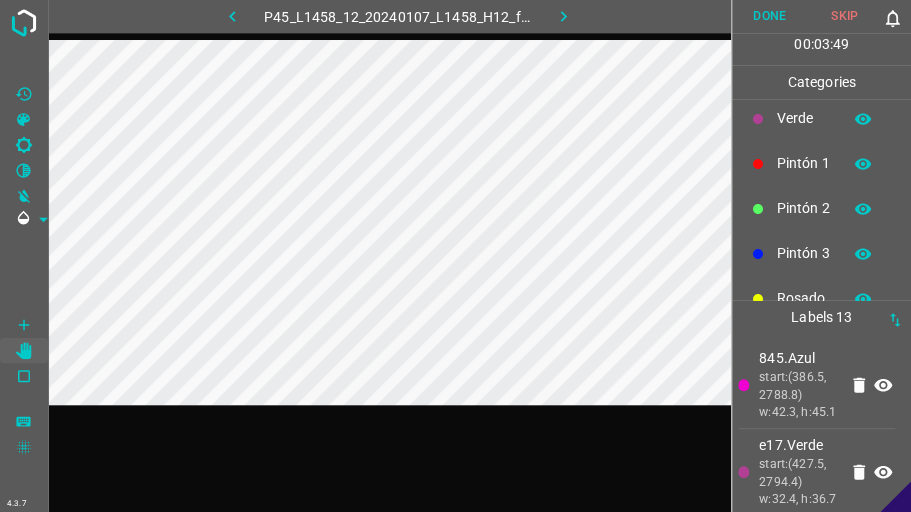 scroll, scrollTop: 0, scrollLeft: 0, axis: both 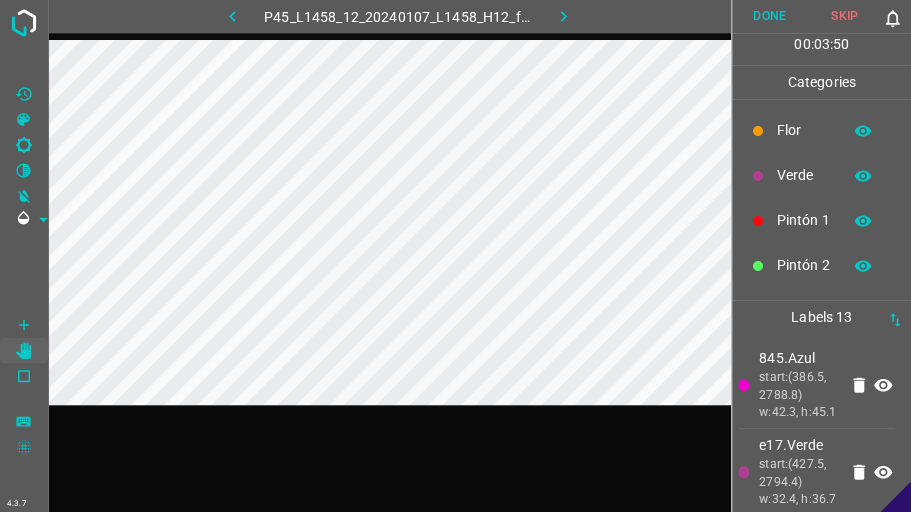 click on "Verde" at bounding box center (804, 175) 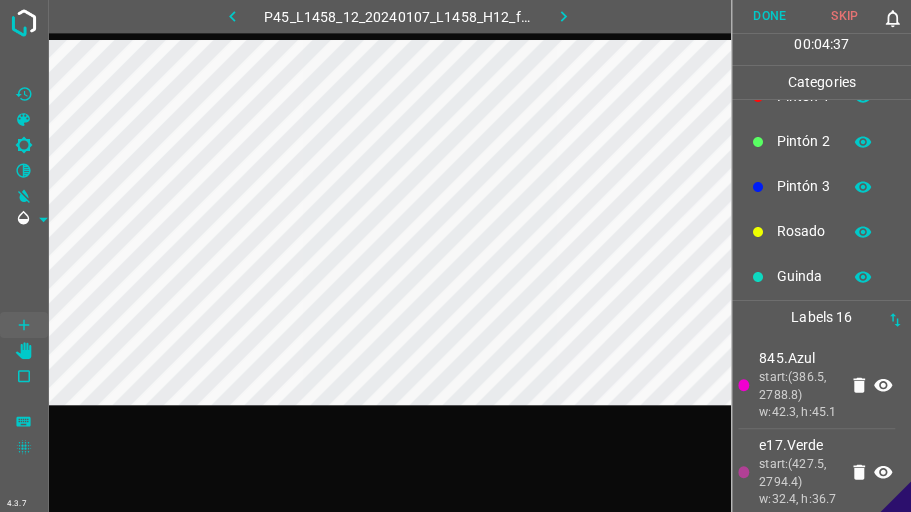 scroll, scrollTop: 176, scrollLeft: 0, axis: vertical 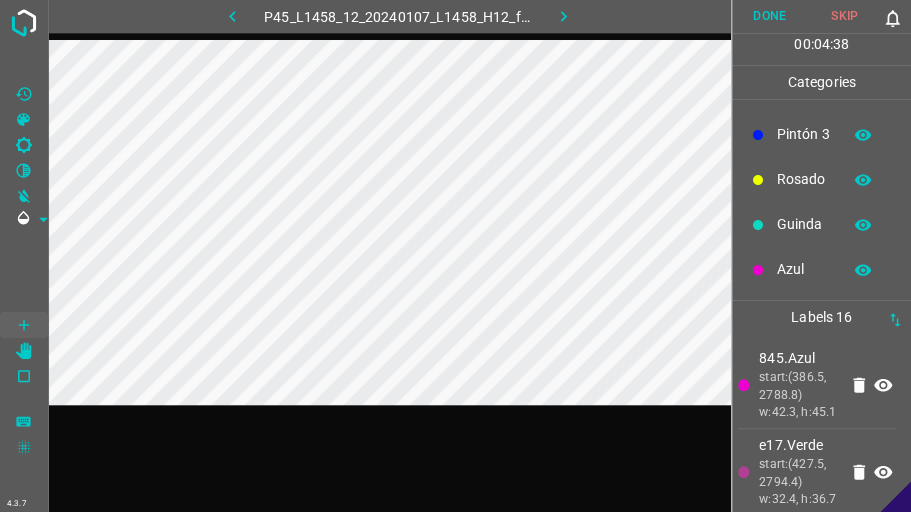 click on "Azul" at bounding box center (804, 269) 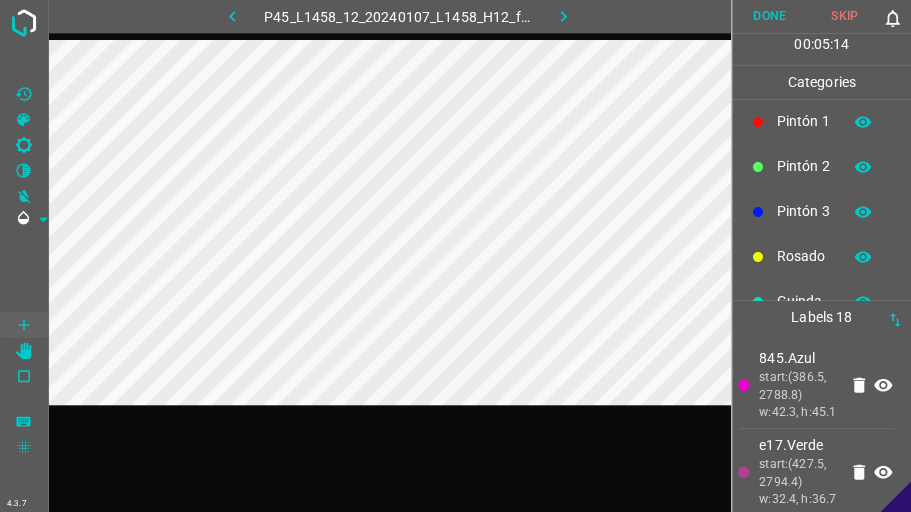 scroll, scrollTop: 0, scrollLeft: 0, axis: both 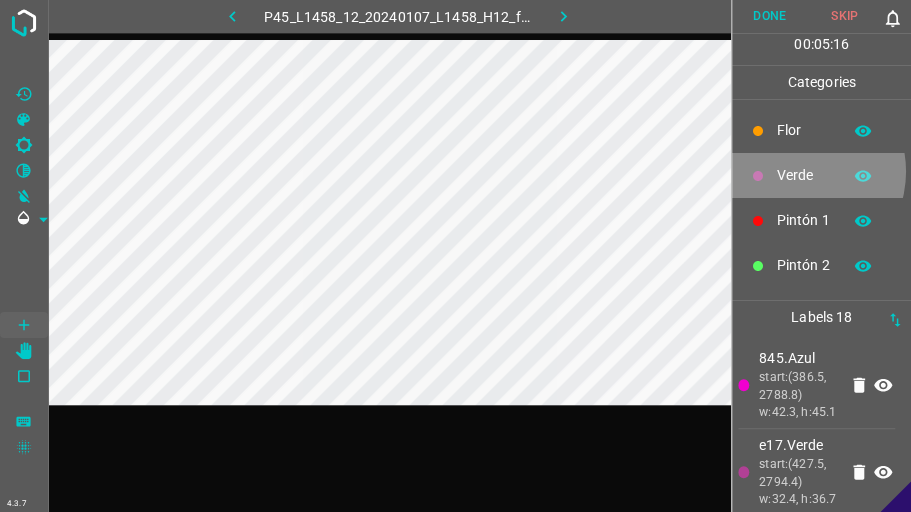 click on "Verde" at bounding box center (804, 175) 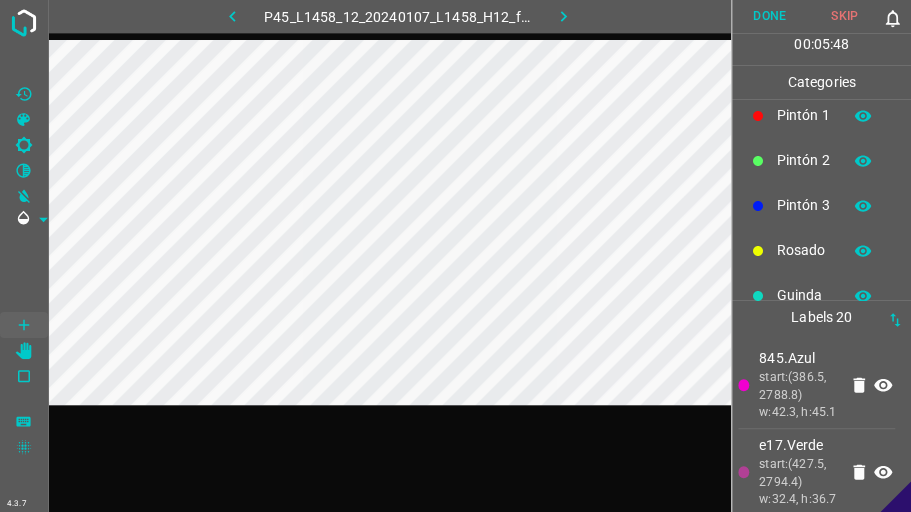 scroll, scrollTop: 176, scrollLeft: 0, axis: vertical 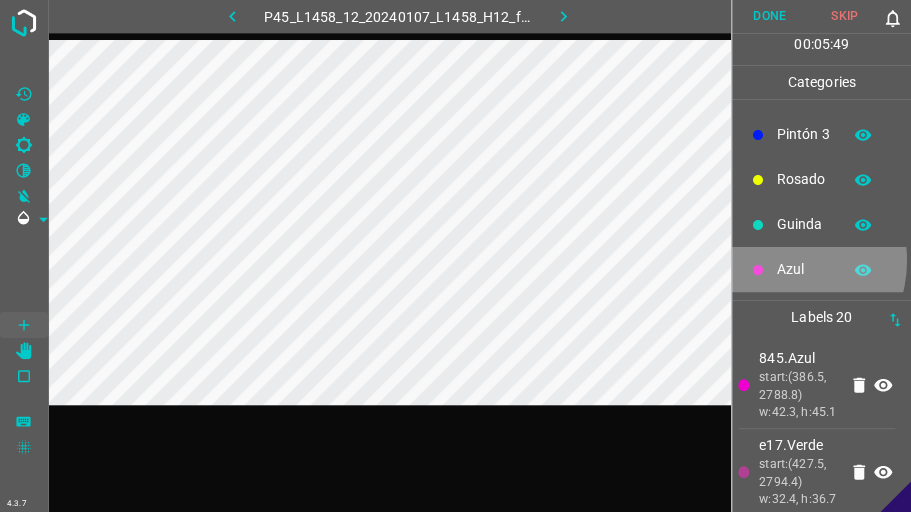 click on "Azul" at bounding box center (804, 269) 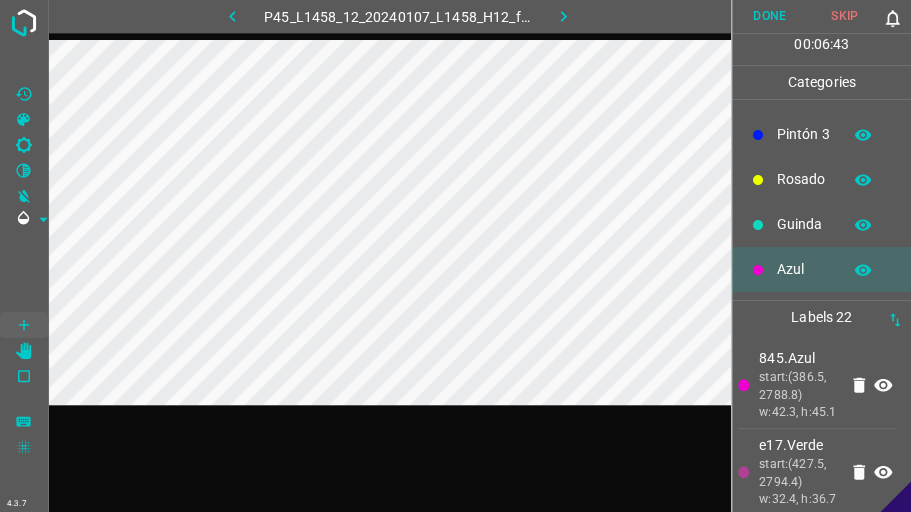 scroll, scrollTop: 0, scrollLeft: 0, axis: both 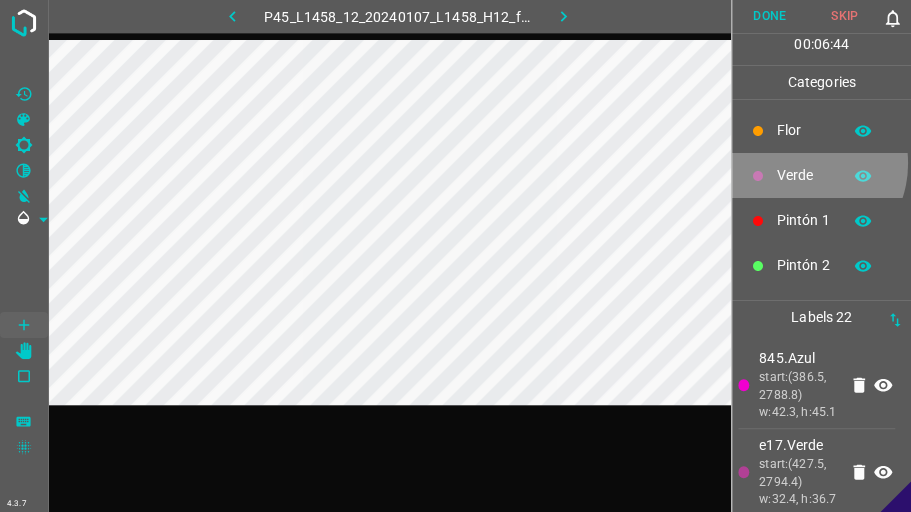 click on "Verde" at bounding box center [821, 175] 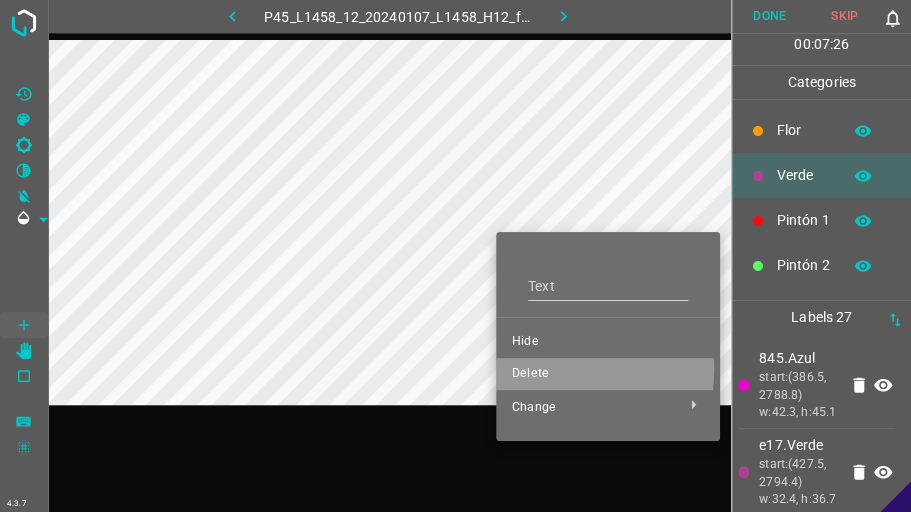click on "Delete" at bounding box center [608, 374] 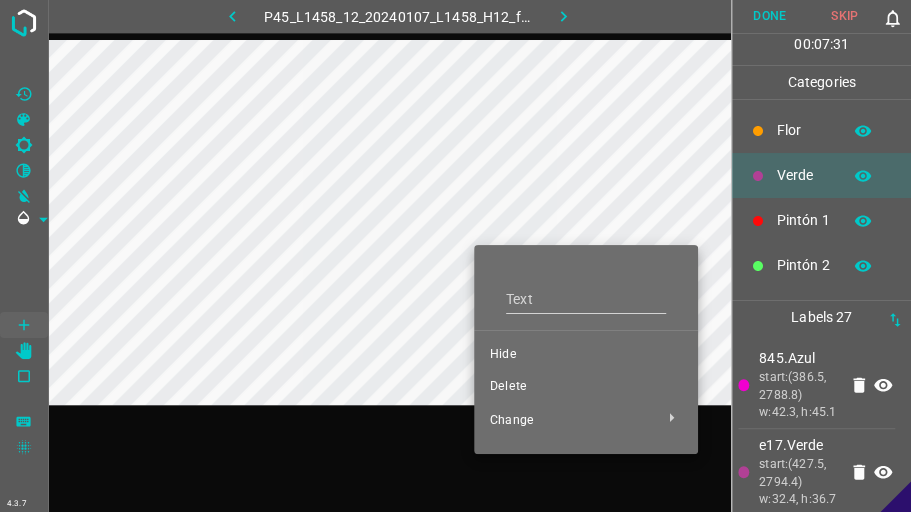 click on "Delete" at bounding box center (586, 387) 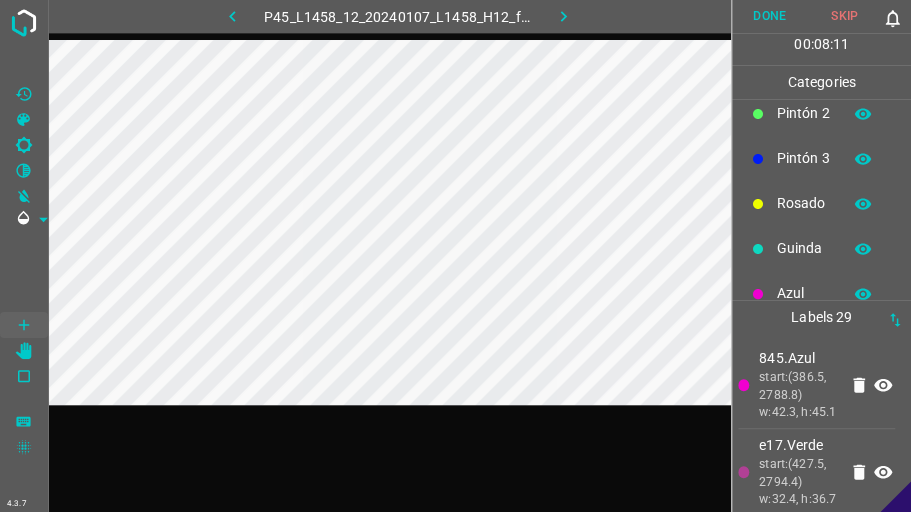 scroll, scrollTop: 176, scrollLeft: 0, axis: vertical 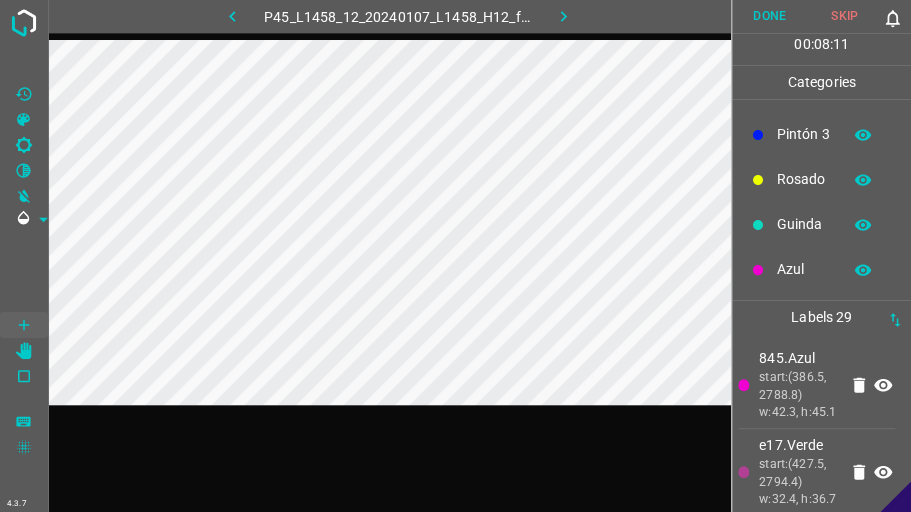 click on "Azul" at bounding box center [804, 269] 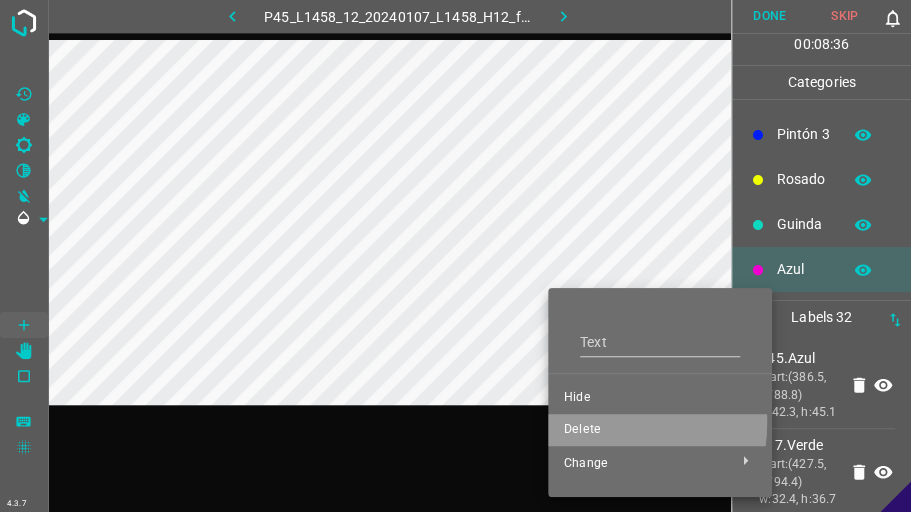 click on "Delete" at bounding box center [660, 430] 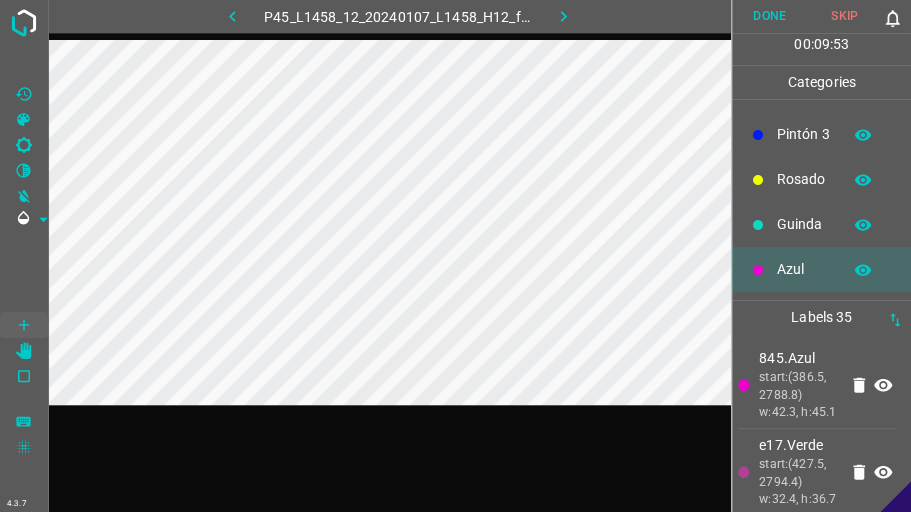 click on "Guinda" at bounding box center [804, 224] 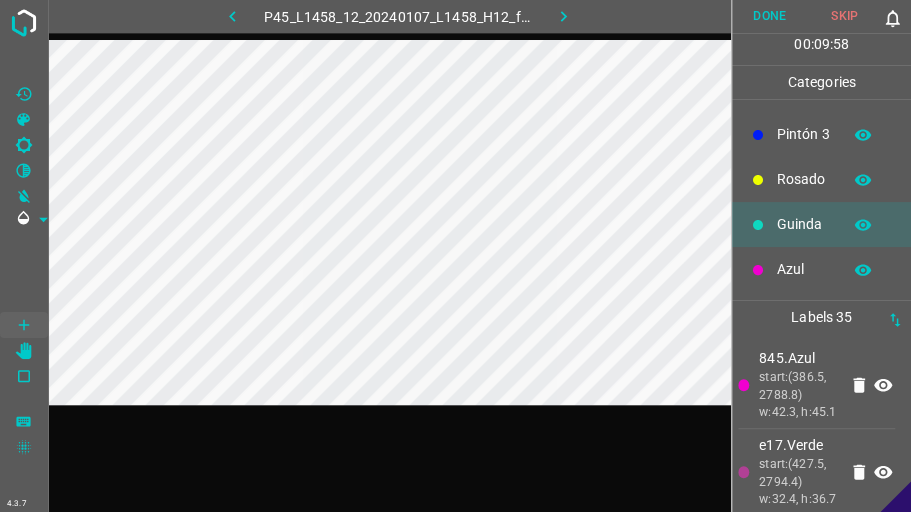 click on "Azul" at bounding box center (804, 269) 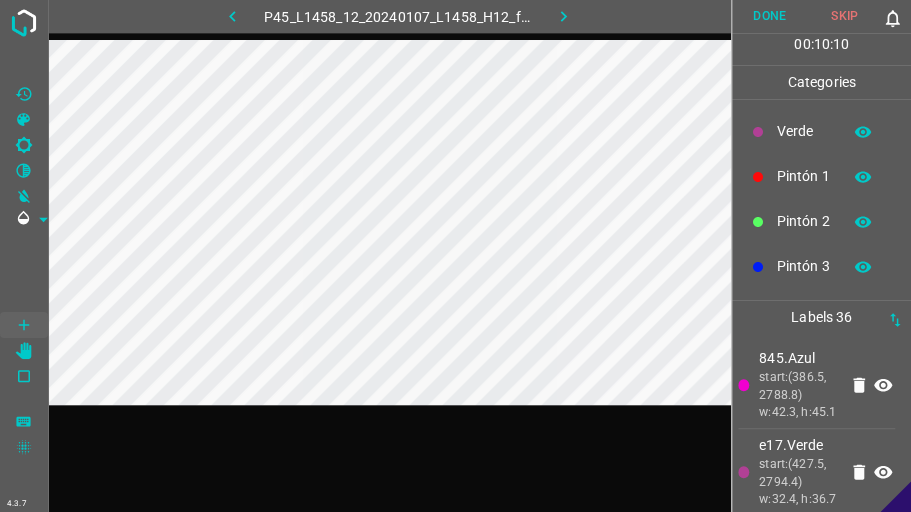 scroll, scrollTop: 42, scrollLeft: 0, axis: vertical 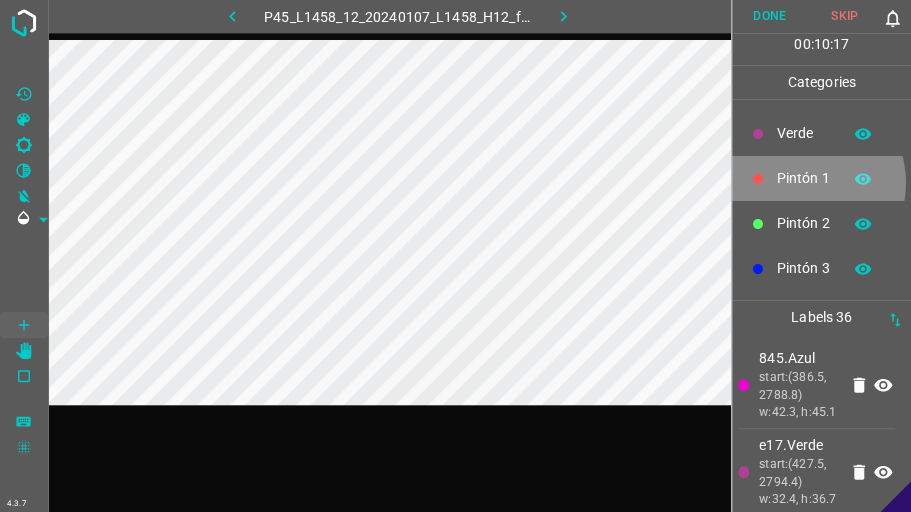 click on "Pintón 1" at bounding box center (804, 178) 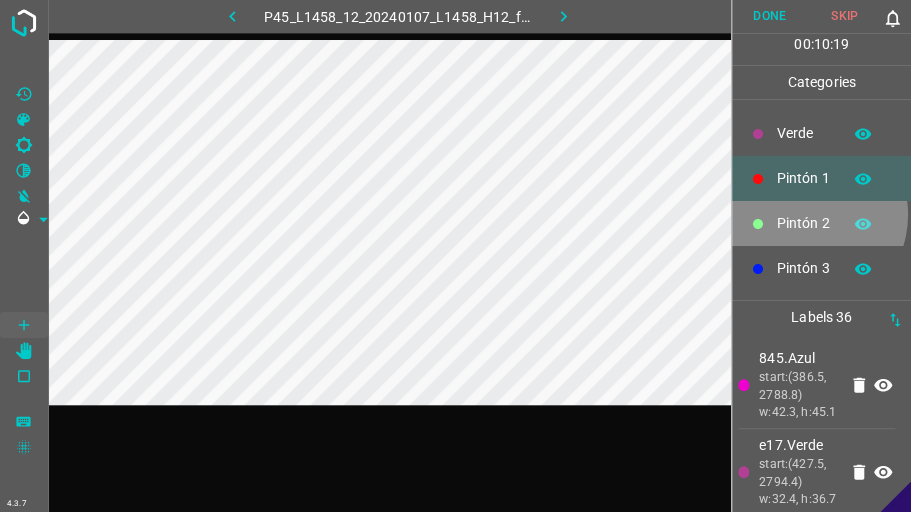click on "Pintón 2" at bounding box center [804, 223] 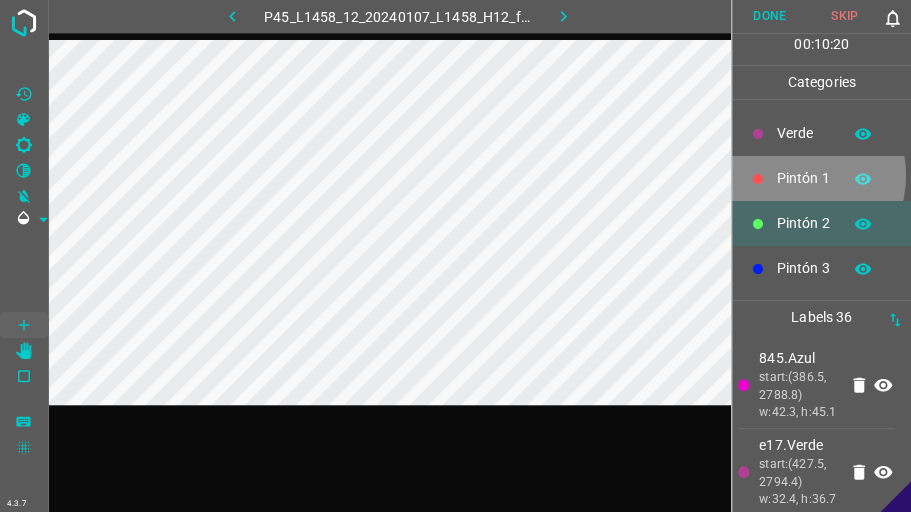 click on "Pintón 1" at bounding box center [804, 178] 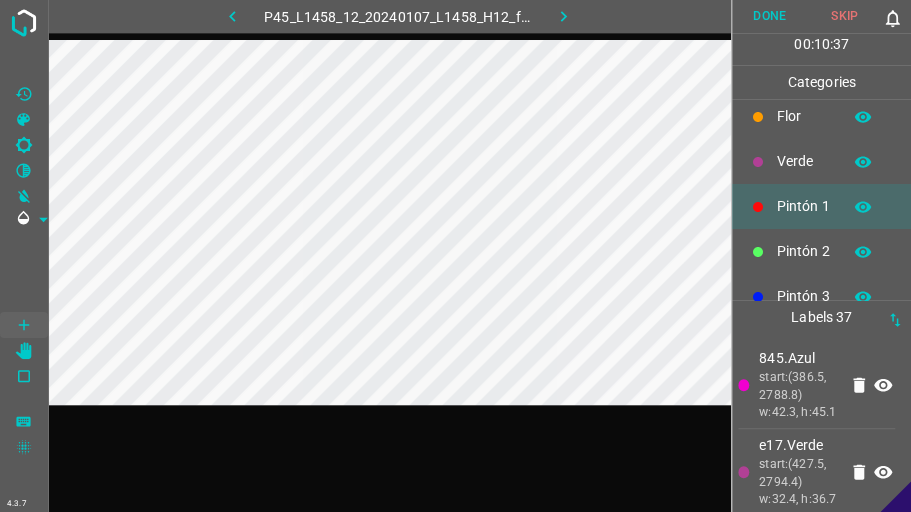 scroll, scrollTop: 0, scrollLeft: 0, axis: both 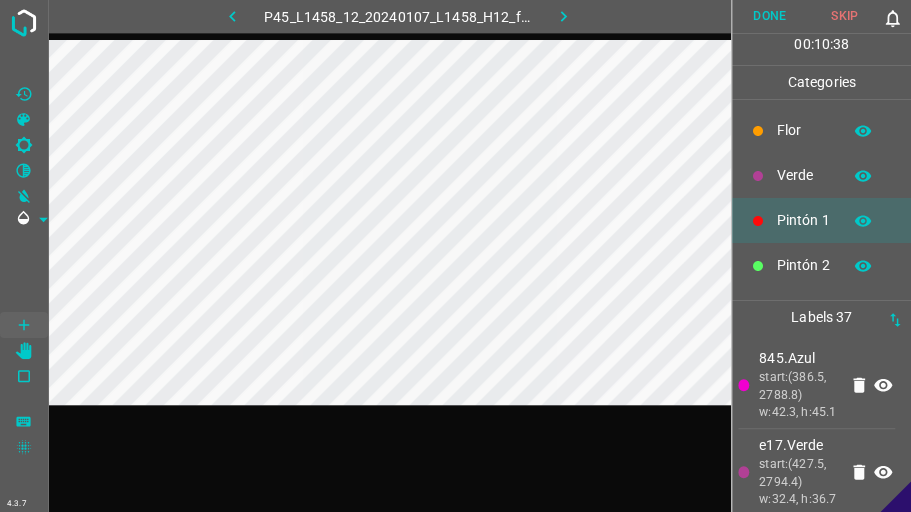 click on "Verde" at bounding box center [804, 175] 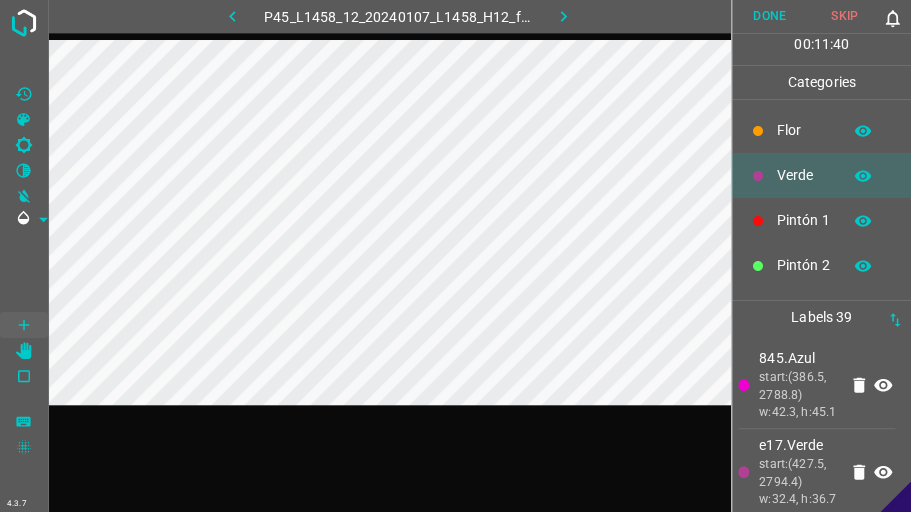 scroll, scrollTop: 176, scrollLeft: 0, axis: vertical 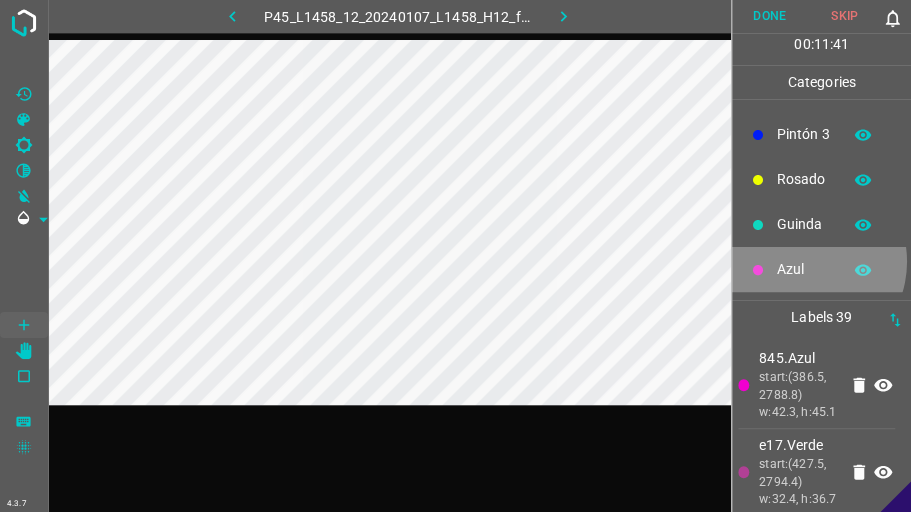 click on "Azul" at bounding box center [804, 269] 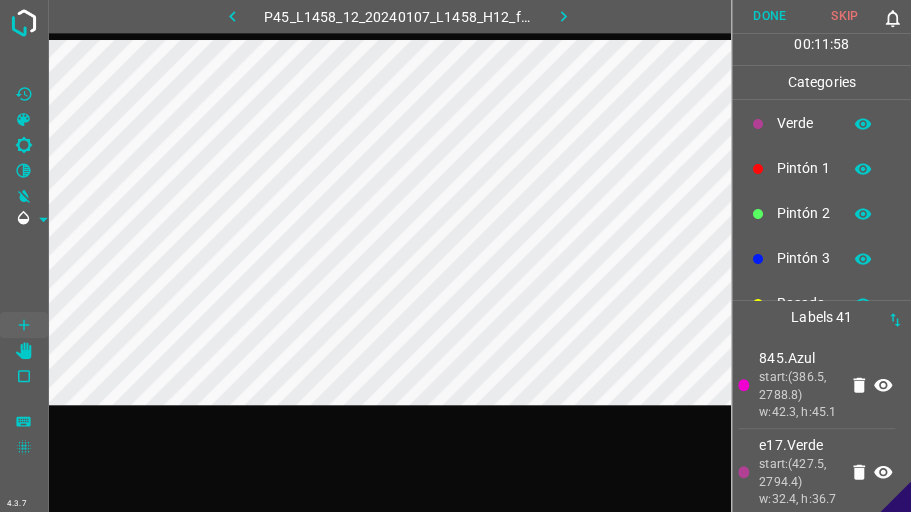scroll, scrollTop: 0, scrollLeft: 0, axis: both 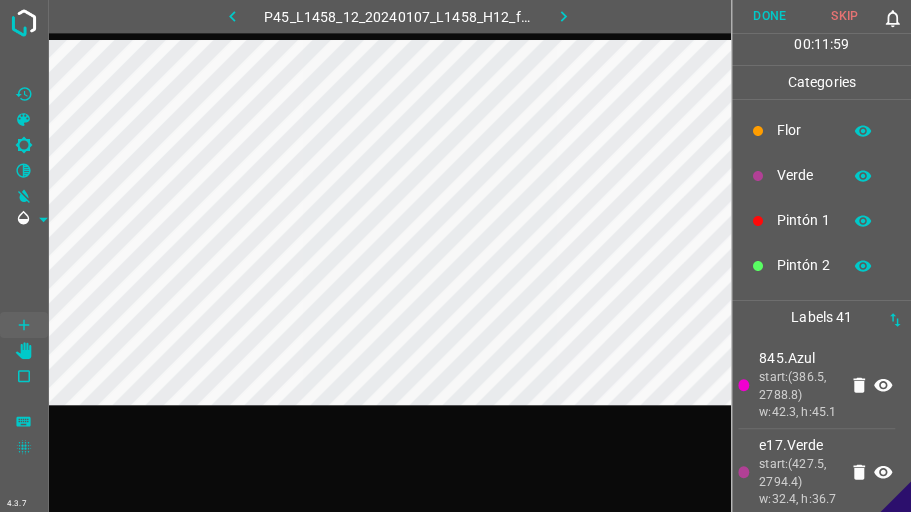 click on "Verde" at bounding box center (804, 175) 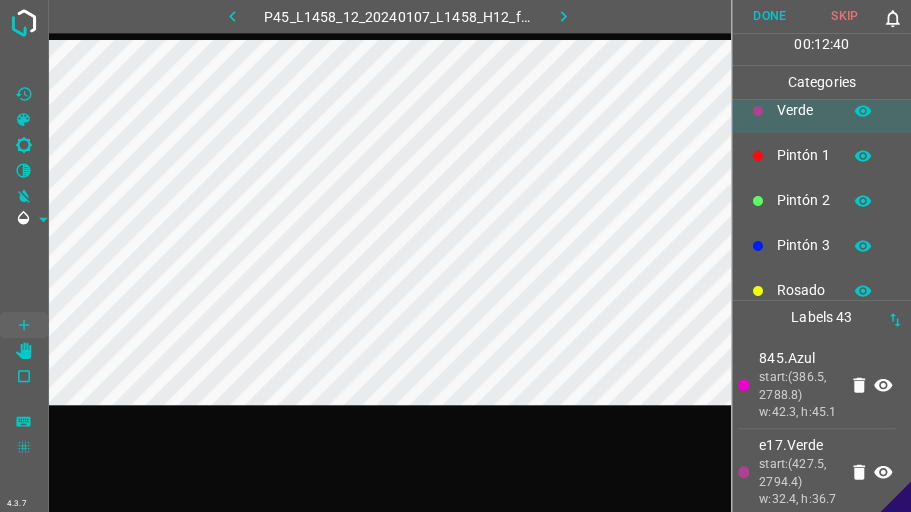 scroll, scrollTop: 176, scrollLeft: 0, axis: vertical 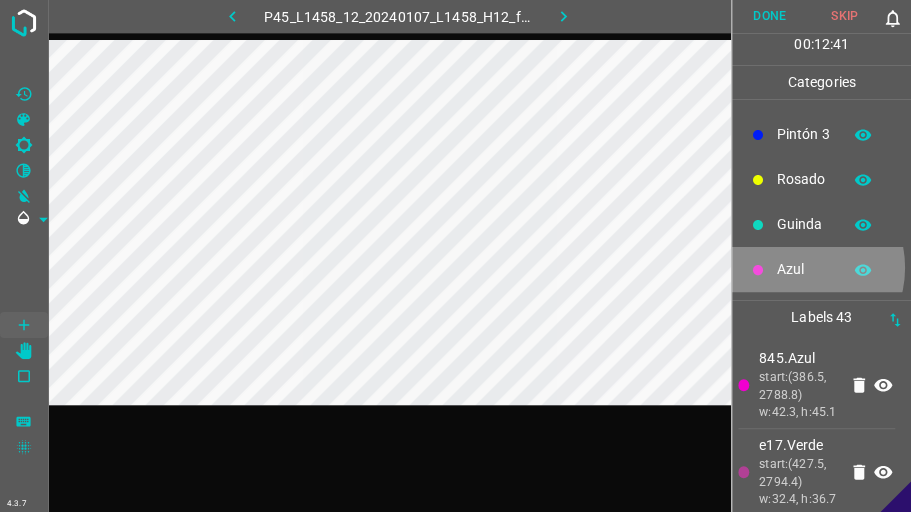 click on "Azul" at bounding box center (804, 269) 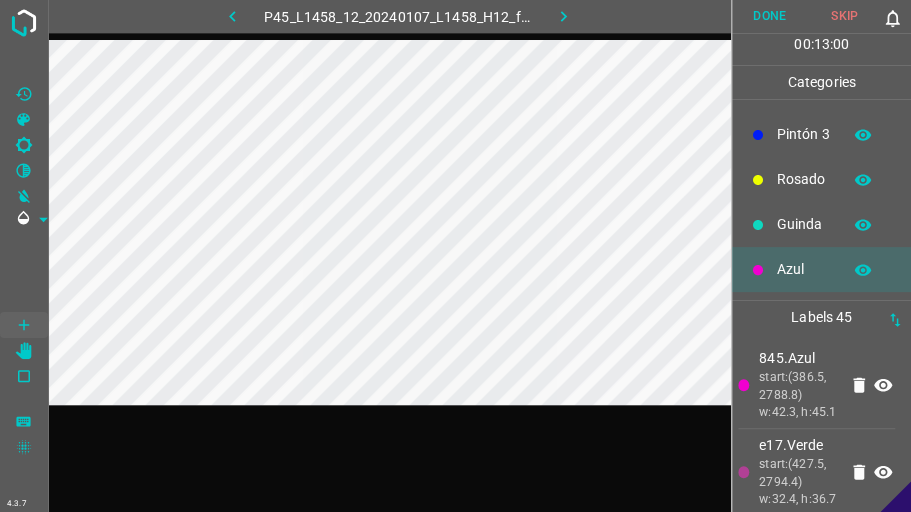 scroll, scrollTop: 0, scrollLeft: 0, axis: both 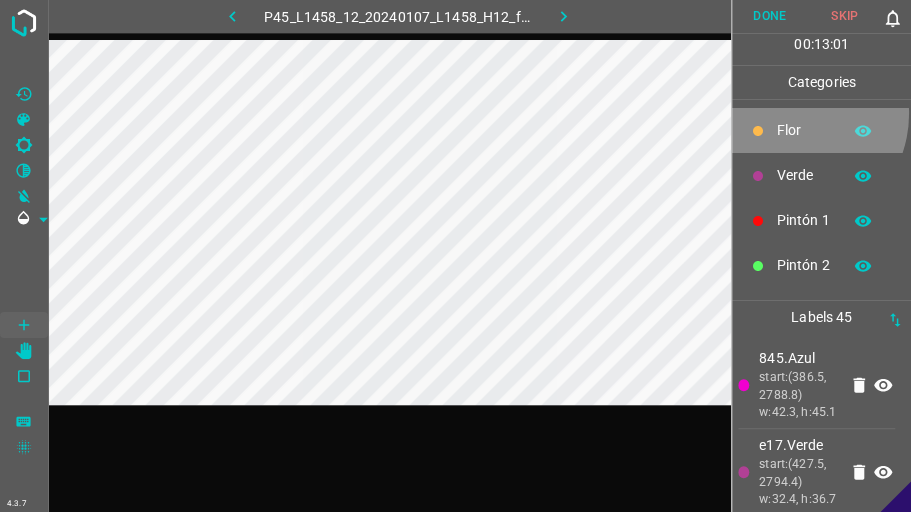 click on "Flor" at bounding box center [821, 130] 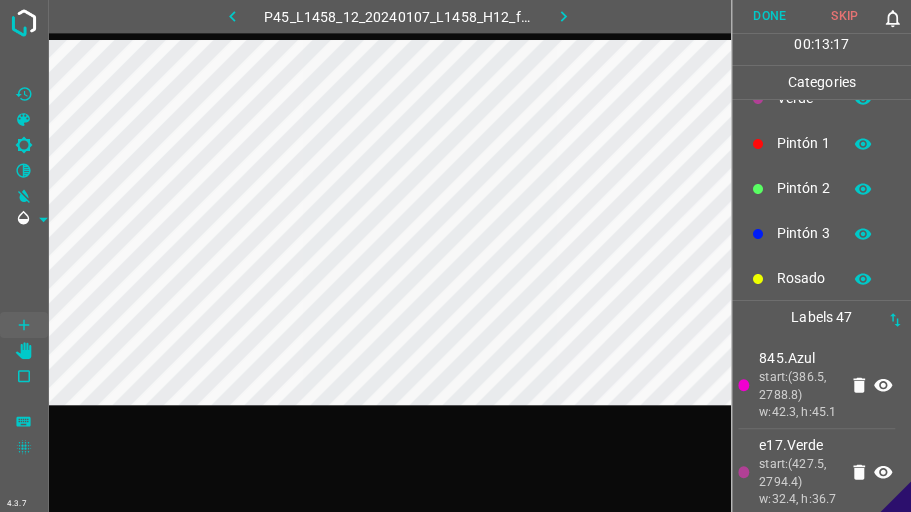 scroll, scrollTop: 176, scrollLeft: 0, axis: vertical 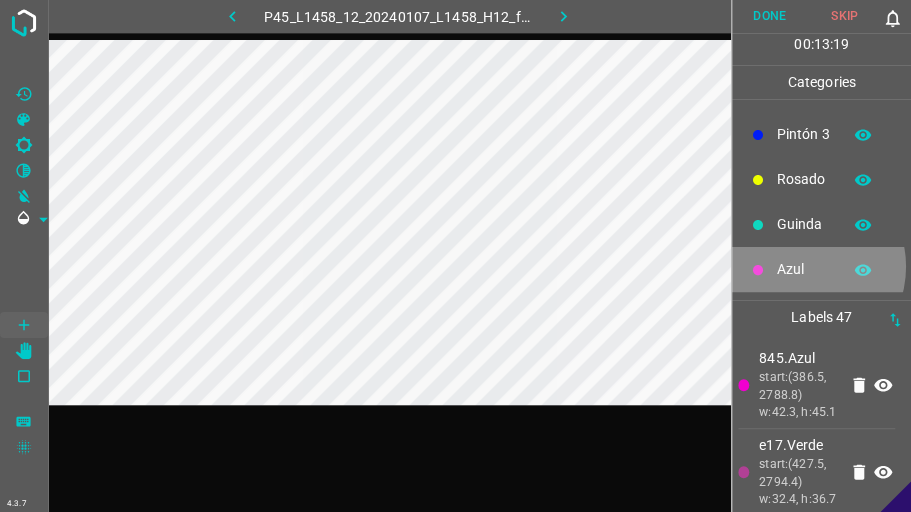 click on "Azul" at bounding box center (804, 269) 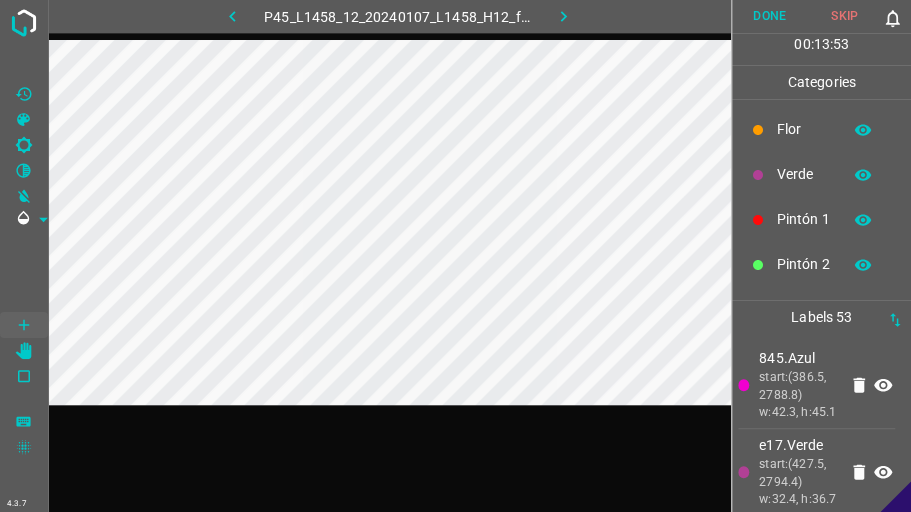scroll, scrollTop: 0, scrollLeft: 0, axis: both 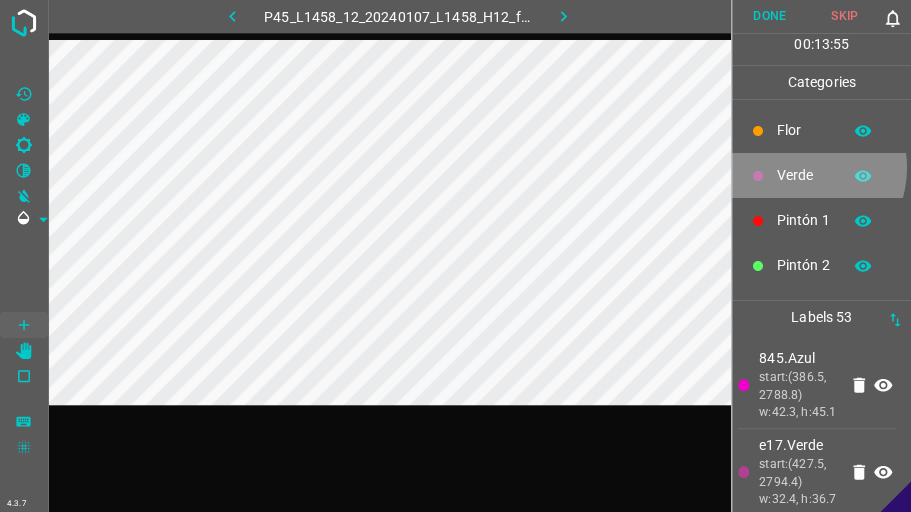 click on "Verde" at bounding box center (804, 175) 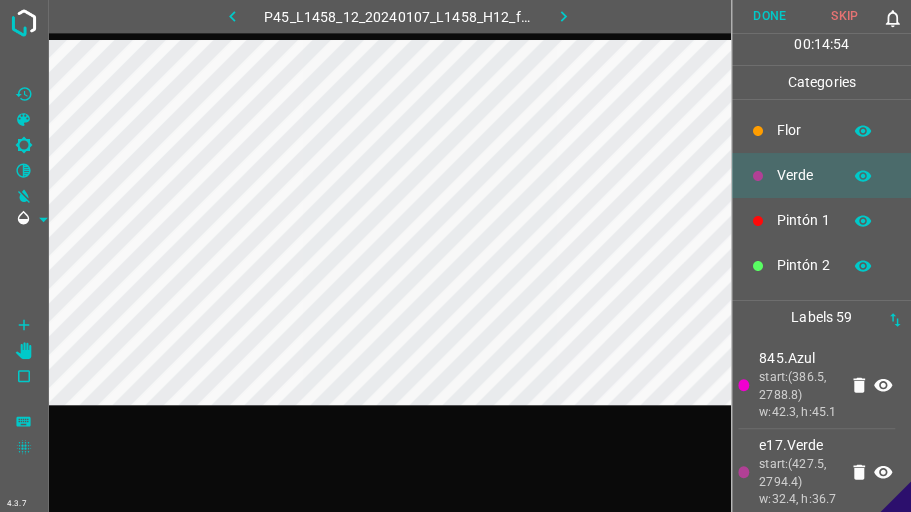 click on "4.3.7 P45_L1458_12_20240107_L1458_H12_frame_00045_43510.jpg Done Skip 0 00   : 14   : 54   Categories [PERSON_NAME] Verde Pintón 1 Pintón 2 Pintón 3 [PERSON_NAME] Azul Labels   59 845.Azul
start:(386.5, 2788.8)
w:42.3, h:45.1
e17.Verde
start:(427.5, 2794.4)
w:32.4, h:36.7
704.Verde
start:(520.7, 2713.9)
w:22.5, h:24
3c9.Verde
start:(526.3, 2735.1)
w:19.7, h:18.3
70d.Verde
start:(546.1, 2729.5)
w:16.9, h:16.9
c93.Verde
start:(533.4, 2746.4)
w:29.6, h:26.8
b32.Verde
start:(594.1, 2774.6)
w:25.4, h:28.2
9ab.Verde
start:(615.3, 2785.9)
w:26.8, h:26.8
3d0.Verde
start:(622.3, 2763.3)
w:26.8, h:26.8
f7c.Verde
start:(639.3, 2777.5)
w:22.5, h:33.8
ae3.Guinda
start:(999.7, 2312.3)
w:31.3, h:31.3
bfe.Verde
start:(162.5, 2355.3)
w:40.7, h:36.4" at bounding box center (455, 256) 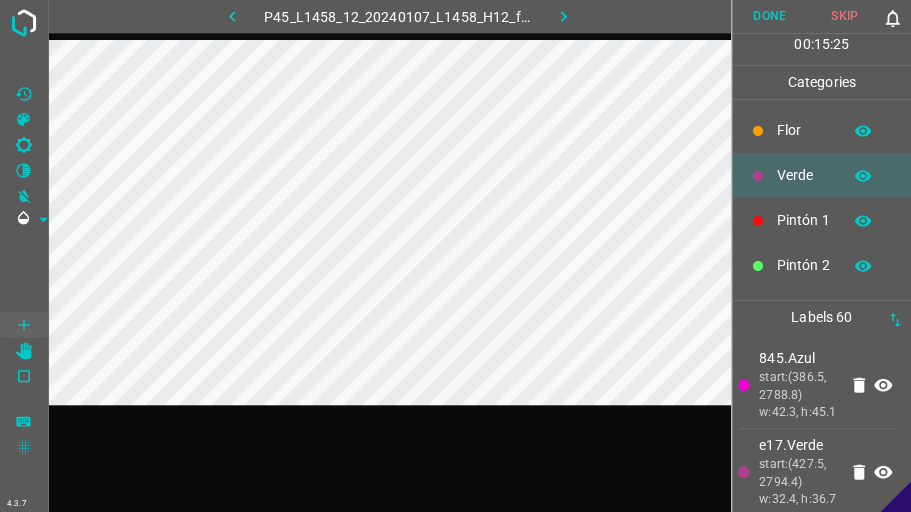 scroll, scrollTop: 176, scrollLeft: 0, axis: vertical 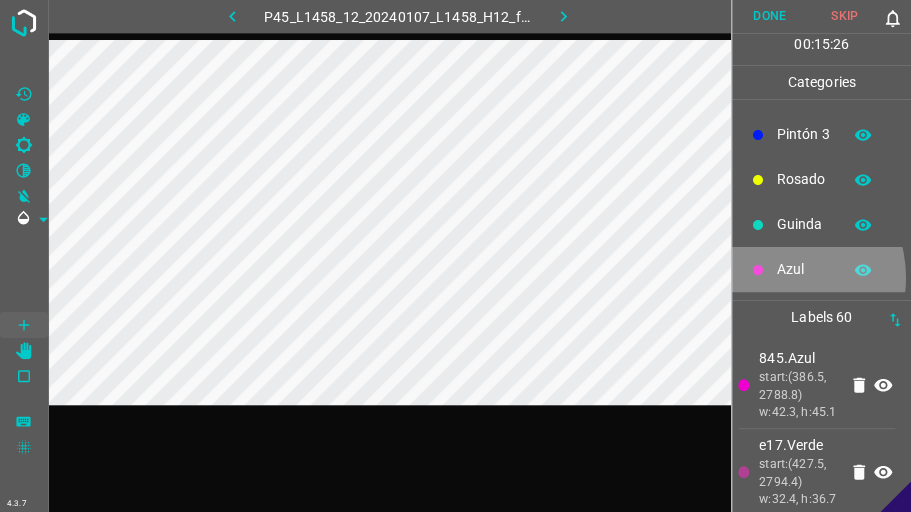 click on "Azul" at bounding box center [821, 269] 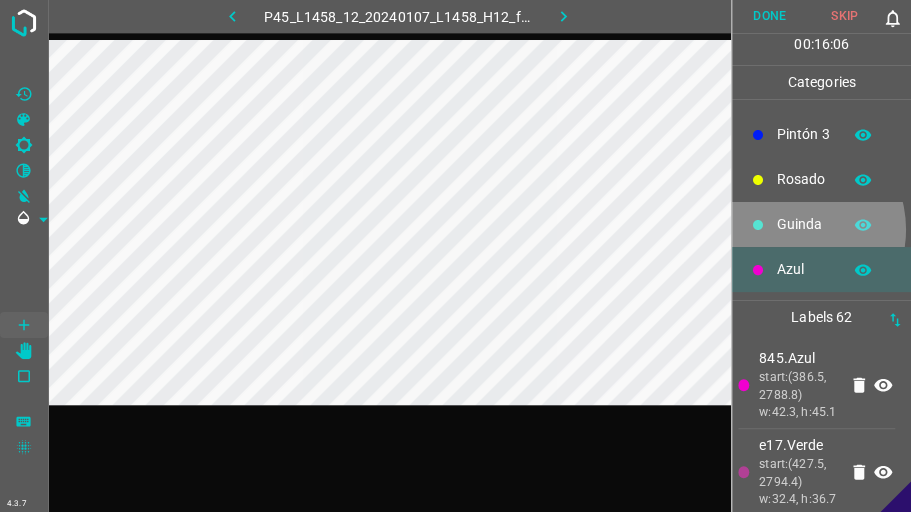 click on "Guinda" at bounding box center [804, 224] 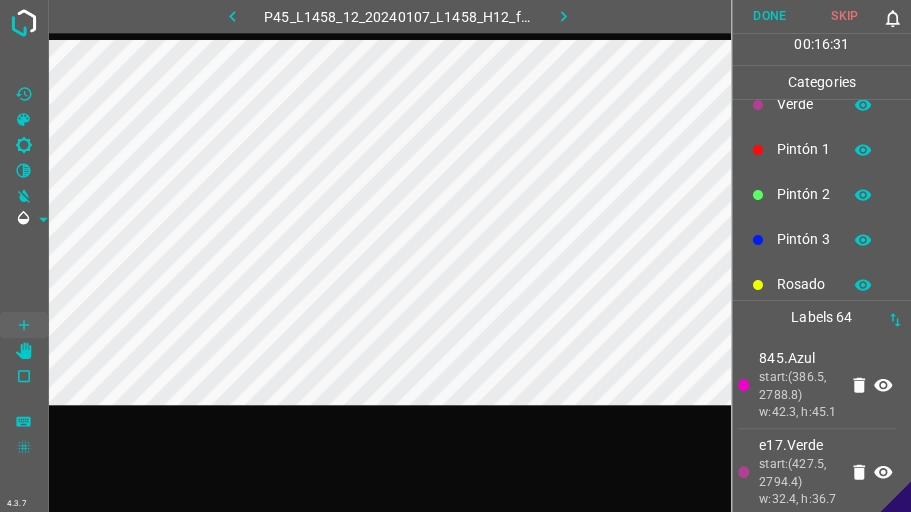 scroll, scrollTop: 0, scrollLeft: 0, axis: both 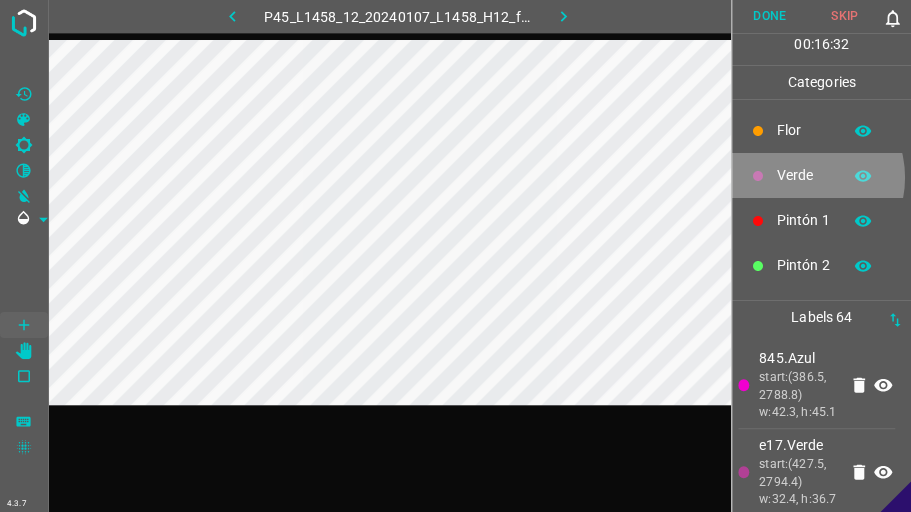 click on "Verde" at bounding box center [804, 175] 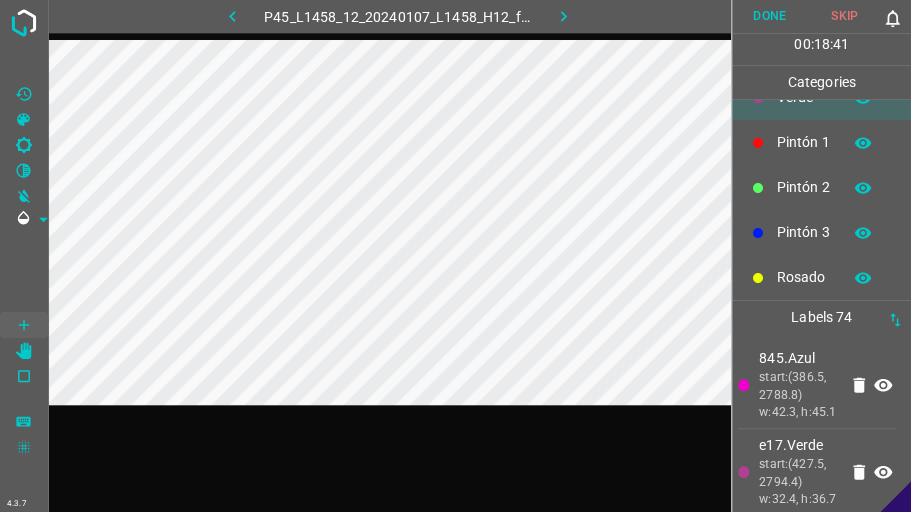 scroll, scrollTop: 176, scrollLeft: 0, axis: vertical 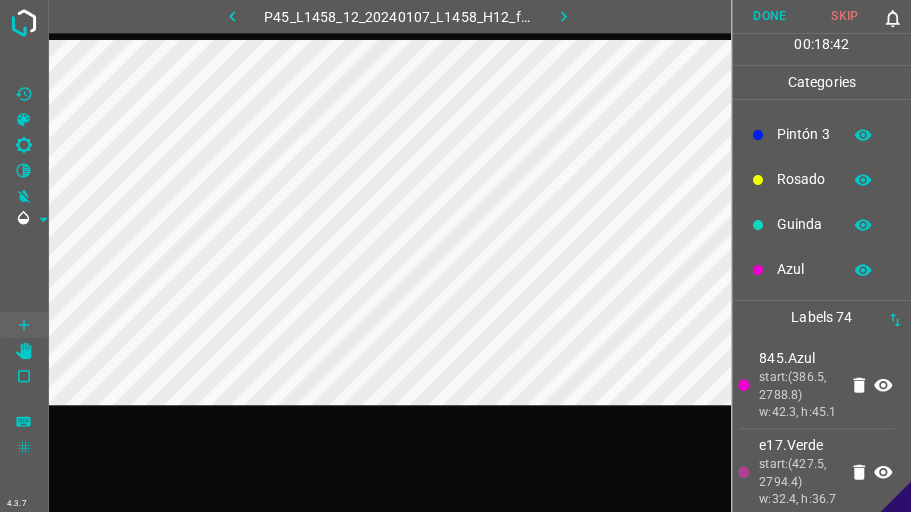 drag, startPoint x: 814, startPoint y: 268, endPoint x: 796, endPoint y: 268, distance: 18 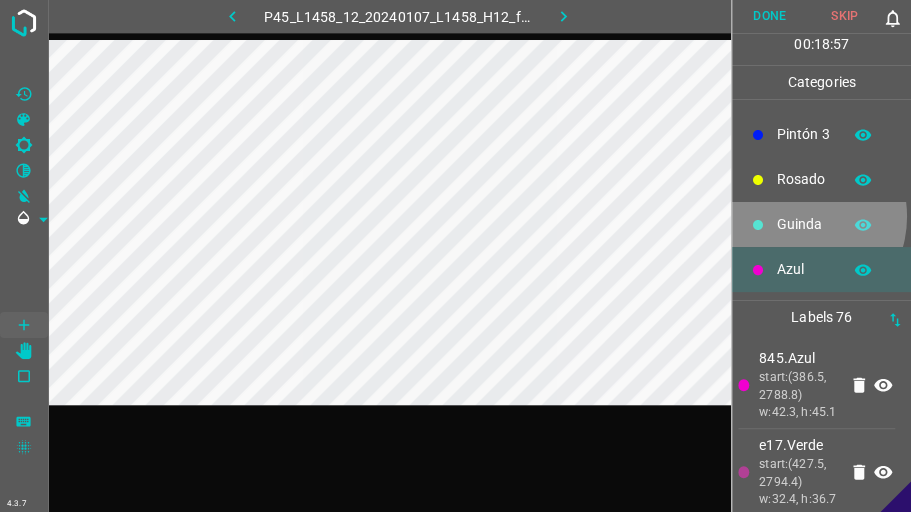click on "Guinda" at bounding box center (804, 224) 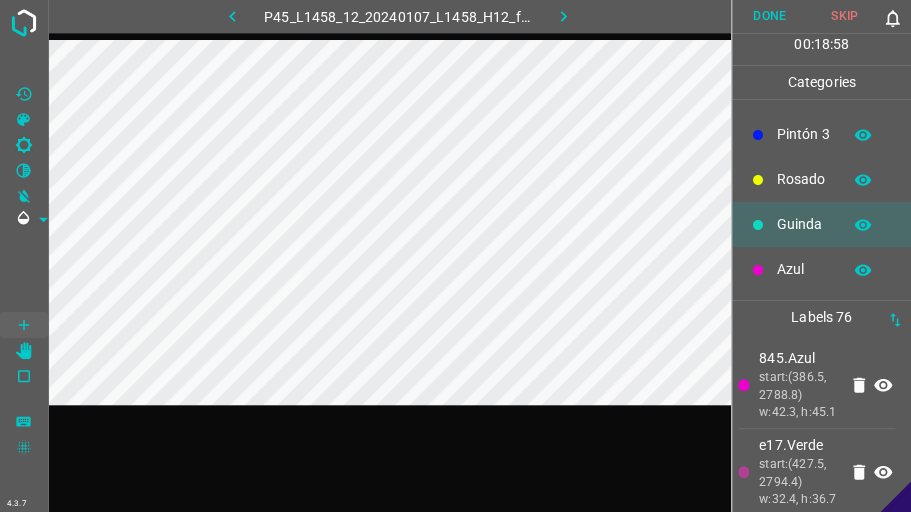 click on "Rosado" at bounding box center (821, 179) 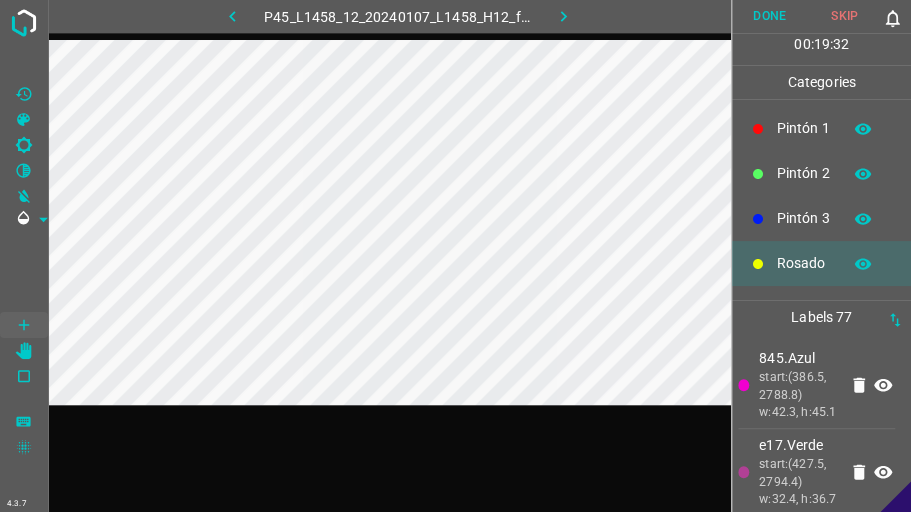 scroll, scrollTop: 0, scrollLeft: 0, axis: both 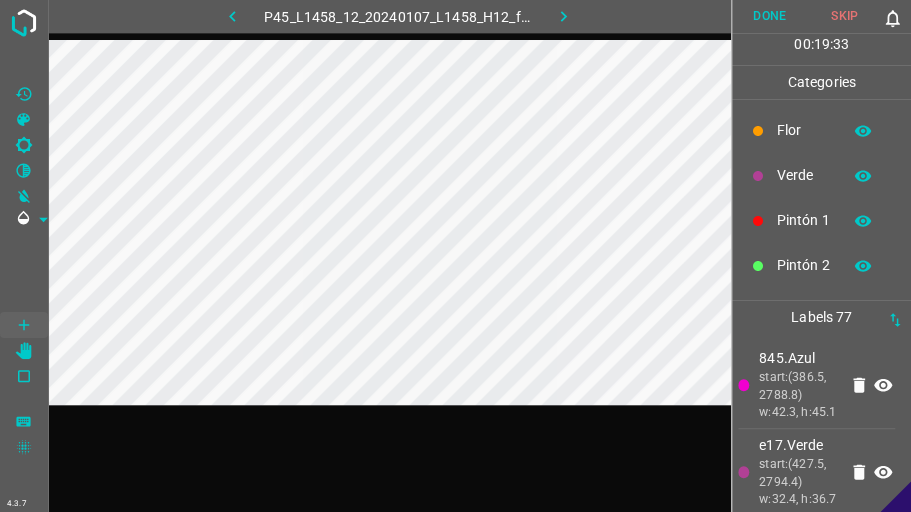 click on "Flor" at bounding box center (804, 130) 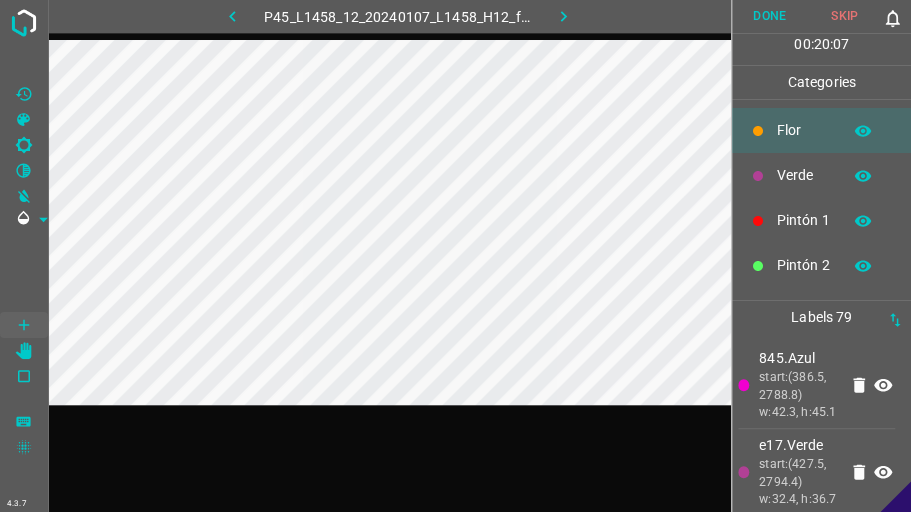 click on "Verde" at bounding box center [821, 175] 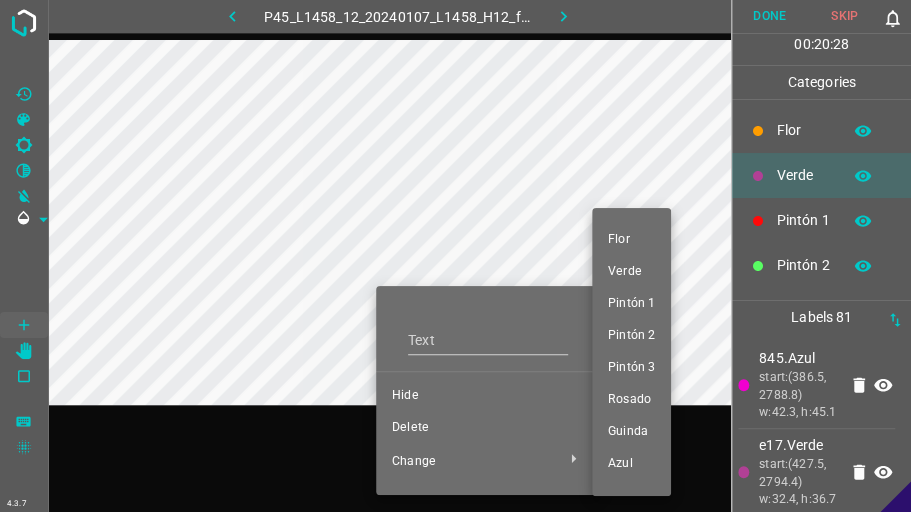 click at bounding box center [455, 256] 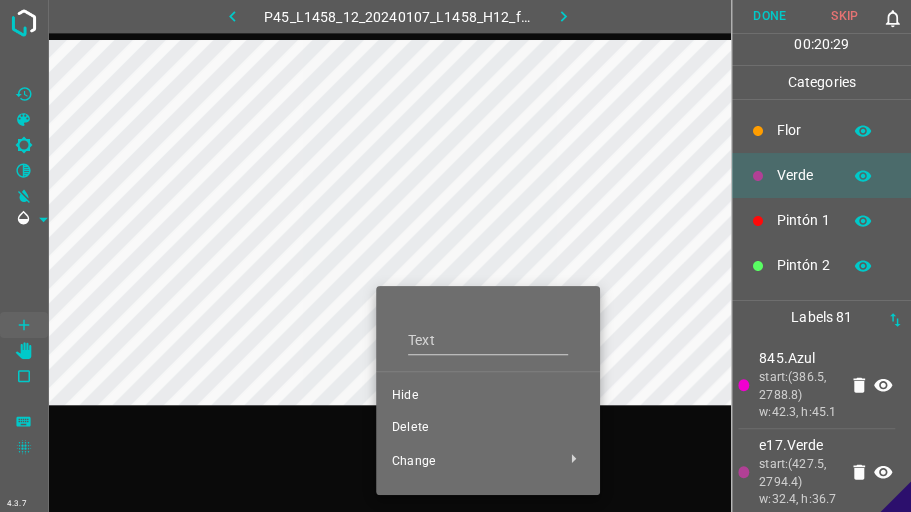 click on "Delete" at bounding box center (488, 428) 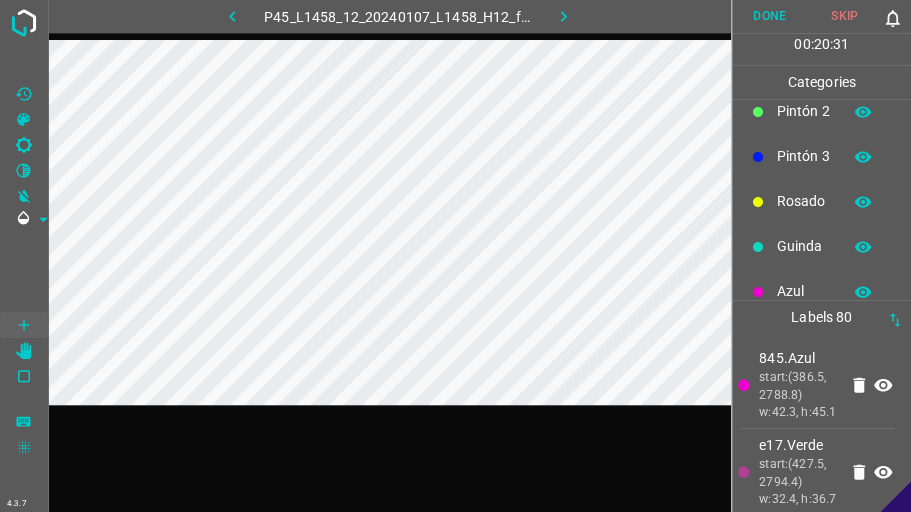 scroll, scrollTop: 176, scrollLeft: 0, axis: vertical 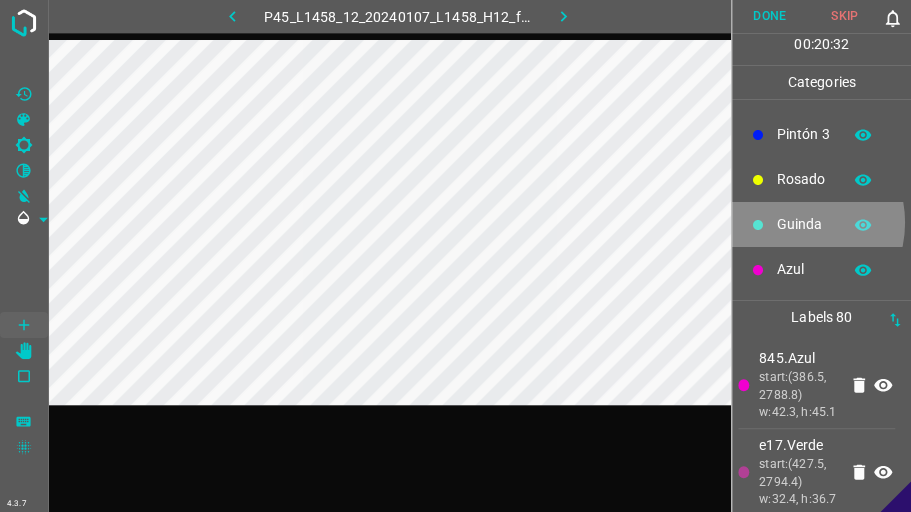 click on "Guinda" at bounding box center [804, 224] 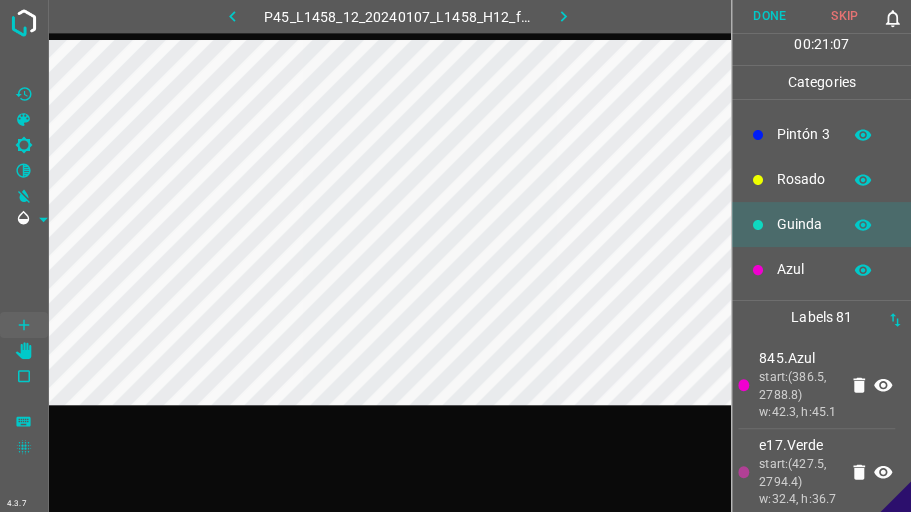 click on "Azul" at bounding box center [821, 269] 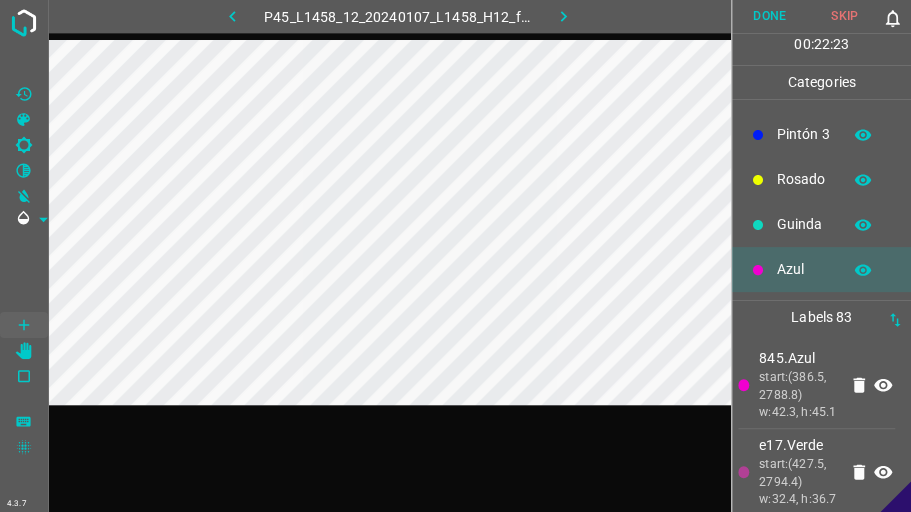 scroll, scrollTop: 0, scrollLeft: 0, axis: both 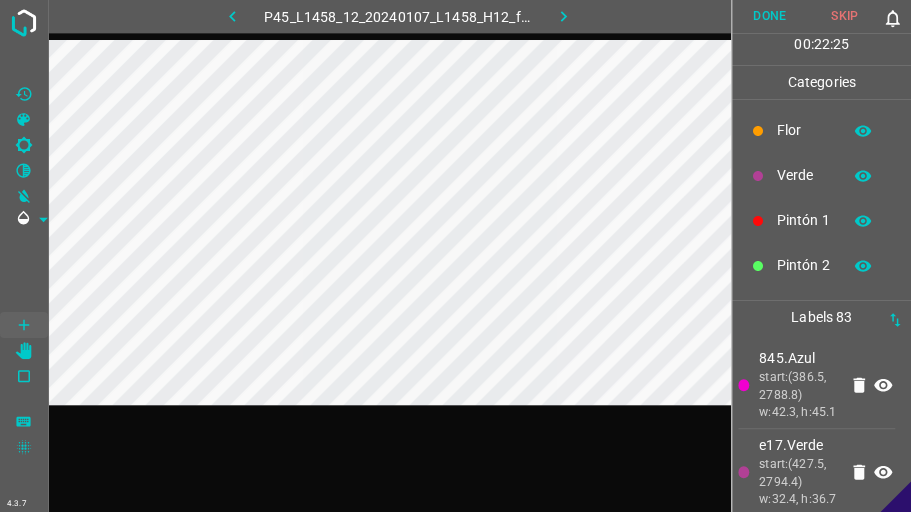 click on "Verde" at bounding box center [821, 175] 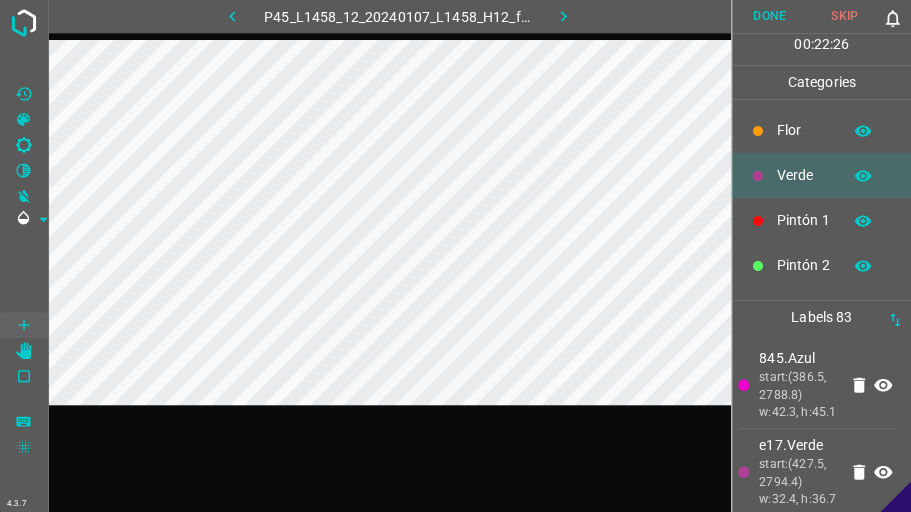 click on "Flor" at bounding box center (821, 130) 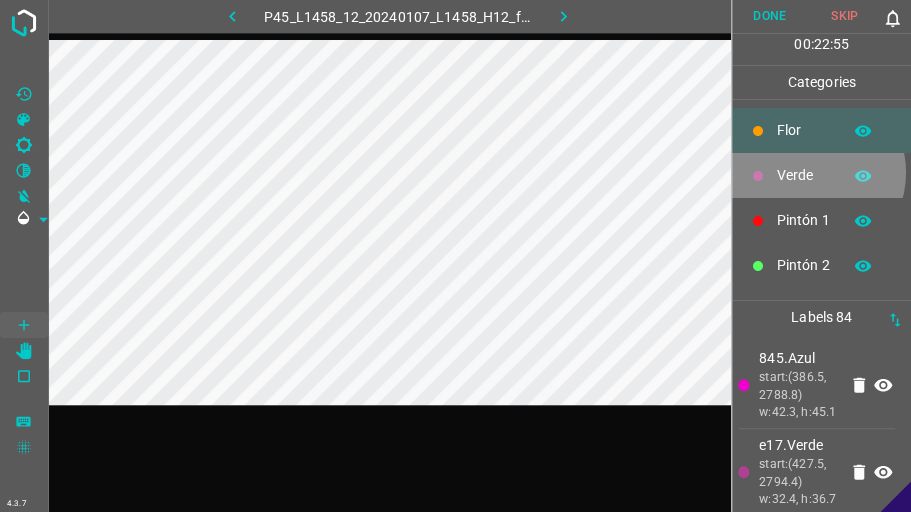 click on "Verde" at bounding box center (804, 175) 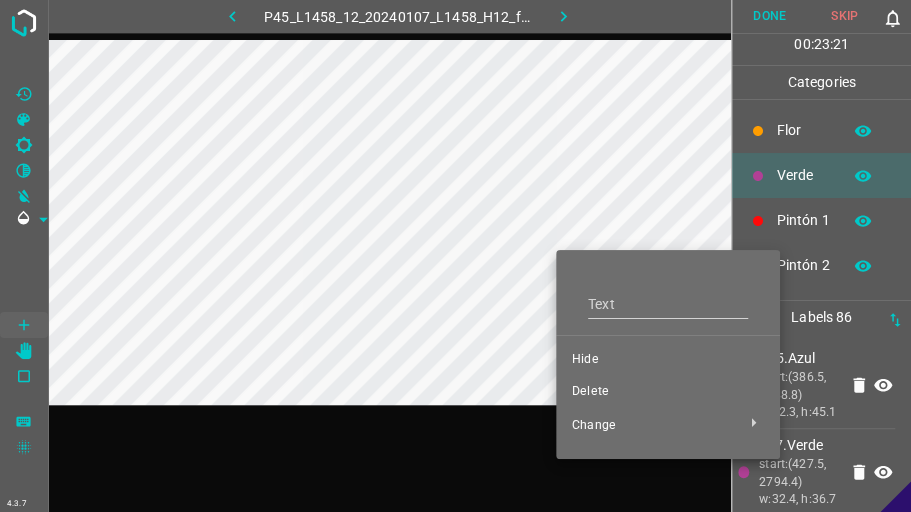 click on "Delete" at bounding box center (668, 392) 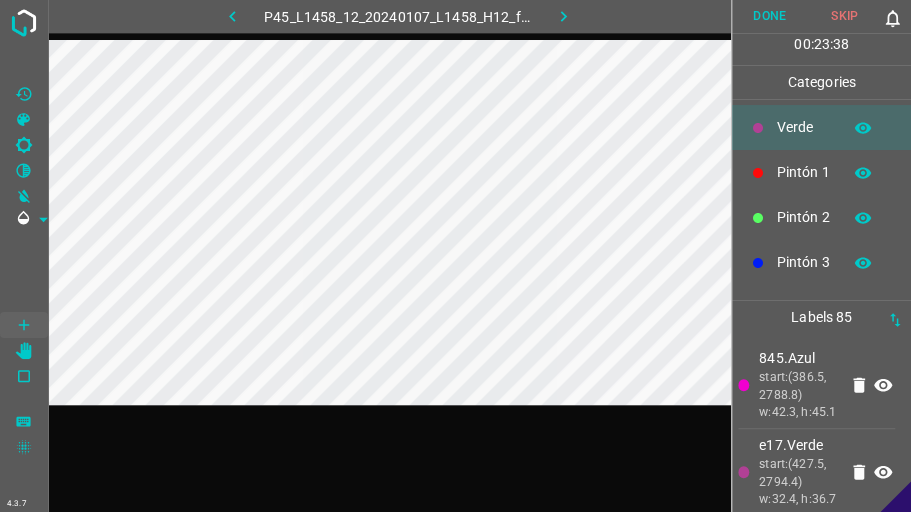 scroll, scrollTop: 50, scrollLeft: 0, axis: vertical 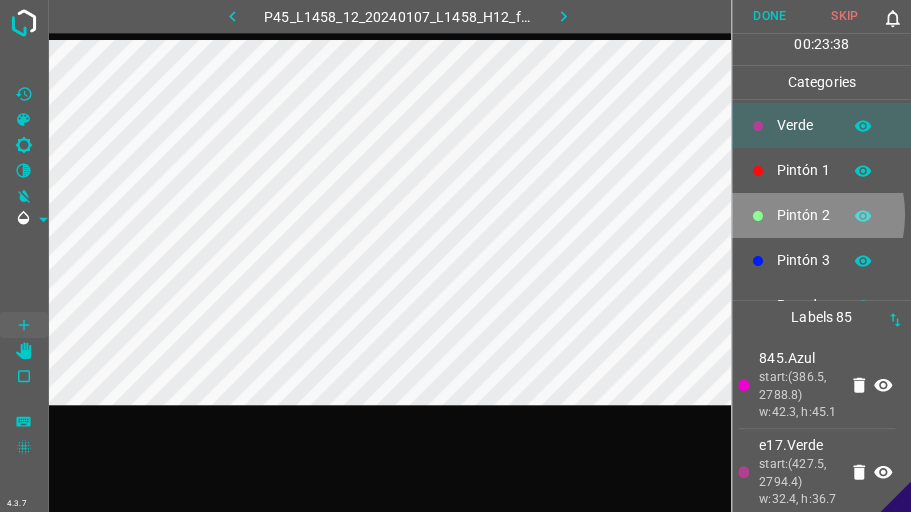 click on "Pintón 2" at bounding box center (821, 215) 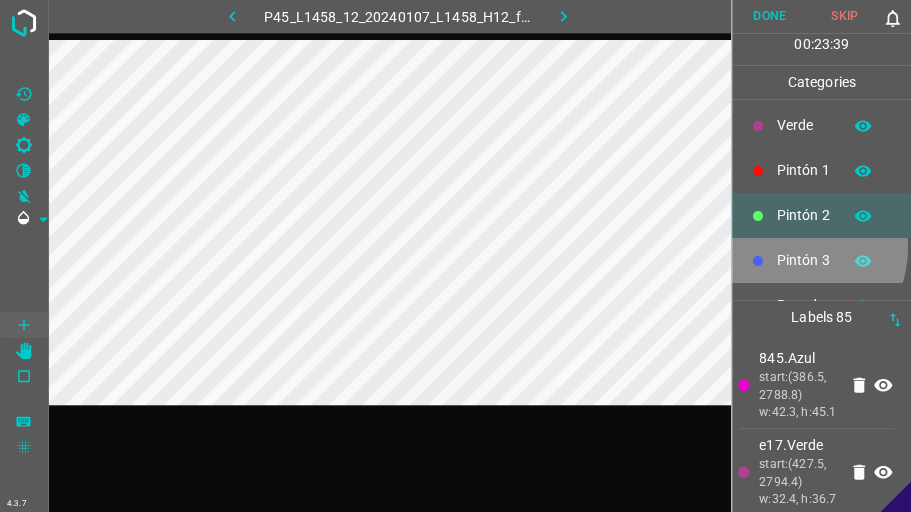 click on "Pintón 3" at bounding box center [821, 260] 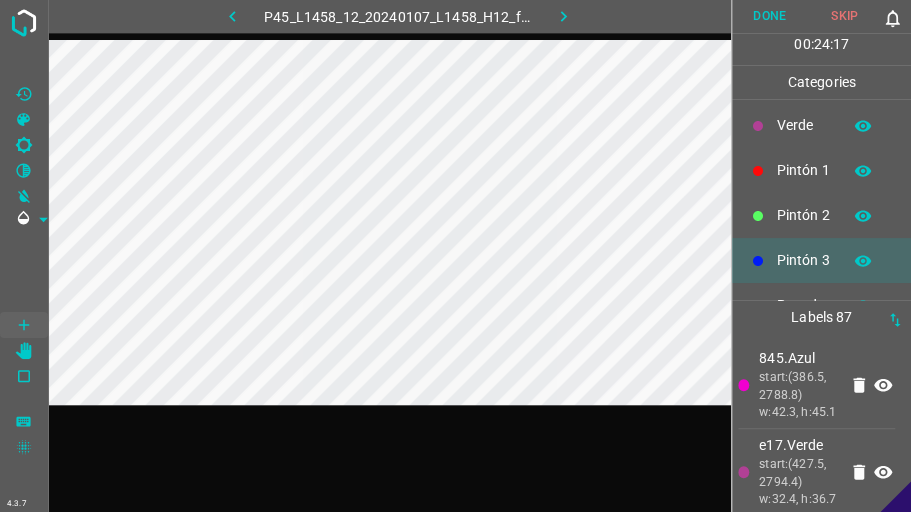 scroll, scrollTop: 176, scrollLeft: 0, axis: vertical 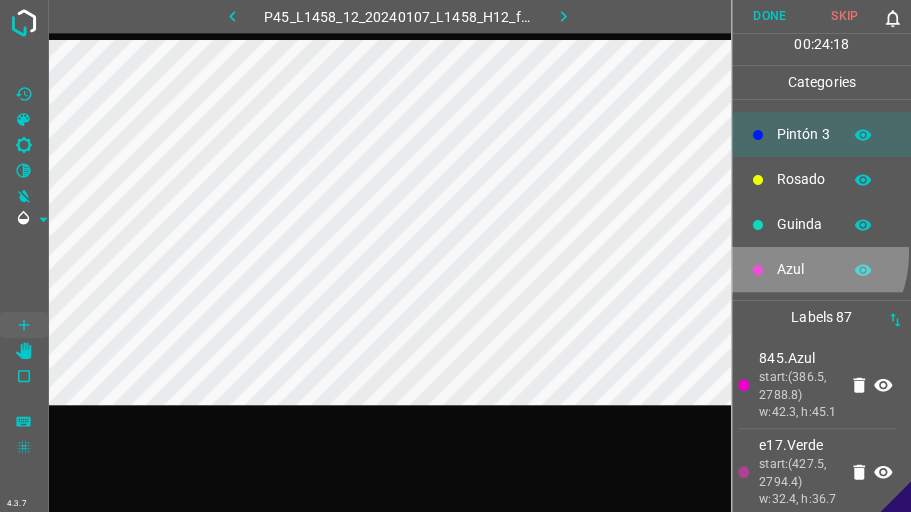 click on "Azul" at bounding box center [821, 269] 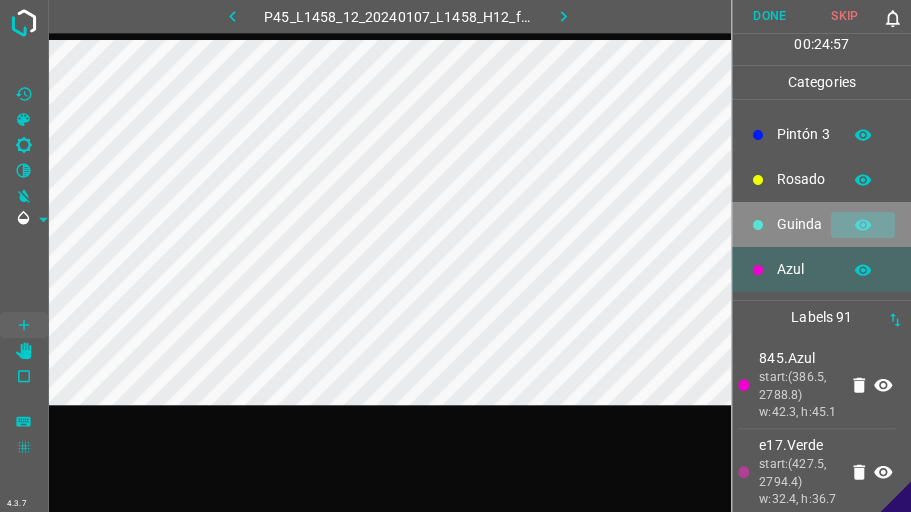 click at bounding box center (863, 225) 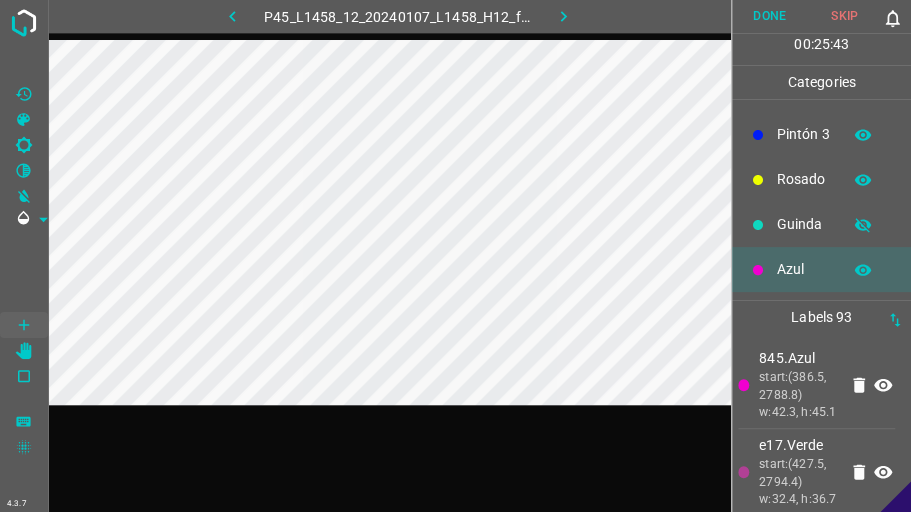 scroll, scrollTop: 0, scrollLeft: 0, axis: both 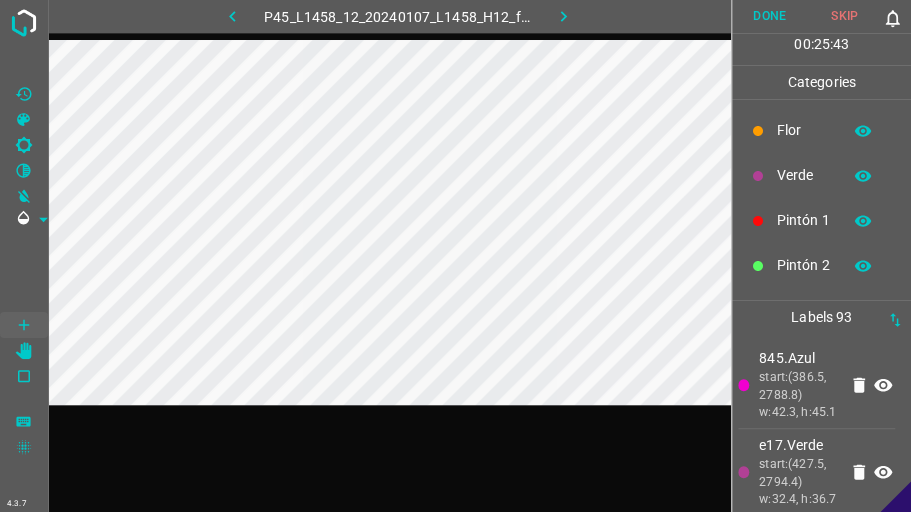 click on "Verde" at bounding box center [804, 175] 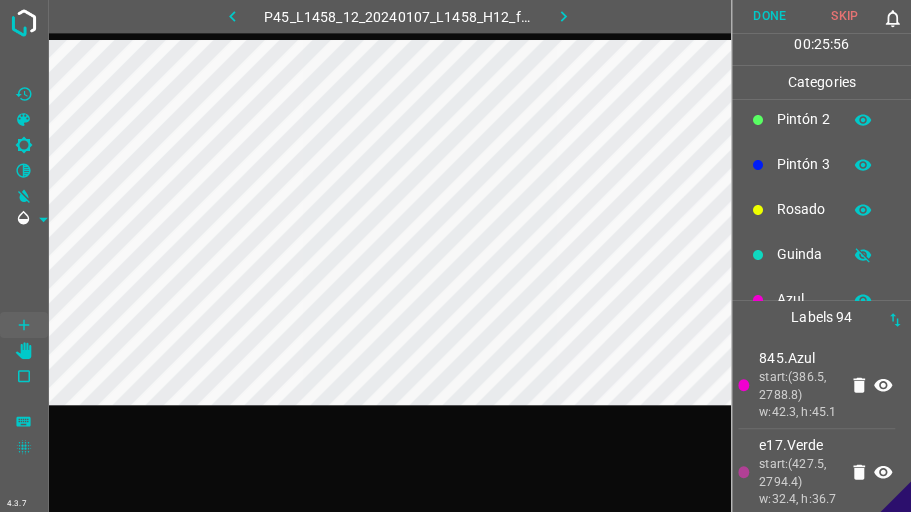 scroll, scrollTop: 176, scrollLeft: 0, axis: vertical 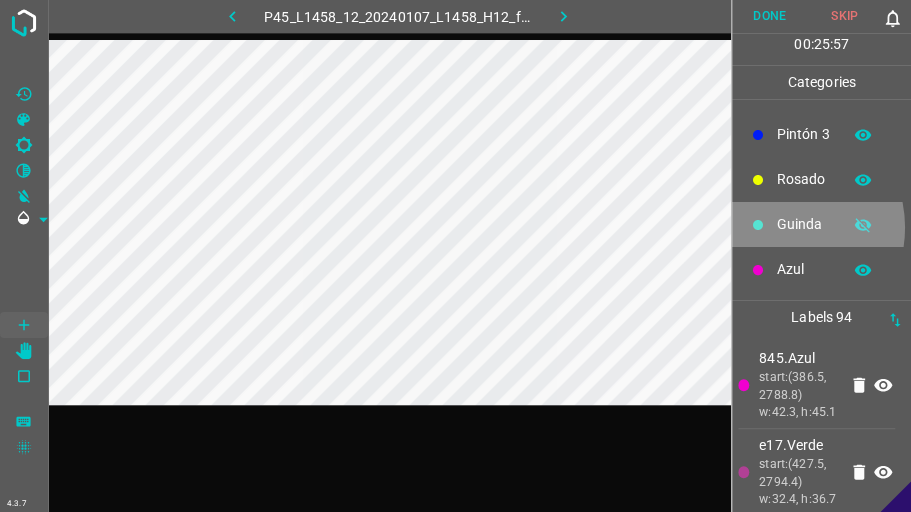 click on "Guinda" at bounding box center [821, 224] 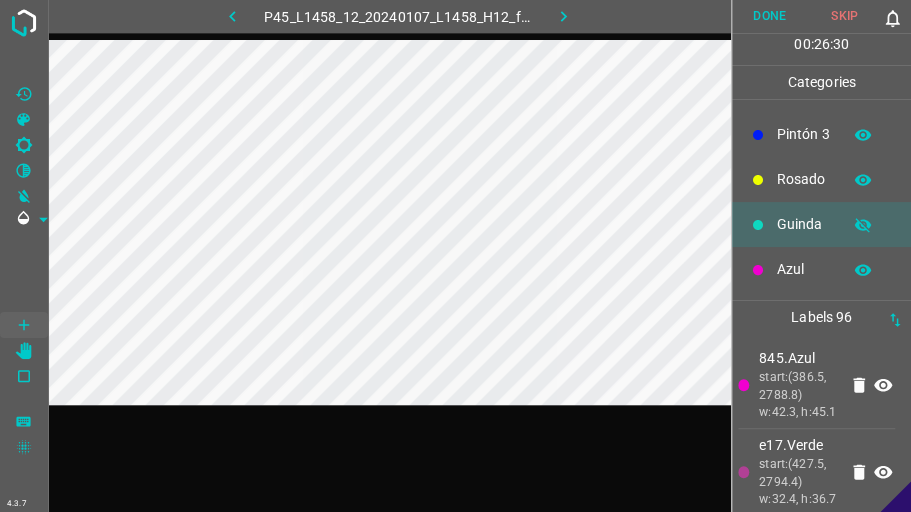 click 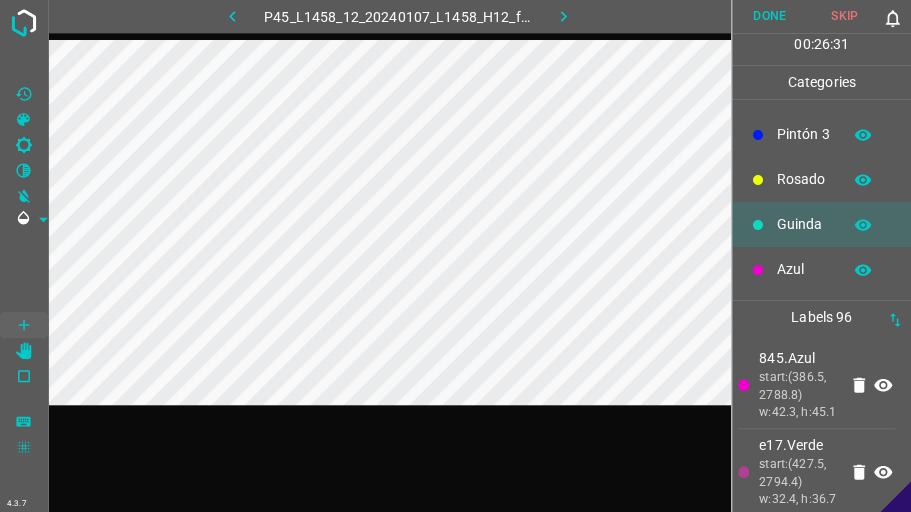 click on "Azul" at bounding box center [804, 269] 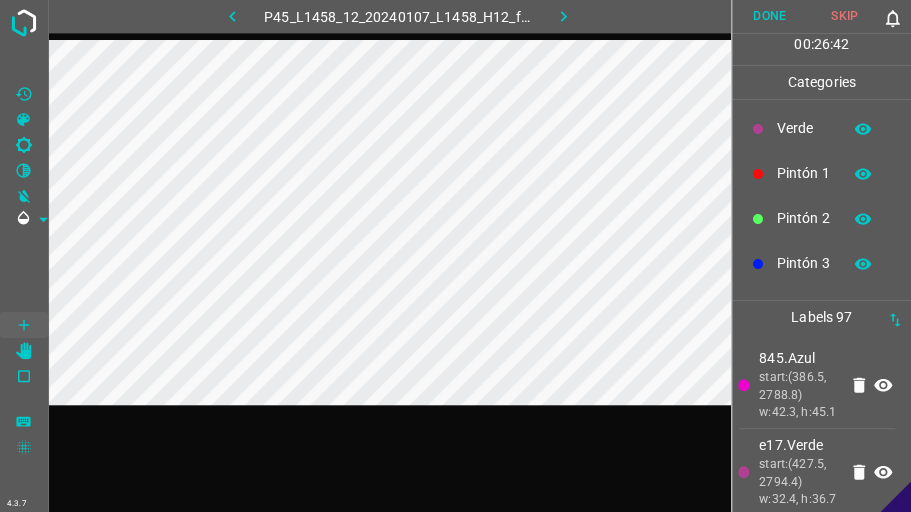 scroll, scrollTop: 0, scrollLeft: 0, axis: both 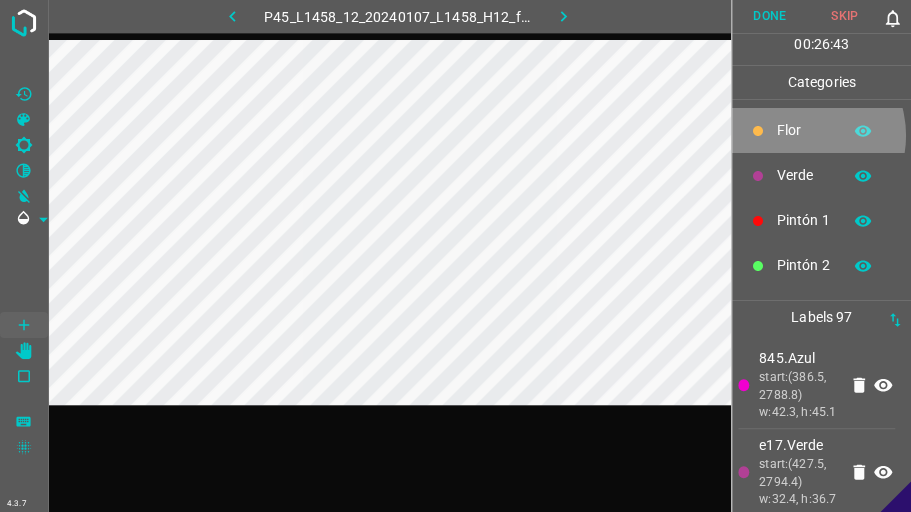 click on "Flor" at bounding box center [804, 130] 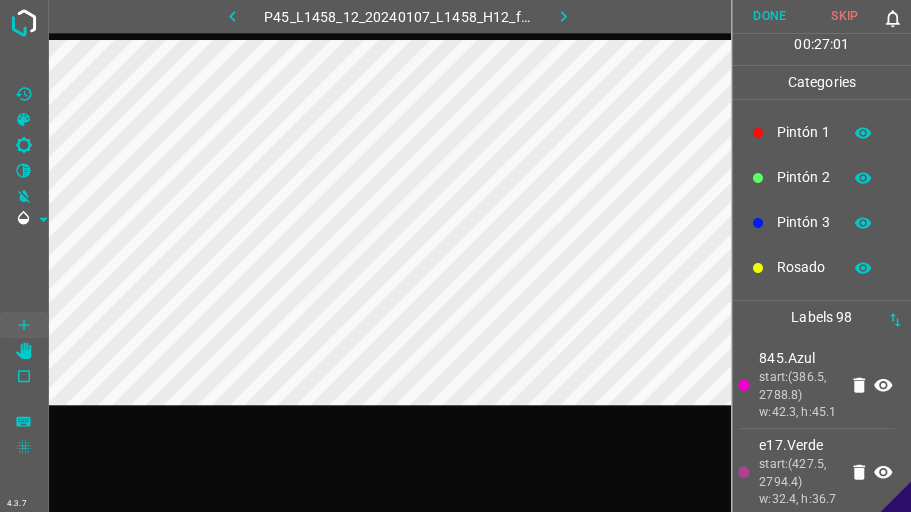 scroll, scrollTop: 150, scrollLeft: 0, axis: vertical 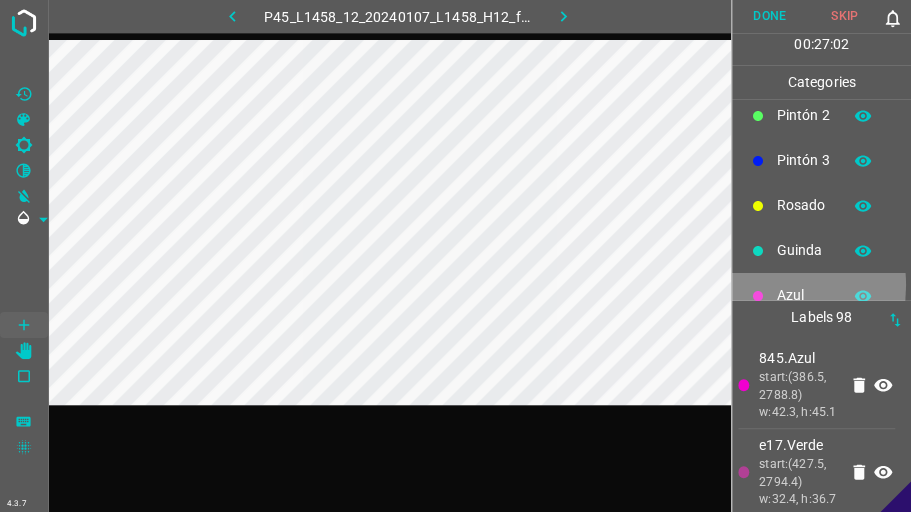 click at bounding box center [758, 296] 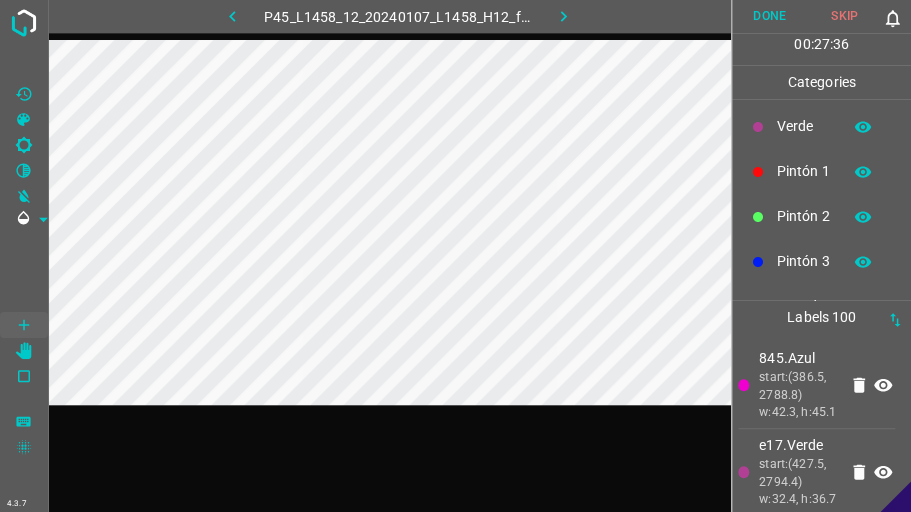 scroll, scrollTop: 0, scrollLeft: 0, axis: both 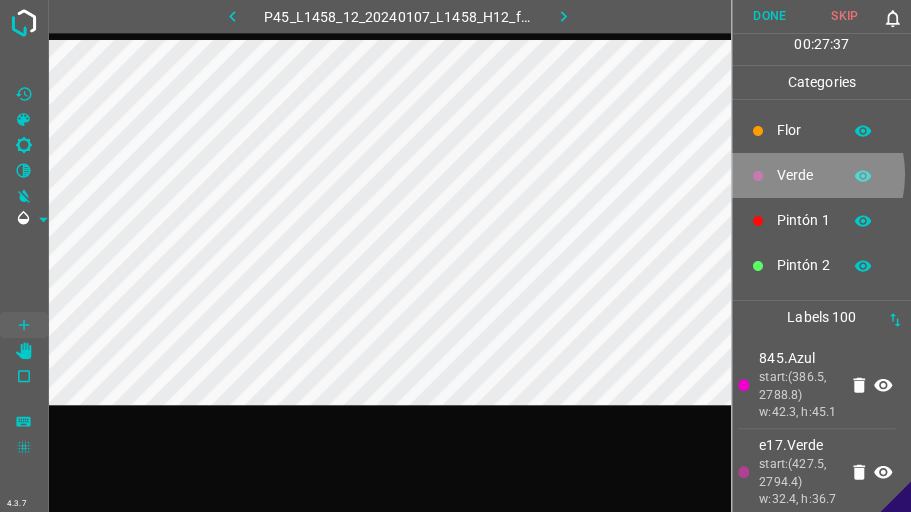 click on "Verde" at bounding box center (804, 175) 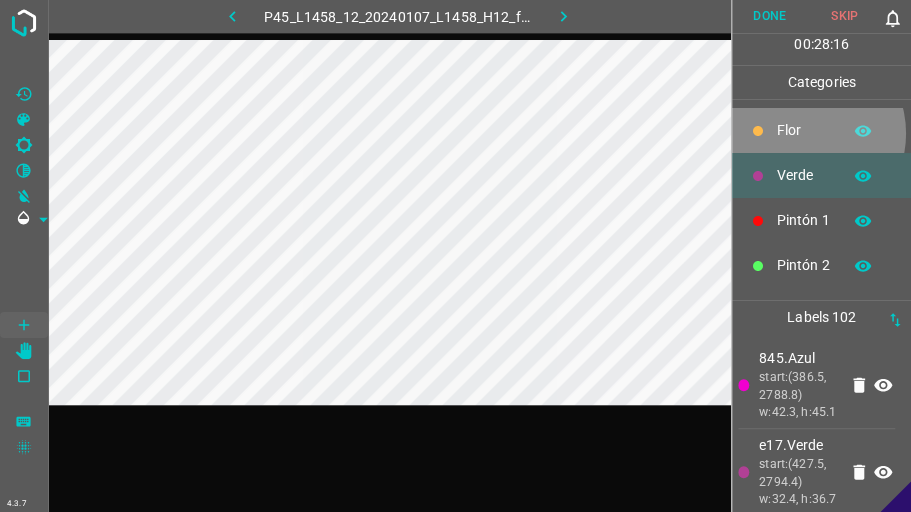 click on "Flor" at bounding box center [804, 130] 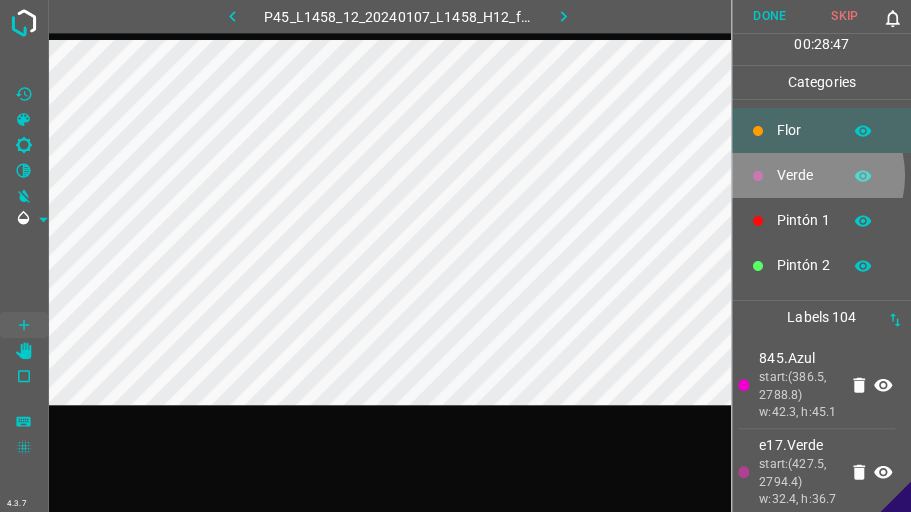 click on "Verde" at bounding box center (804, 175) 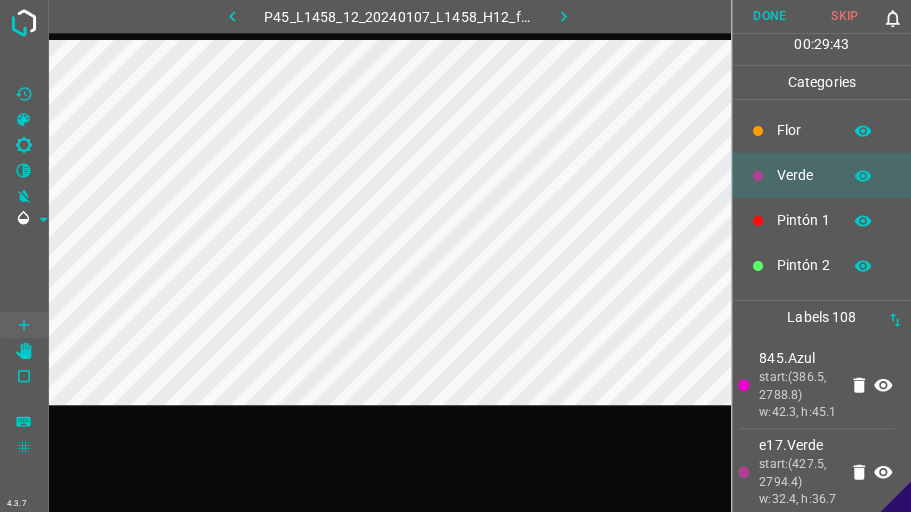 scroll, scrollTop: 176, scrollLeft: 0, axis: vertical 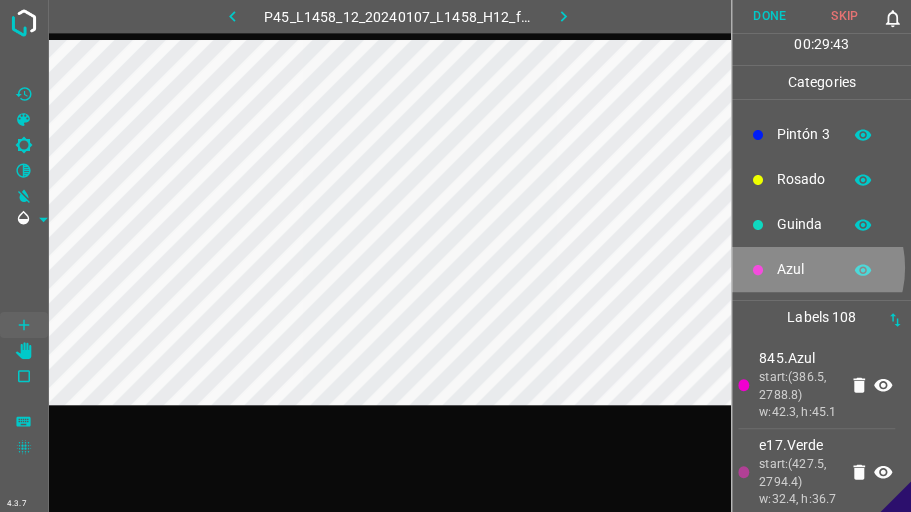 click on "Azul" at bounding box center (804, 269) 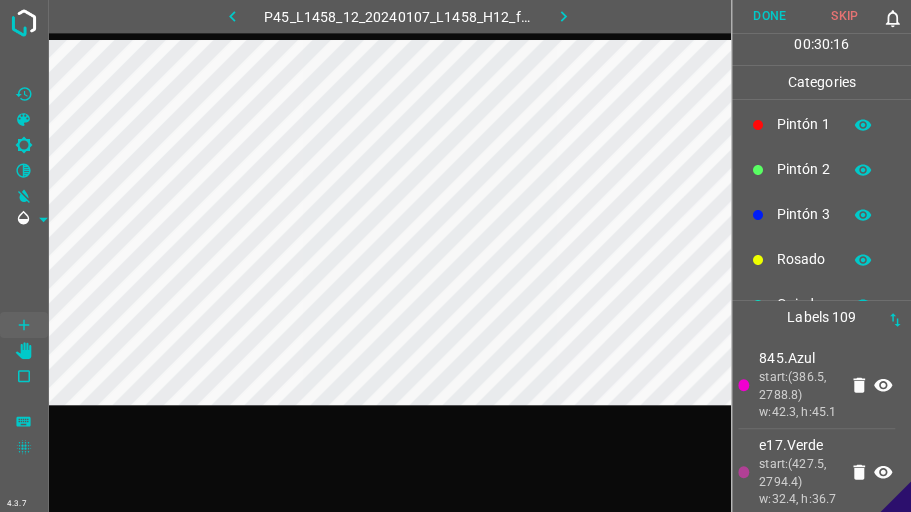 scroll, scrollTop: 0, scrollLeft: 0, axis: both 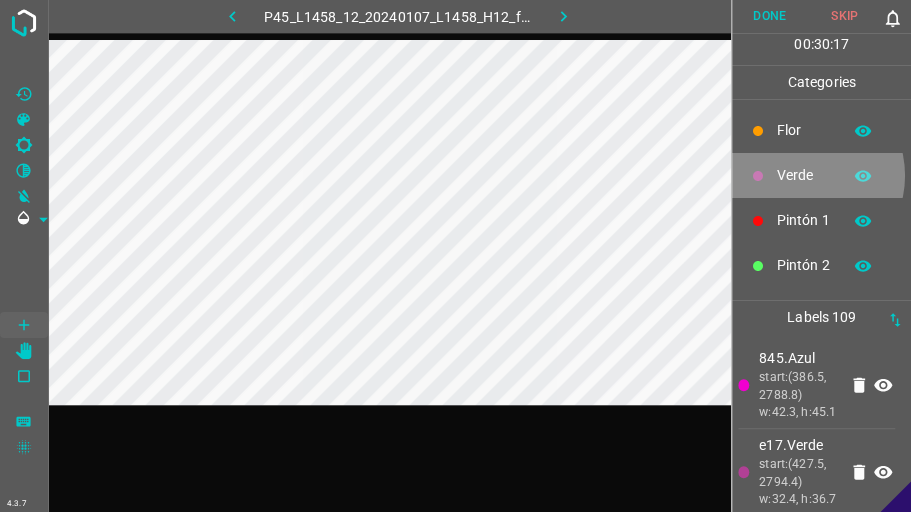 click on "Verde" at bounding box center [804, 175] 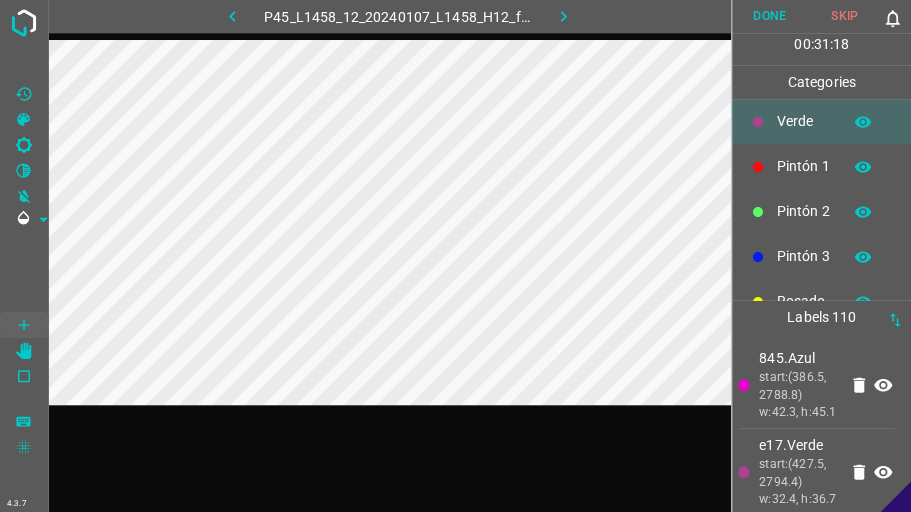 scroll, scrollTop: 176, scrollLeft: 0, axis: vertical 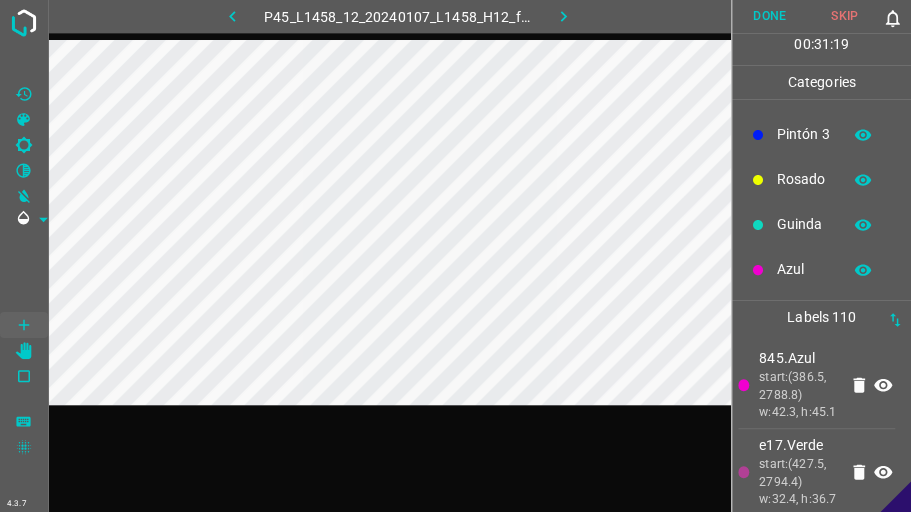 click on "Azul" at bounding box center [804, 269] 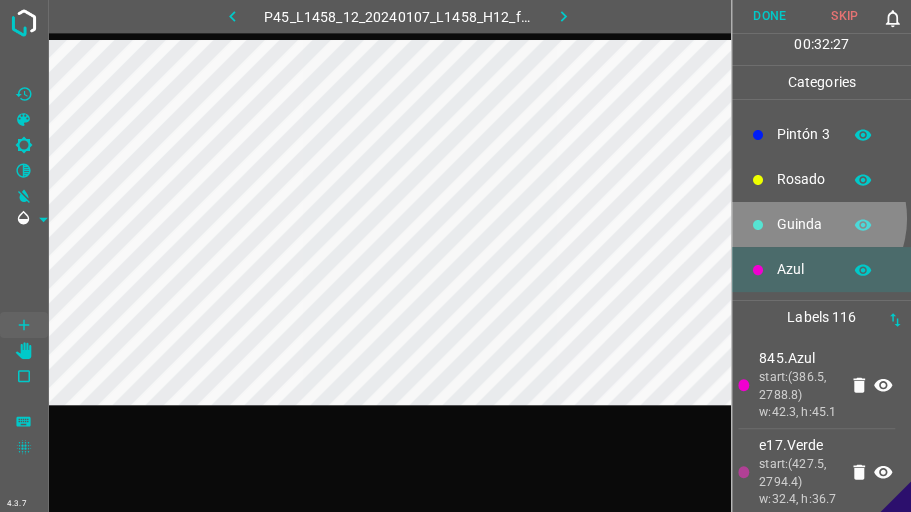 click on "Guinda" at bounding box center (804, 224) 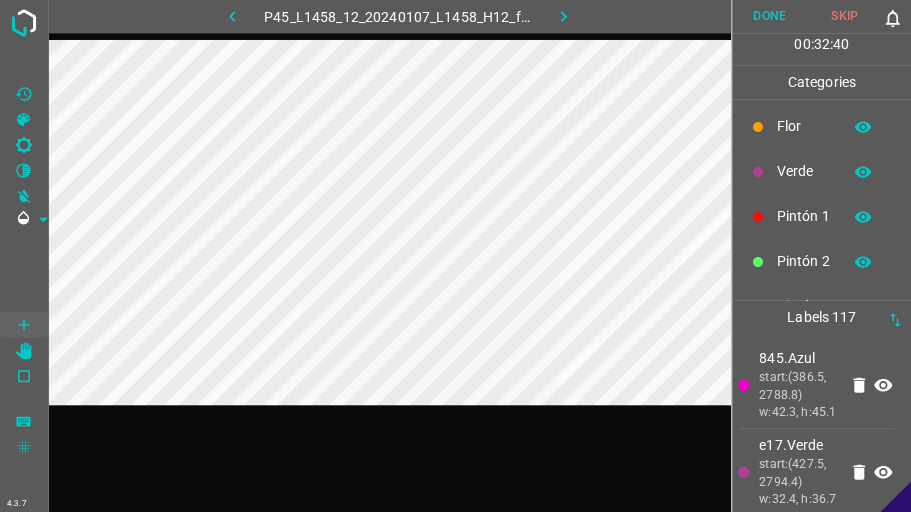 scroll, scrollTop: 0, scrollLeft: 0, axis: both 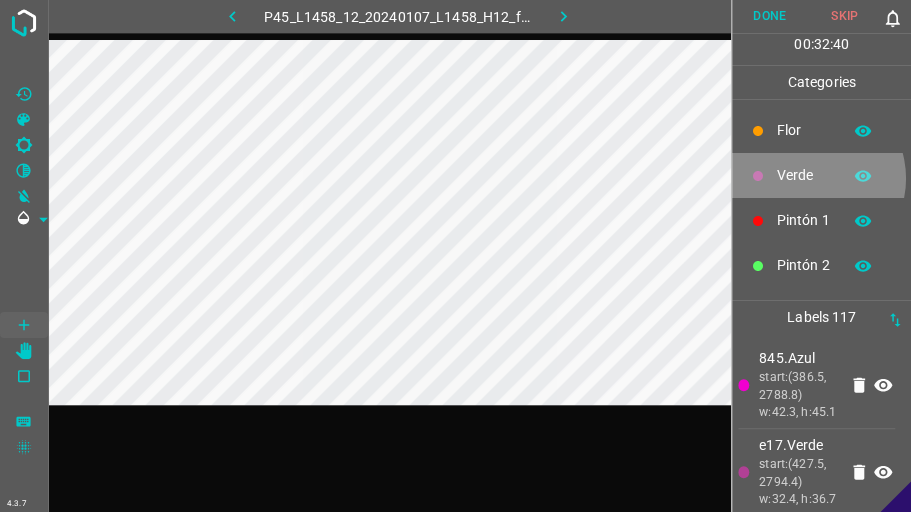 click on "Verde" at bounding box center (804, 175) 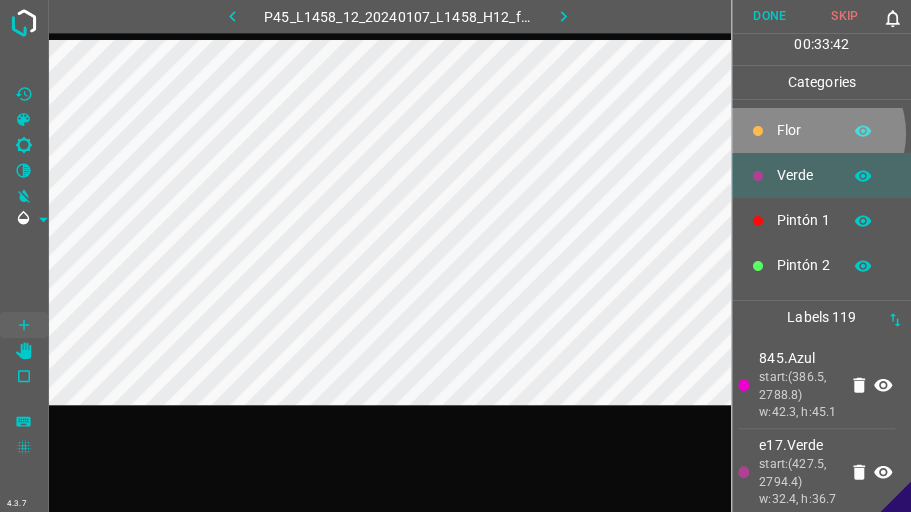 click on "Flor" at bounding box center [804, 130] 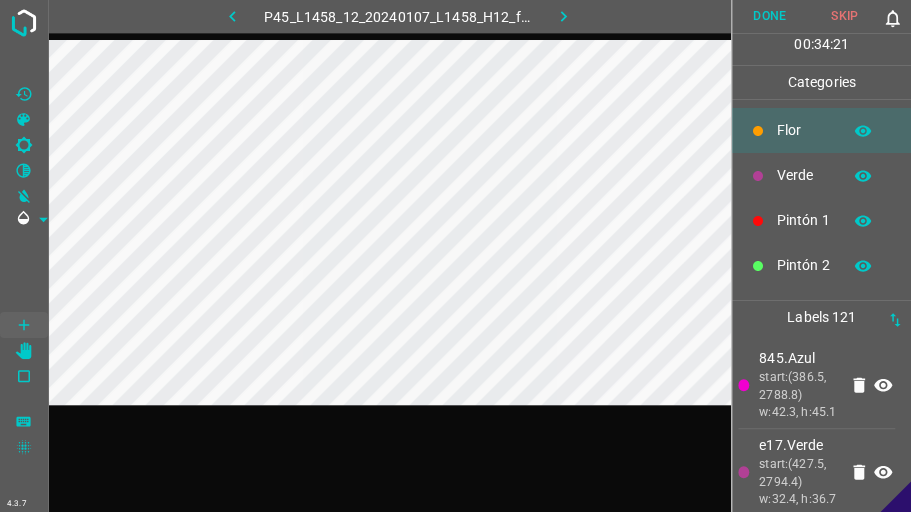 click on "Verde" at bounding box center [804, 175] 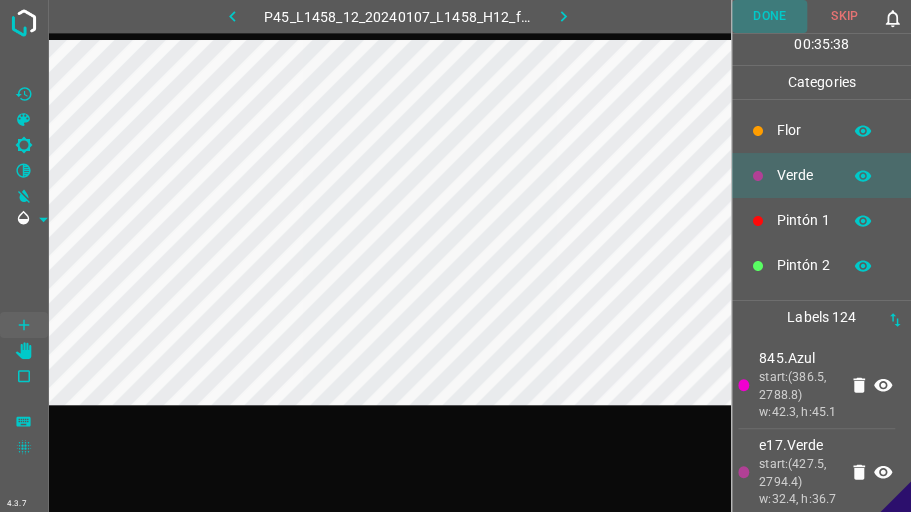 click on "Done" at bounding box center [769, 16] 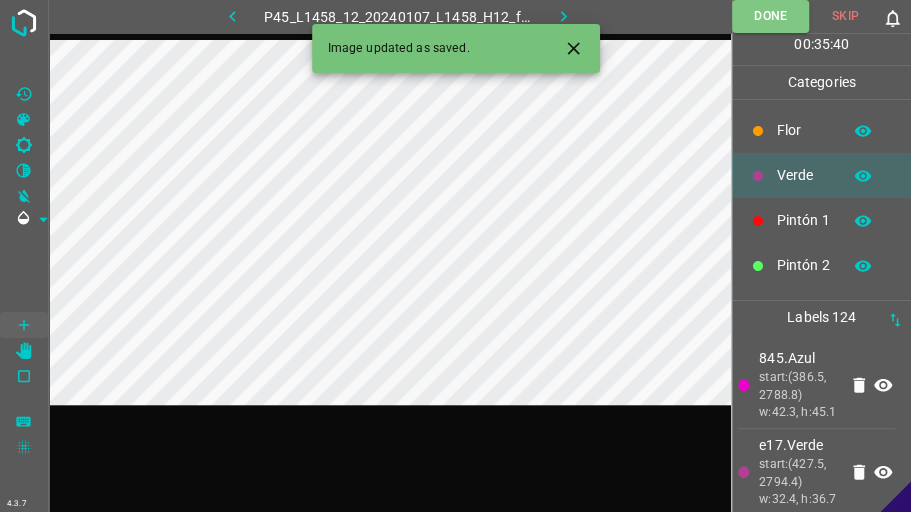 click 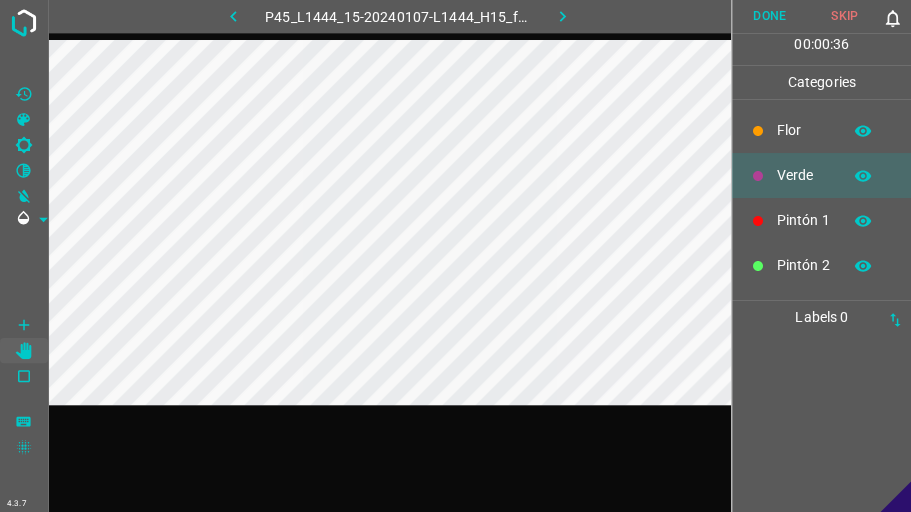 click on "Verde" at bounding box center (804, 175) 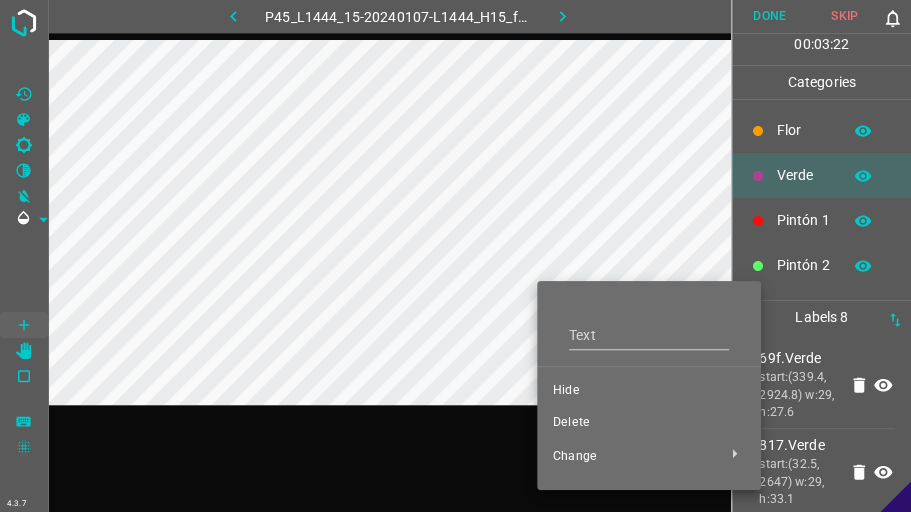 click on "Delete" at bounding box center (649, 423) 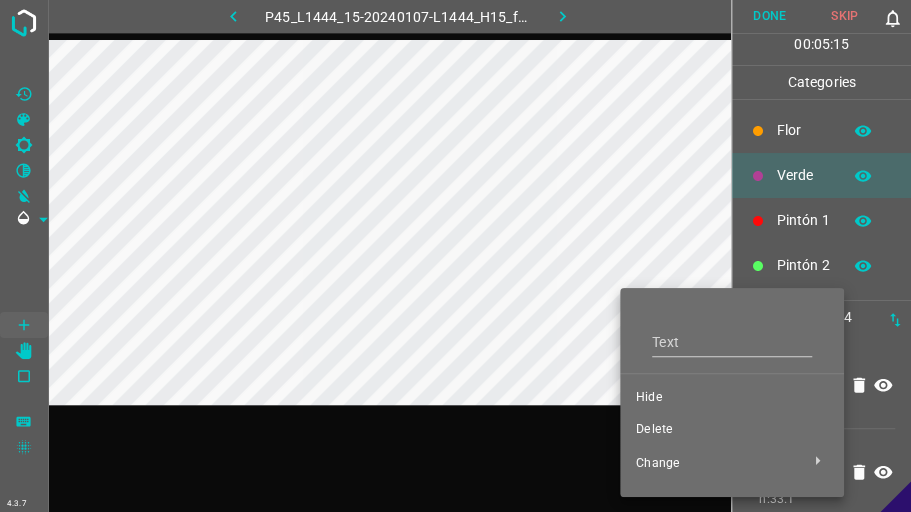 click on "Delete" at bounding box center [732, 430] 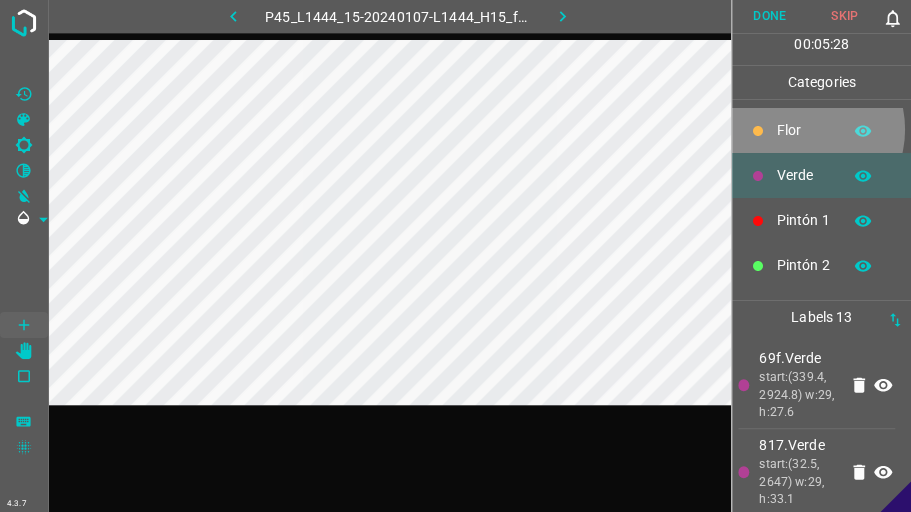 click on "Flor" at bounding box center [804, 130] 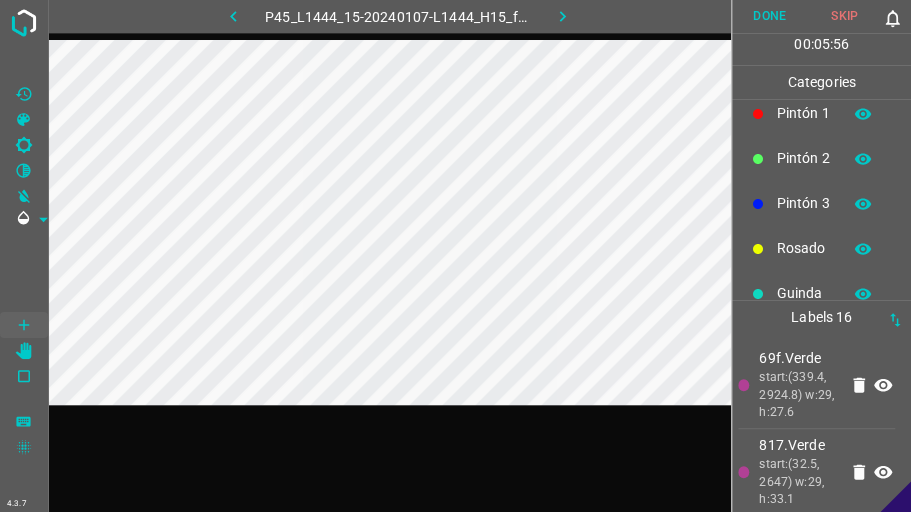 scroll, scrollTop: 176, scrollLeft: 0, axis: vertical 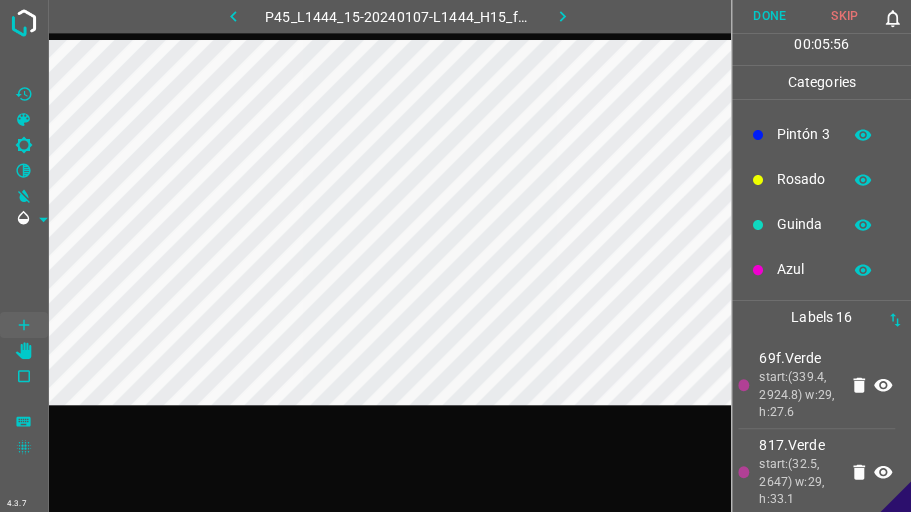 click on "Azul" at bounding box center [804, 269] 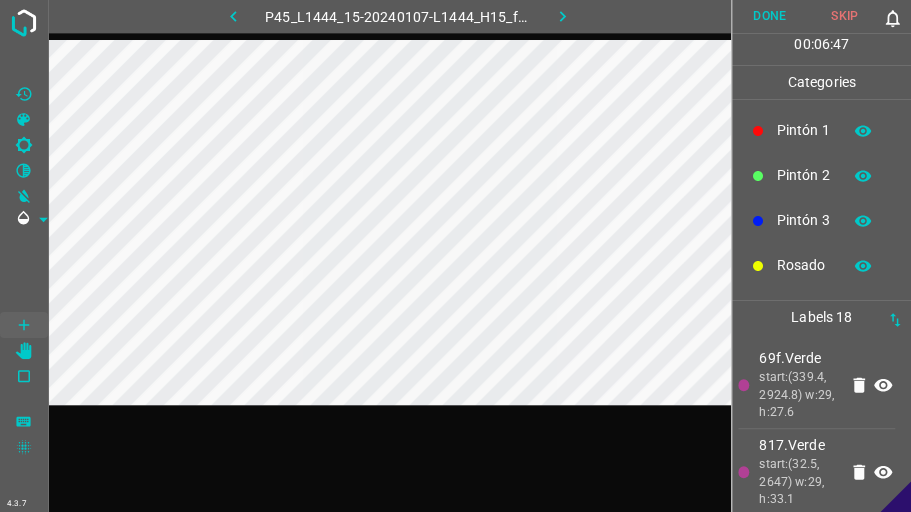 scroll, scrollTop: 0, scrollLeft: 0, axis: both 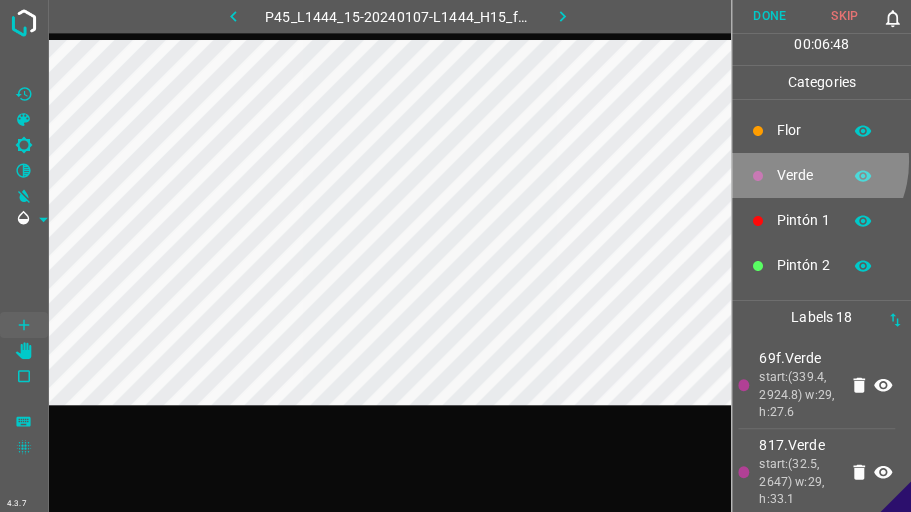 click on "Verde" at bounding box center (821, 175) 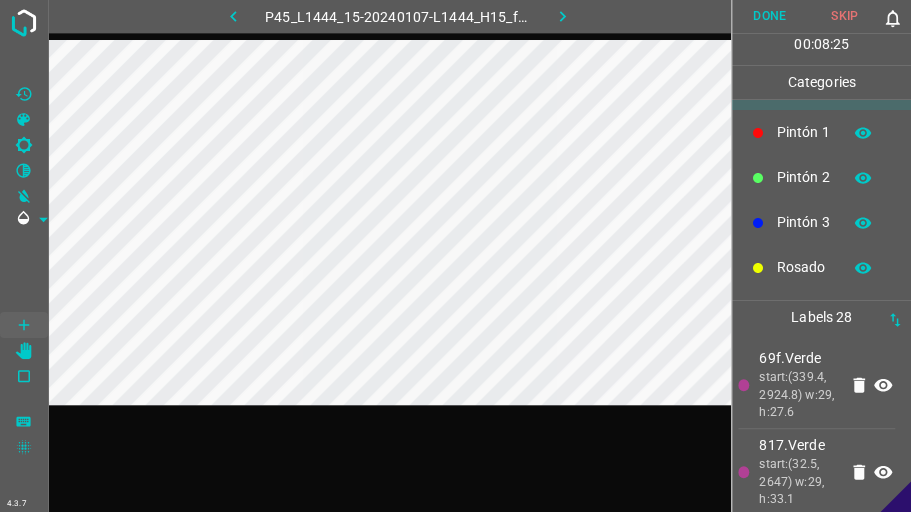 scroll, scrollTop: 176, scrollLeft: 0, axis: vertical 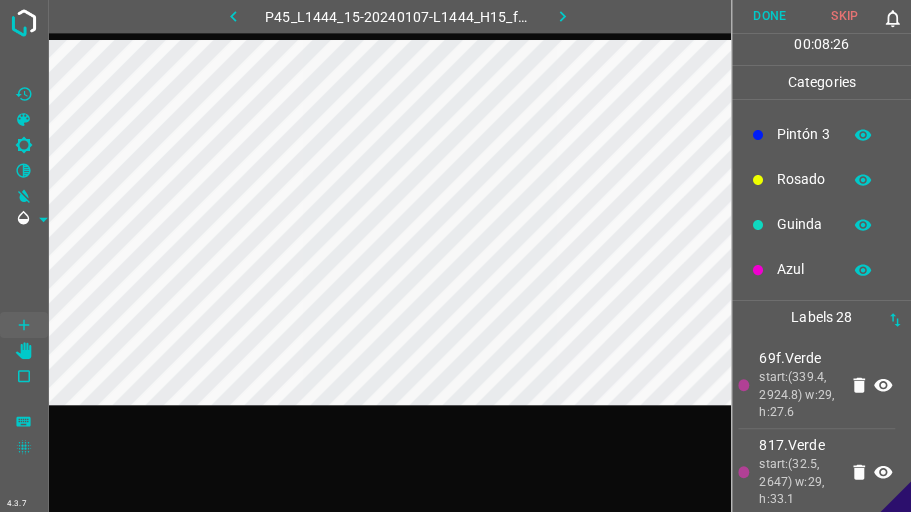 click on "Azul" at bounding box center [804, 269] 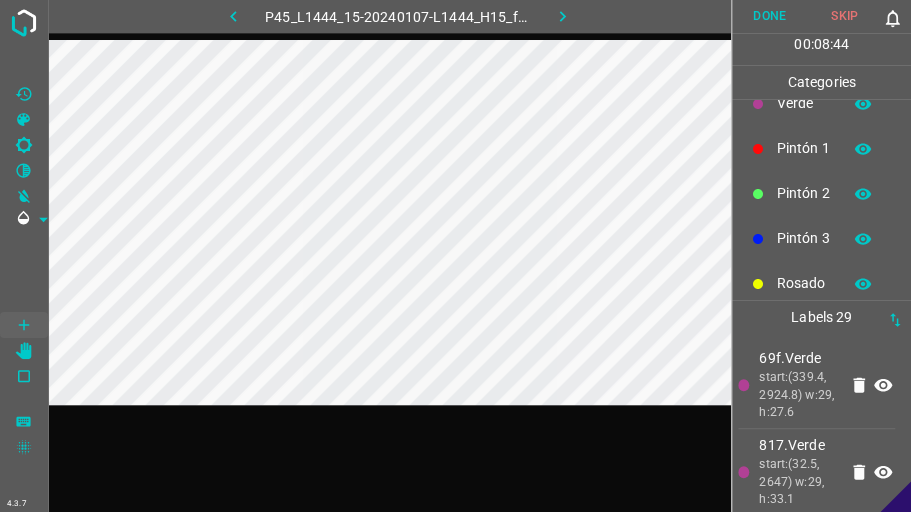 scroll, scrollTop: 0, scrollLeft: 0, axis: both 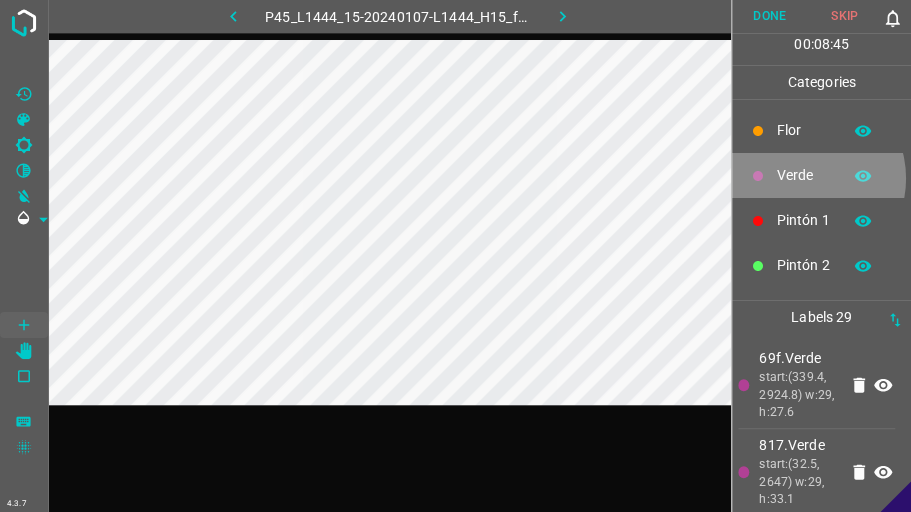 click on "Verde" at bounding box center (804, 175) 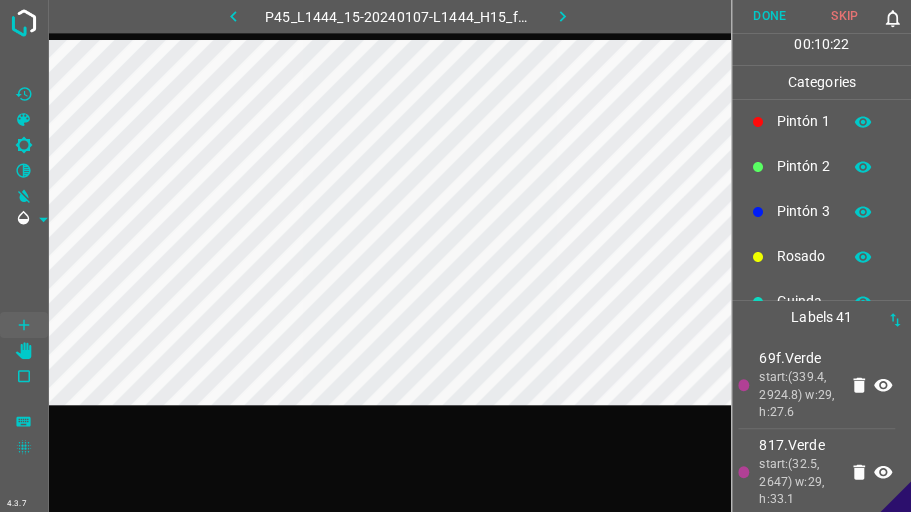 scroll, scrollTop: 0, scrollLeft: 0, axis: both 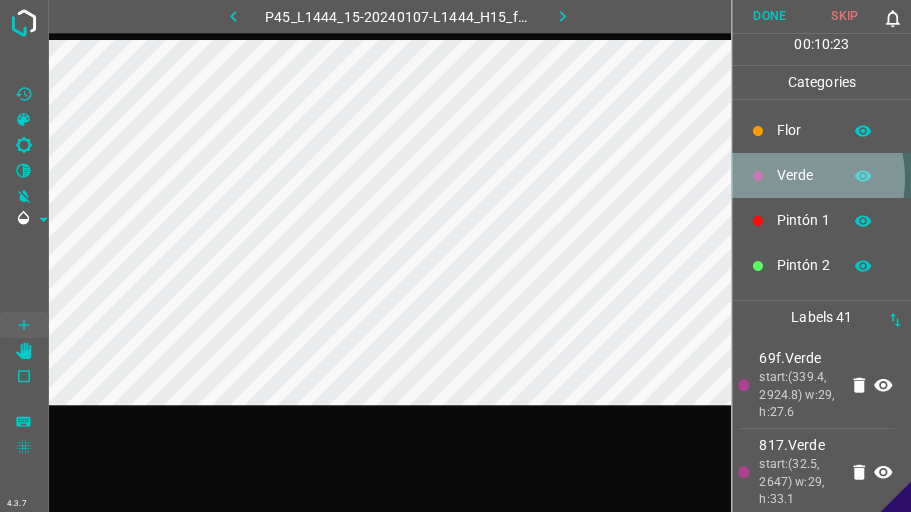 click on "Verde" at bounding box center [804, 175] 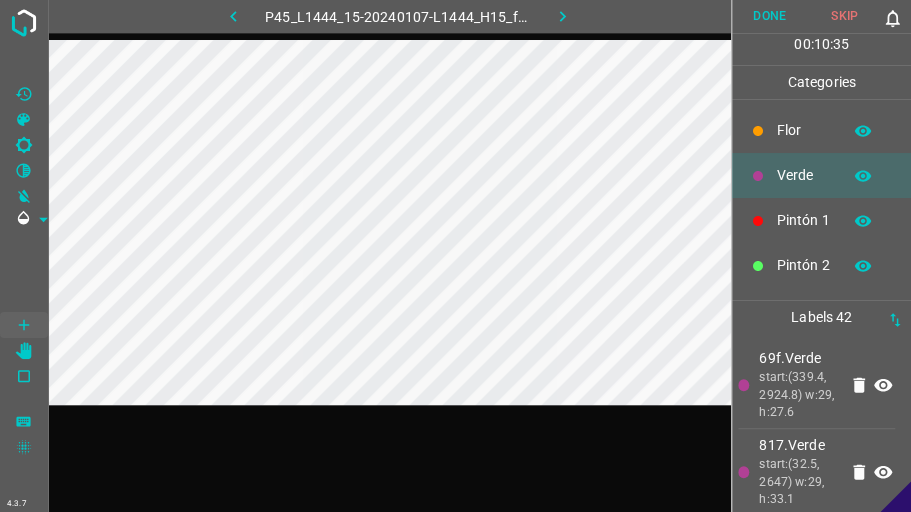 scroll, scrollTop: 176, scrollLeft: 0, axis: vertical 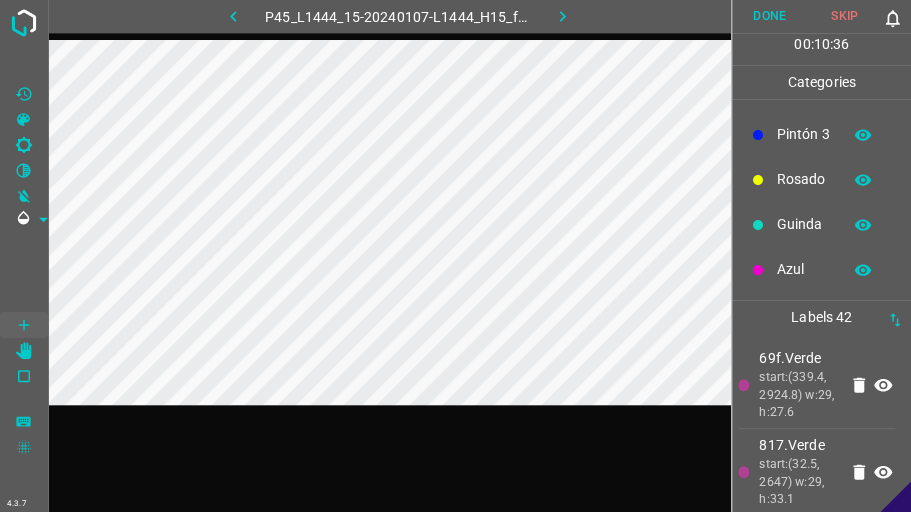 click on "Azul" at bounding box center [804, 269] 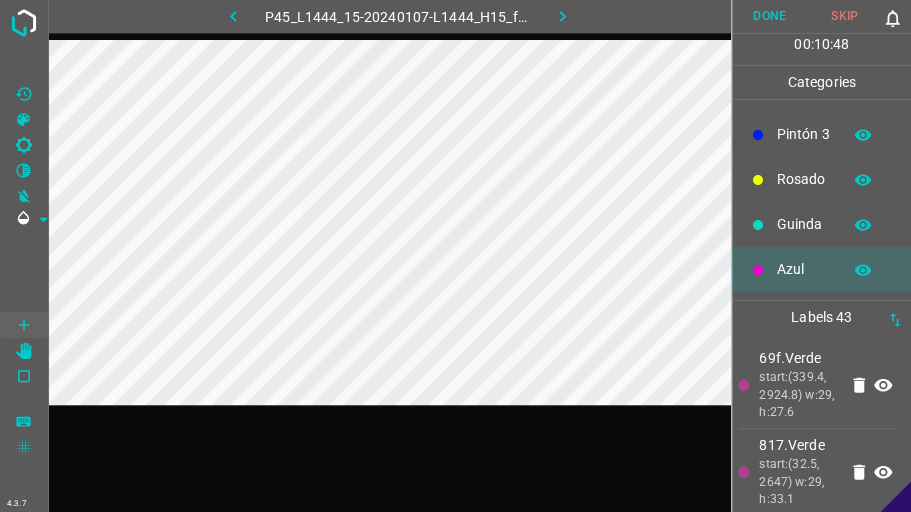 scroll, scrollTop: 0, scrollLeft: 0, axis: both 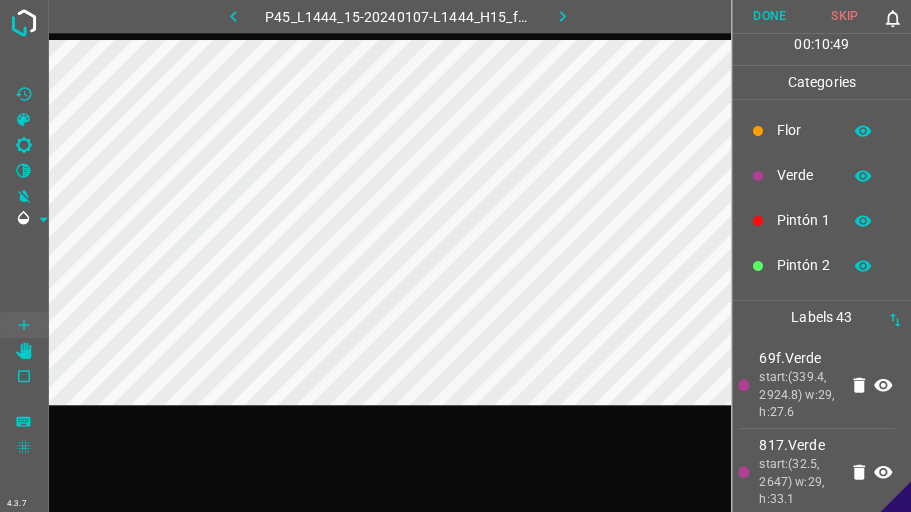click on "Verde" at bounding box center [804, 175] 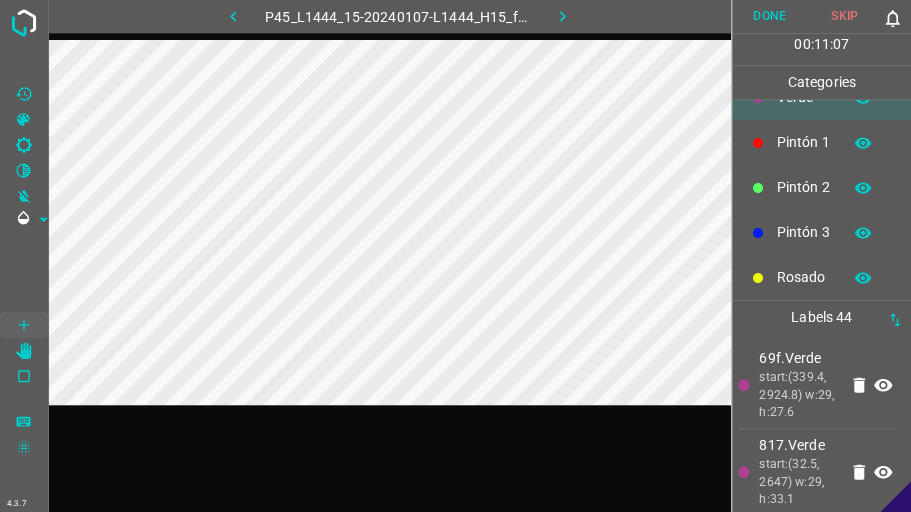 scroll, scrollTop: 176, scrollLeft: 0, axis: vertical 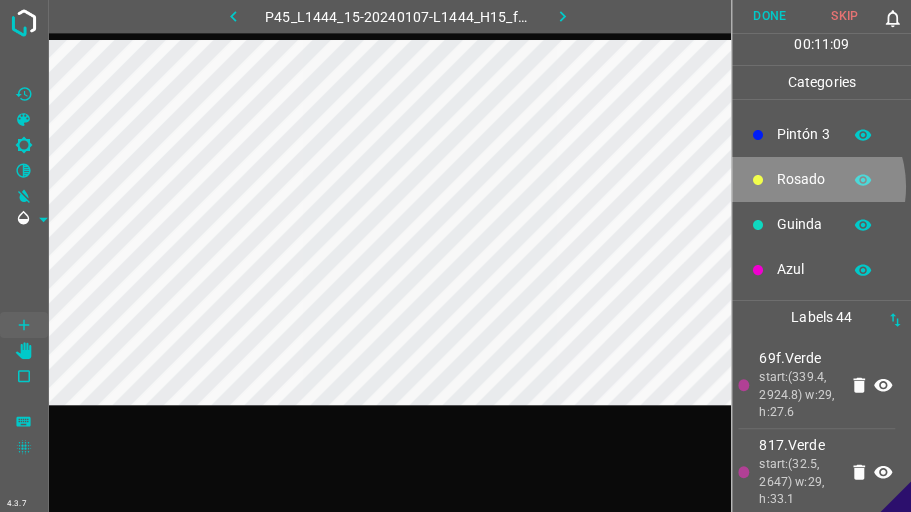 click on "Rosado" at bounding box center (804, 179) 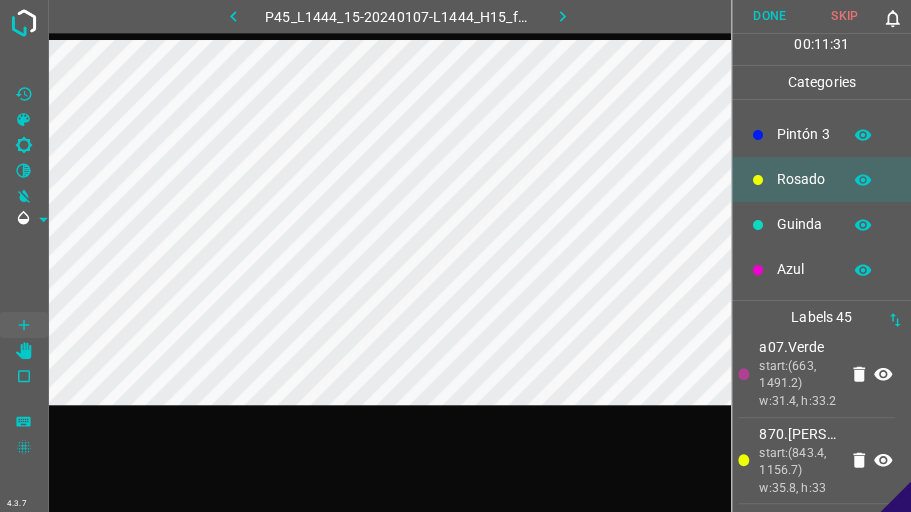 scroll, scrollTop: 4364, scrollLeft: 0, axis: vertical 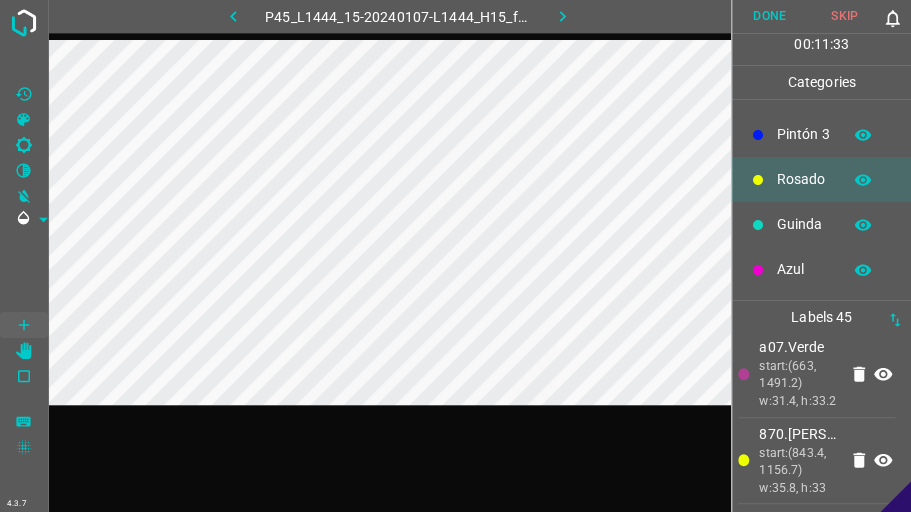 click 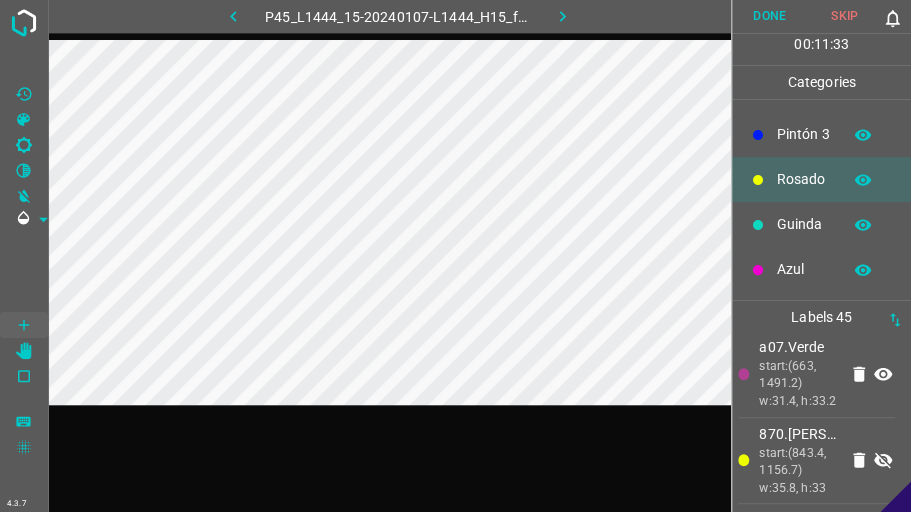 click 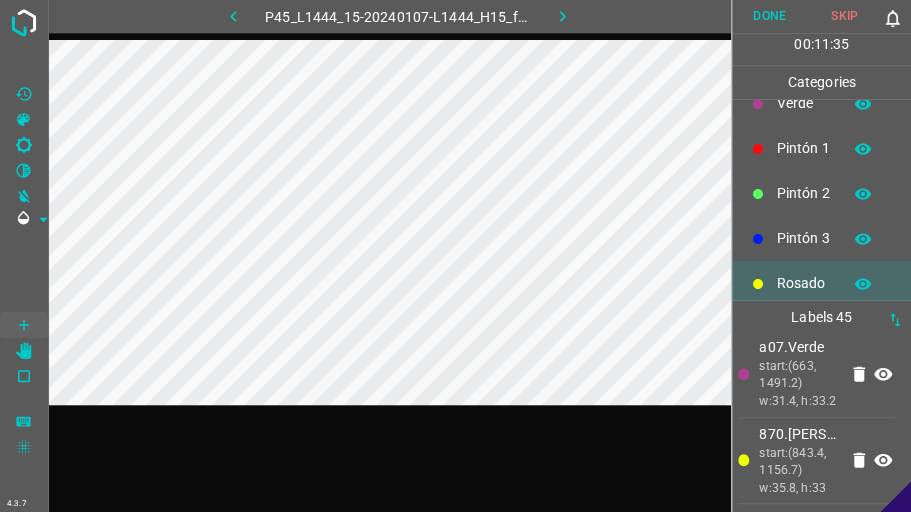 scroll, scrollTop: 0, scrollLeft: 0, axis: both 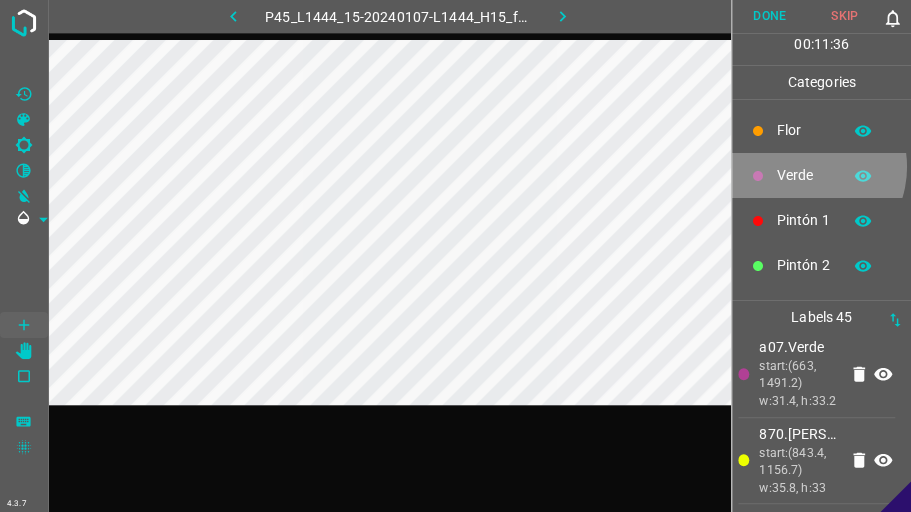 click on "Verde" at bounding box center [804, 175] 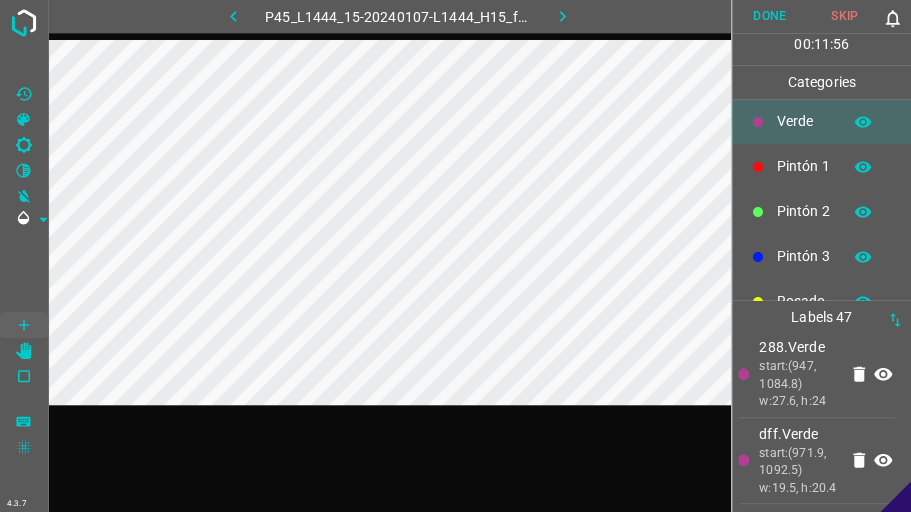 scroll, scrollTop: 176, scrollLeft: 0, axis: vertical 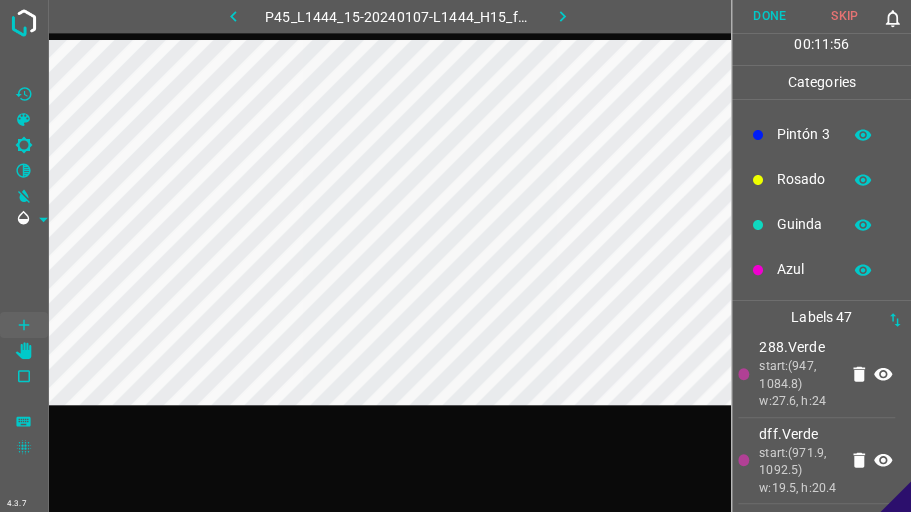 click on "Azul" at bounding box center [804, 269] 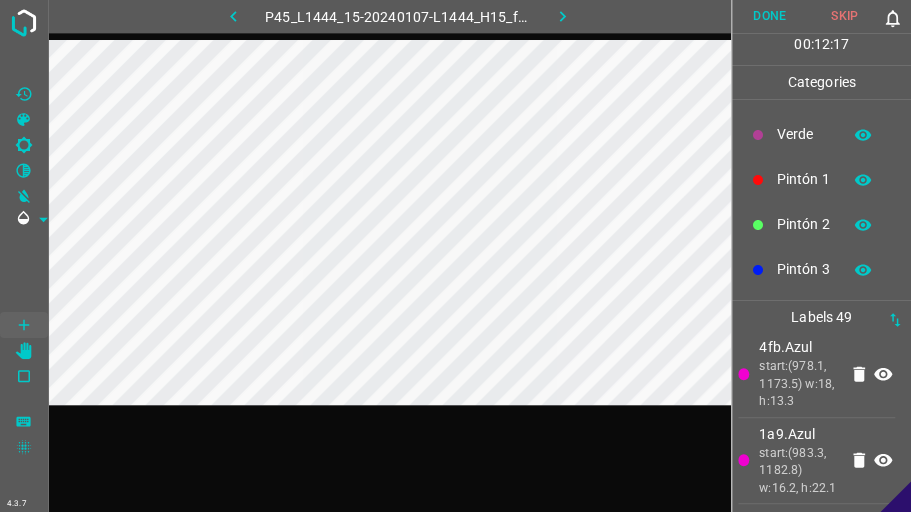scroll, scrollTop: 0, scrollLeft: 0, axis: both 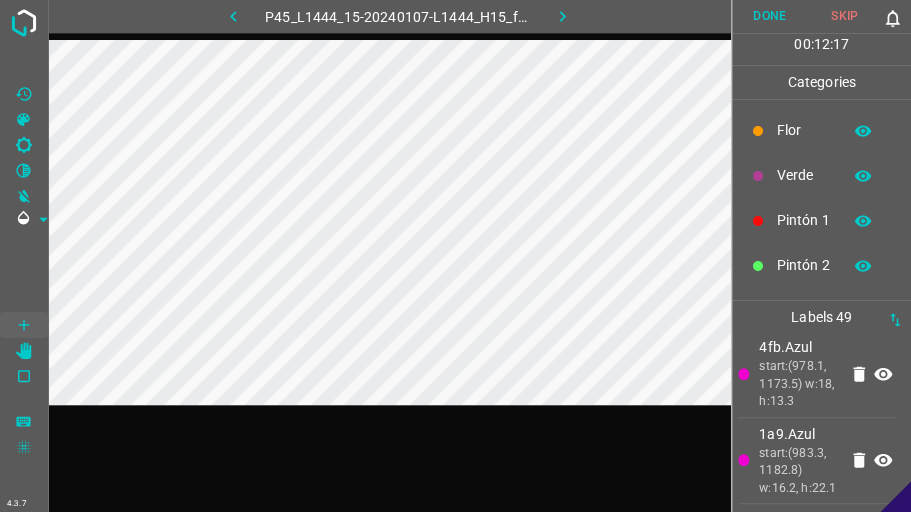 click on "Verde" at bounding box center [804, 175] 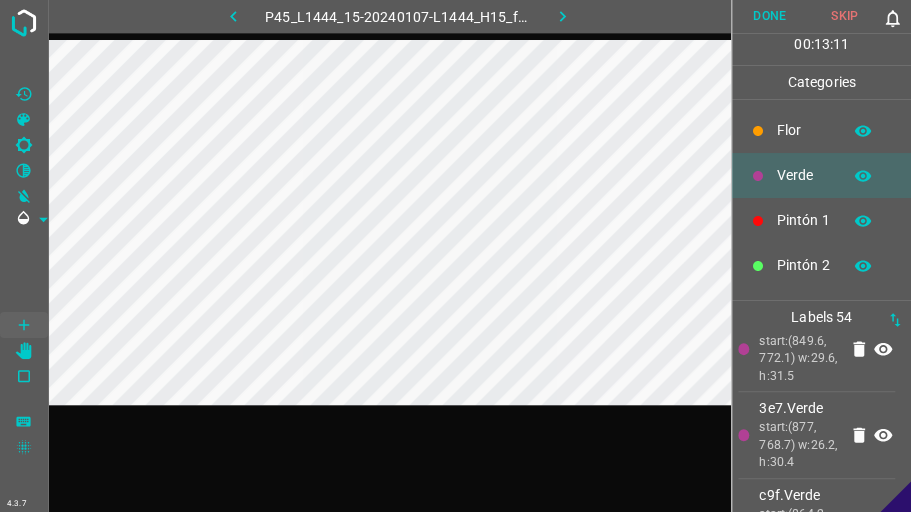 scroll, scrollTop: 176, scrollLeft: 0, axis: vertical 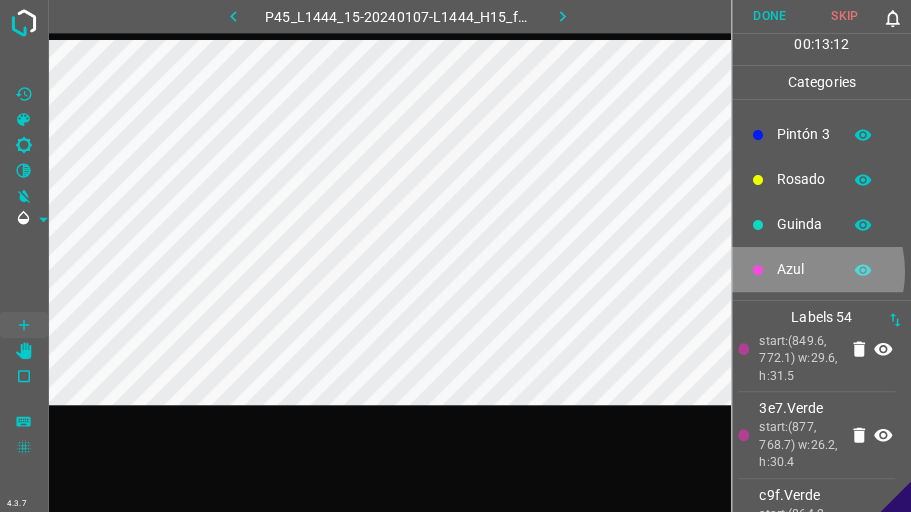click on "Azul" at bounding box center (804, 269) 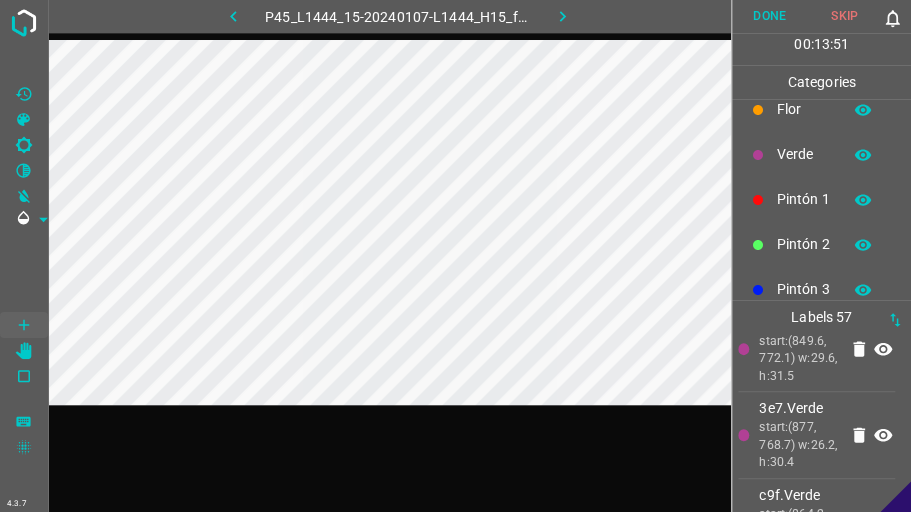 scroll, scrollTop: 0, scrollLeft: 0, axis: both 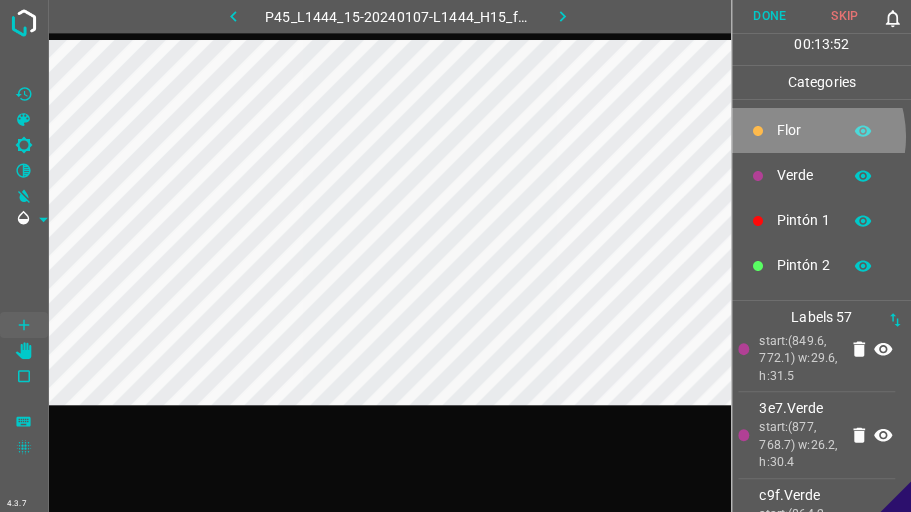 click on "Flor" at bounding box center [804, 130] 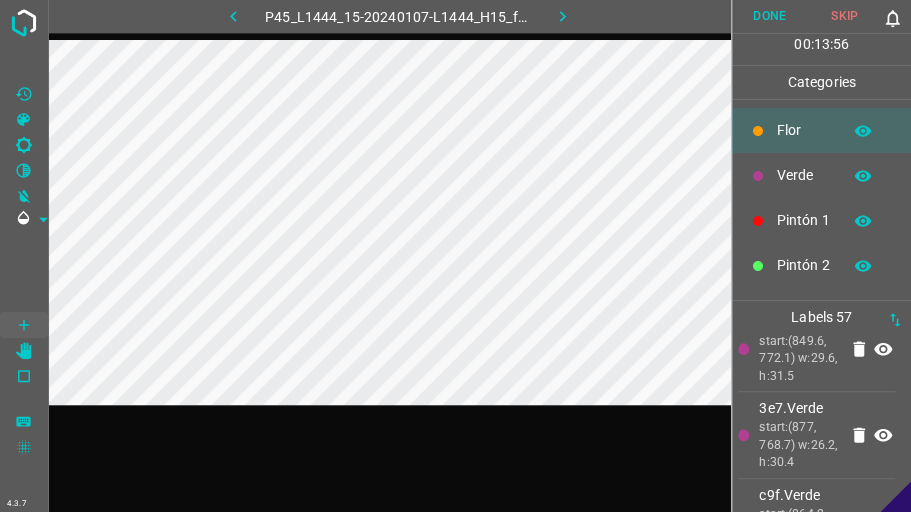click on "Verde" at bounding box center (821, 175) 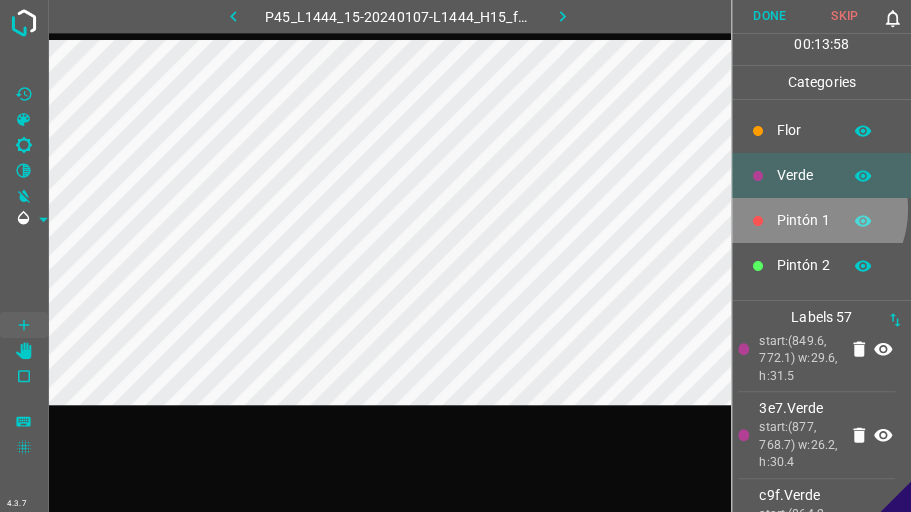 click on "Pintón 1" at bounding box center [821, 220] 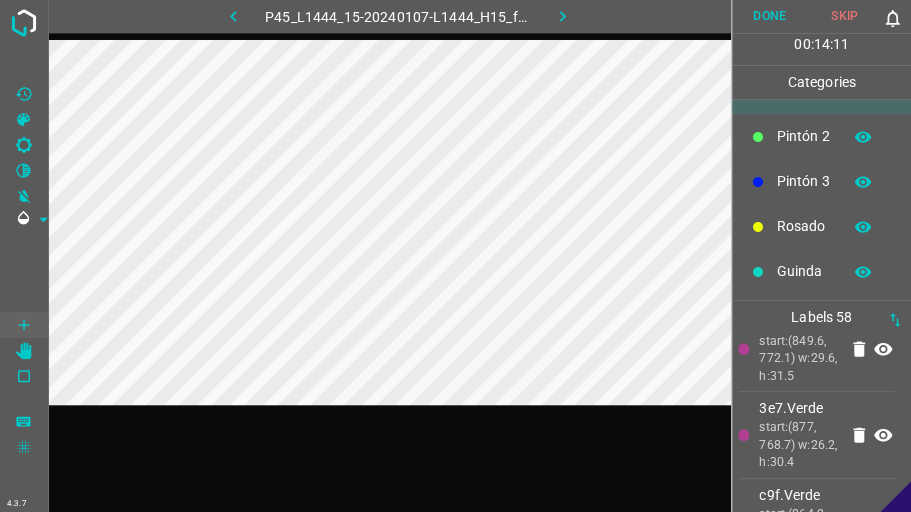 scroll, scrollTop: 176, scrollLeft: 0, axis: vertical 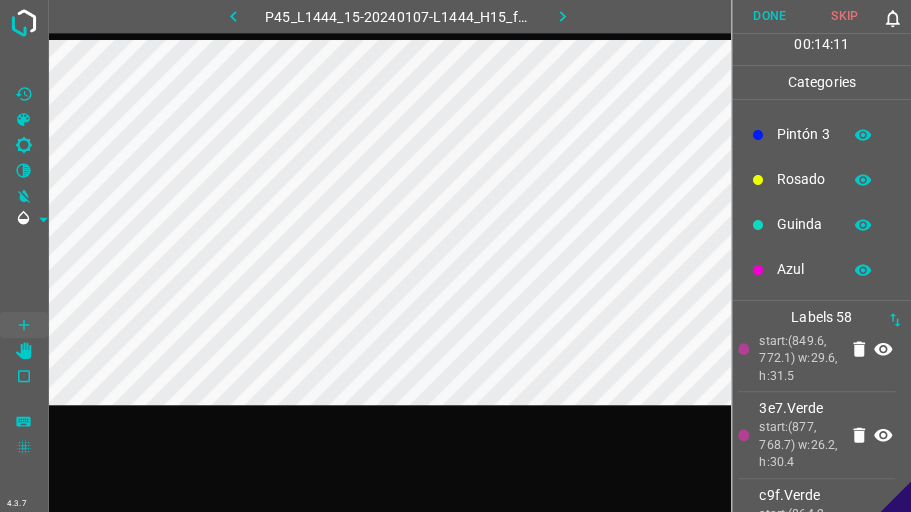 click on "Azul" at bounding box center (821, 269) 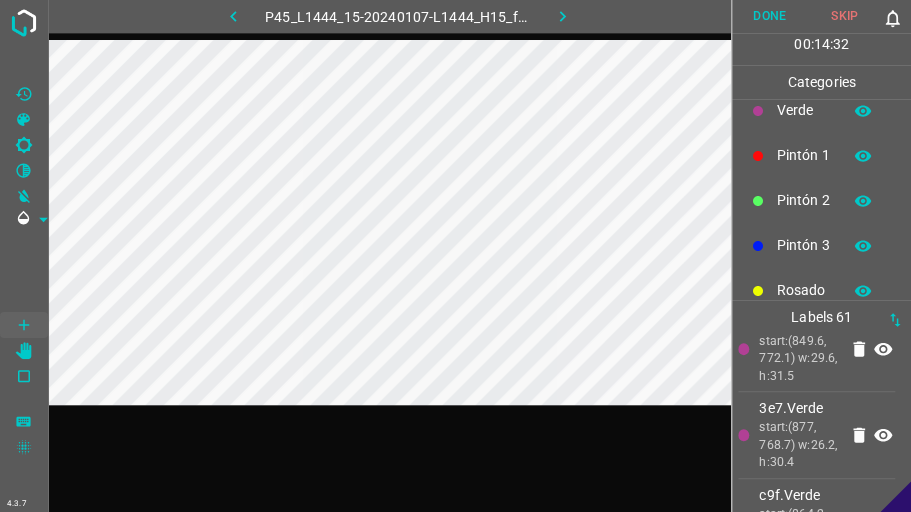 scroll, scrollTop: 0, scrollLeft: 0, axis: both 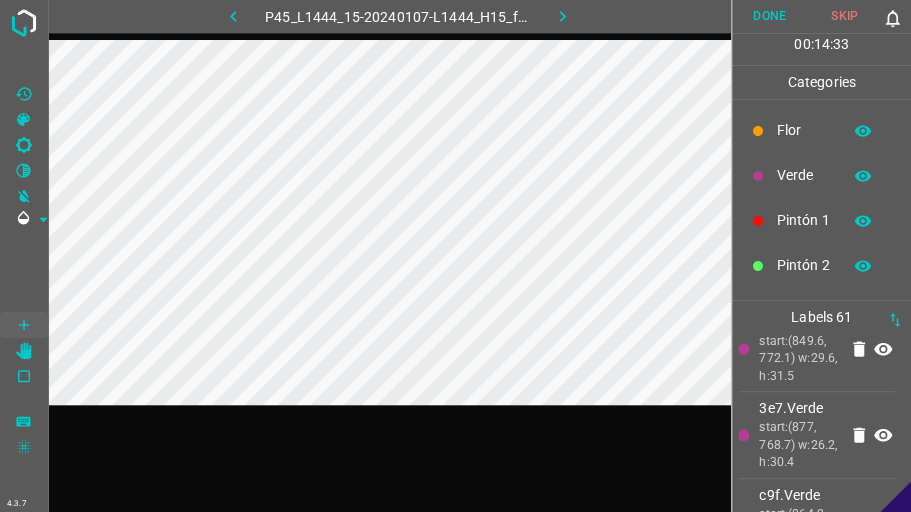click on "Verde" at bounding box center (804, 175) 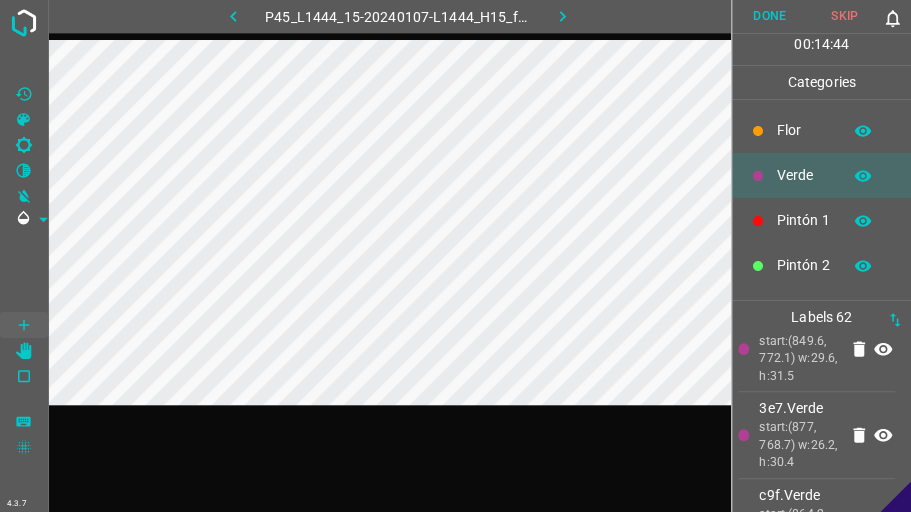scroll, scrollTop: 176, scrollLeft: 0, axis: vertical 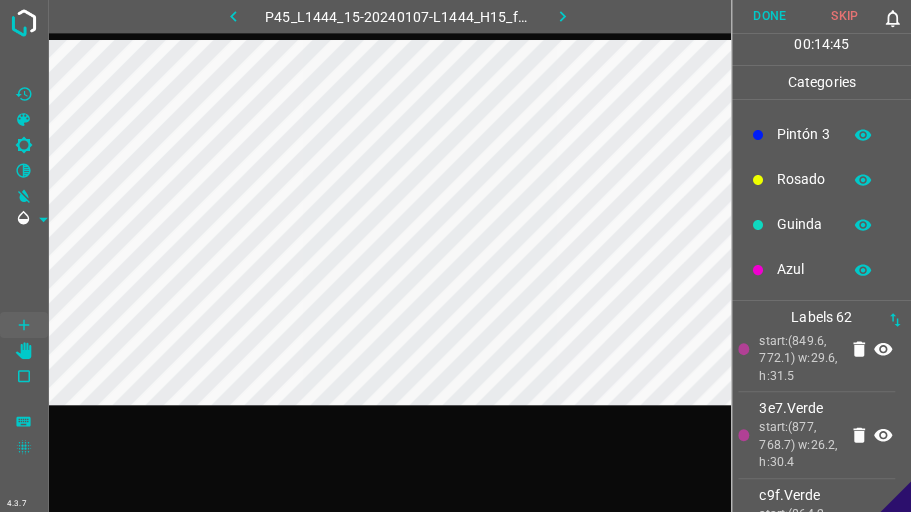 click on "Azul" at bounding box center (804, 269) 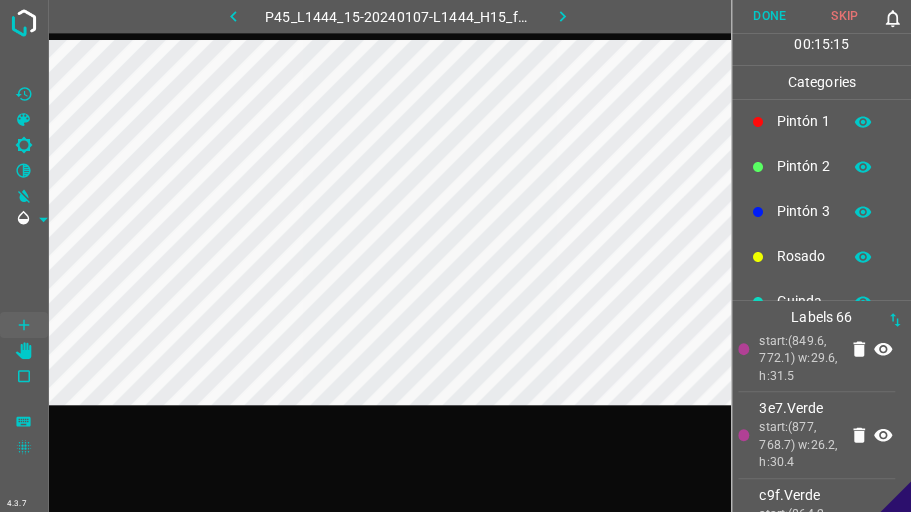 scroll, scrollTop: 0, scrollLeft: 0, axis: both 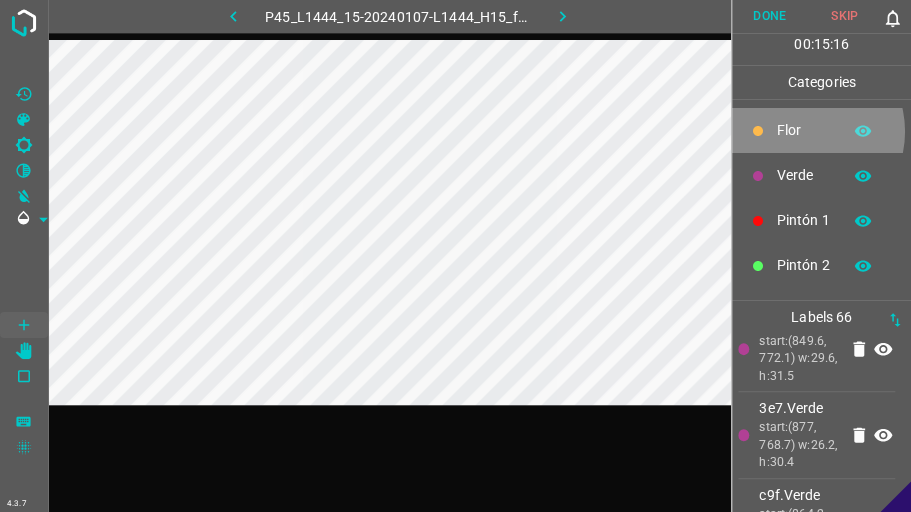 click on "Flor" at bounding box center [804, 130] 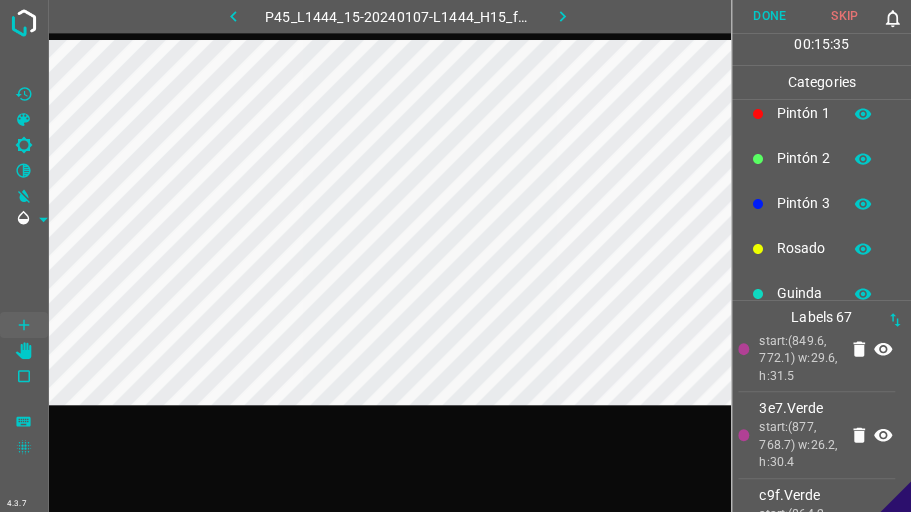 scroll, scrollTop: 176, scrollLeft: 0, axis: vertical 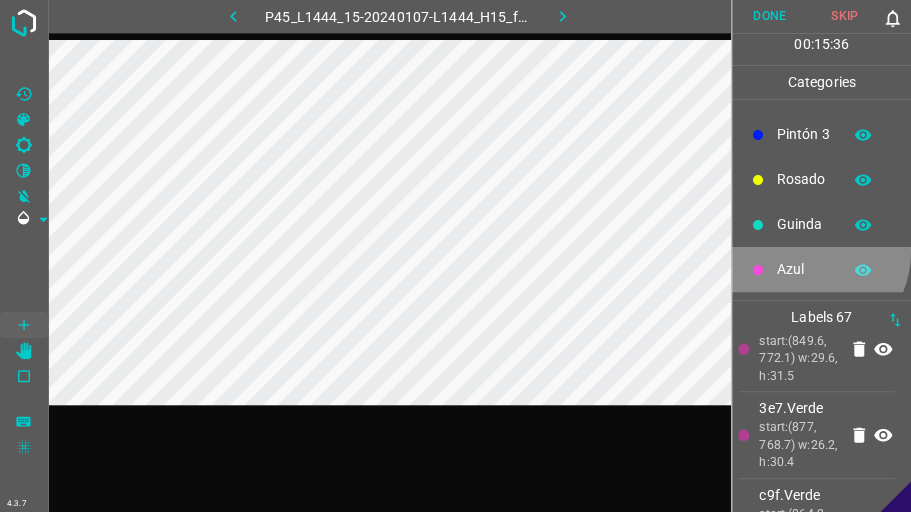 click on "Azul" at bounding box center [821, 269] 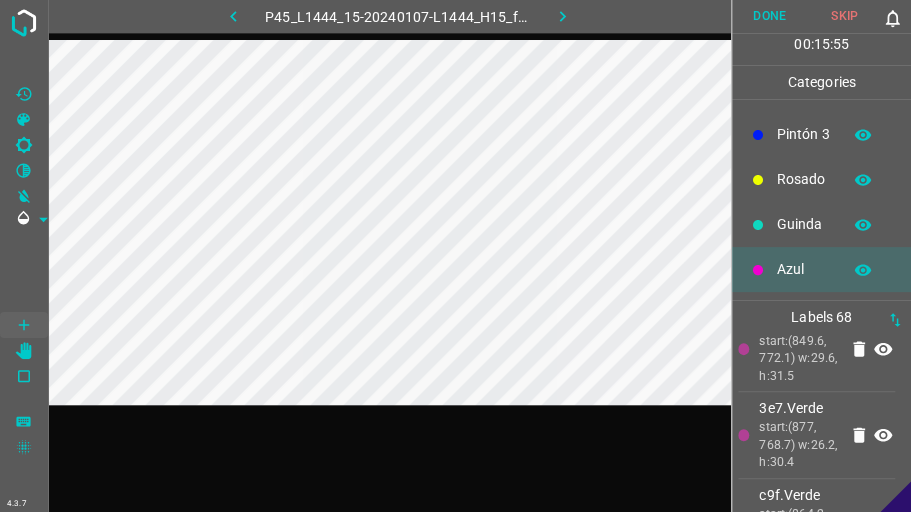 scroll, scrollTop: 0, scrollLeft: 0, axis: both 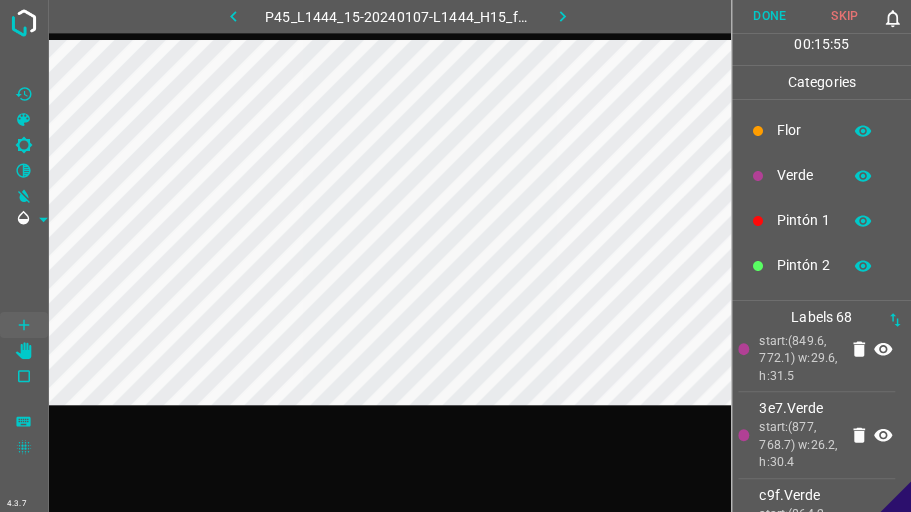 click on "Verde" at bounding box center [804, 175] 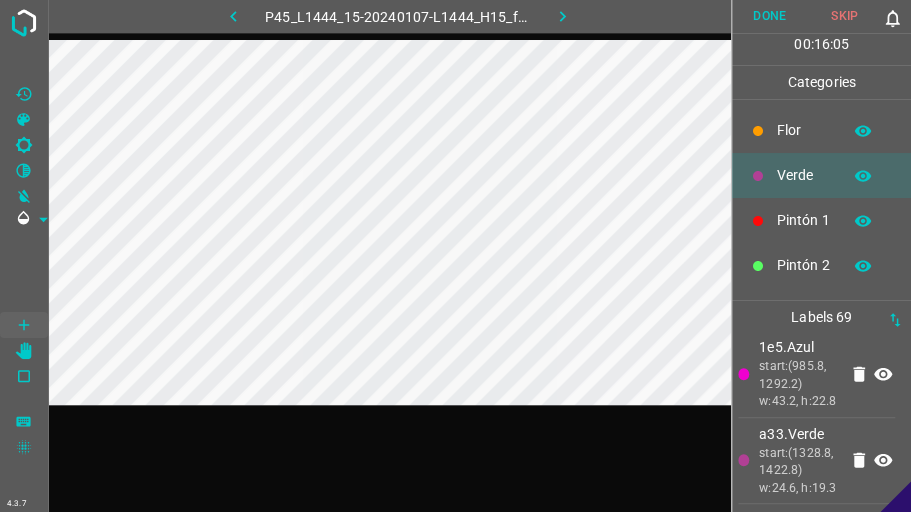 scroll, scrollTop: 6852, scrollLeft: 0, axis: vertical 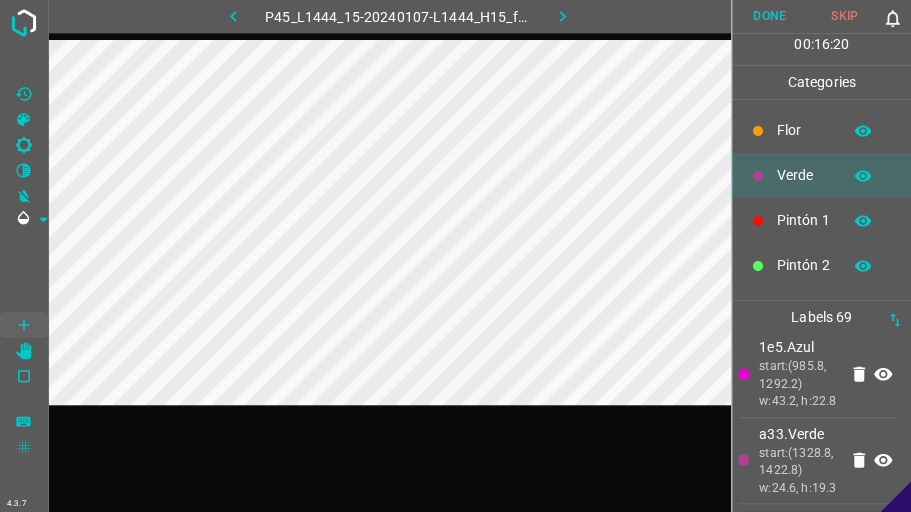 click 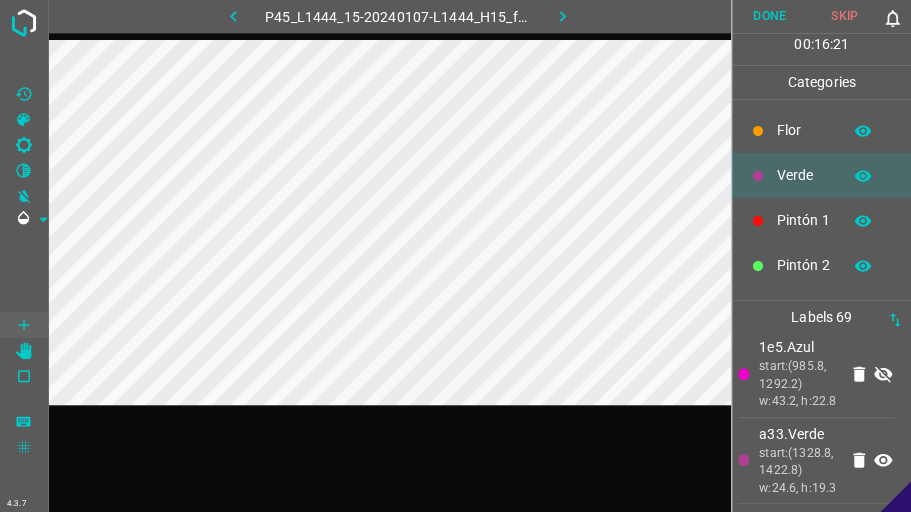 click 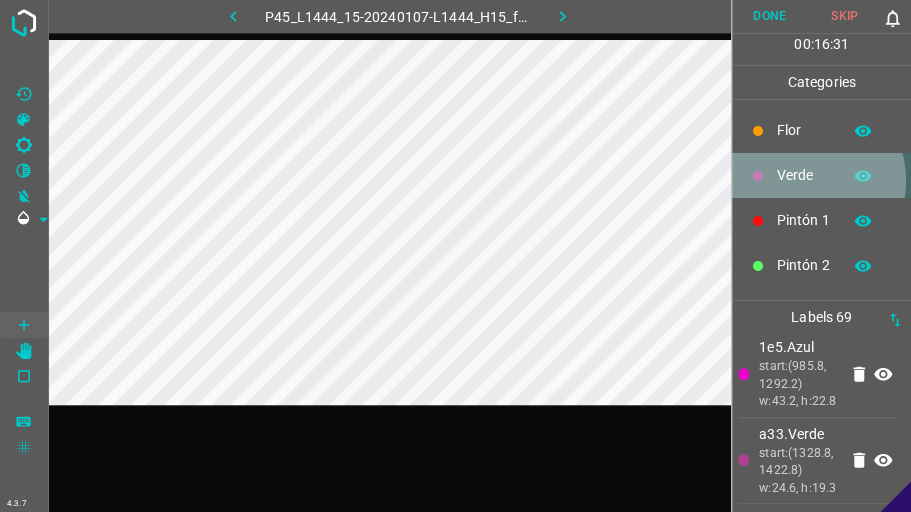 click on "Verde" at bounding box center [804, 175] 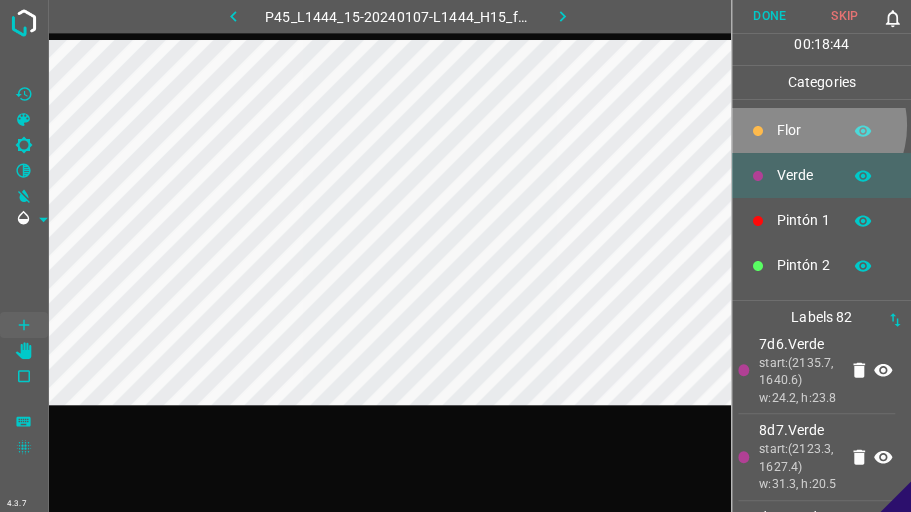 click on "Flor" at bounding box center [804, 130] 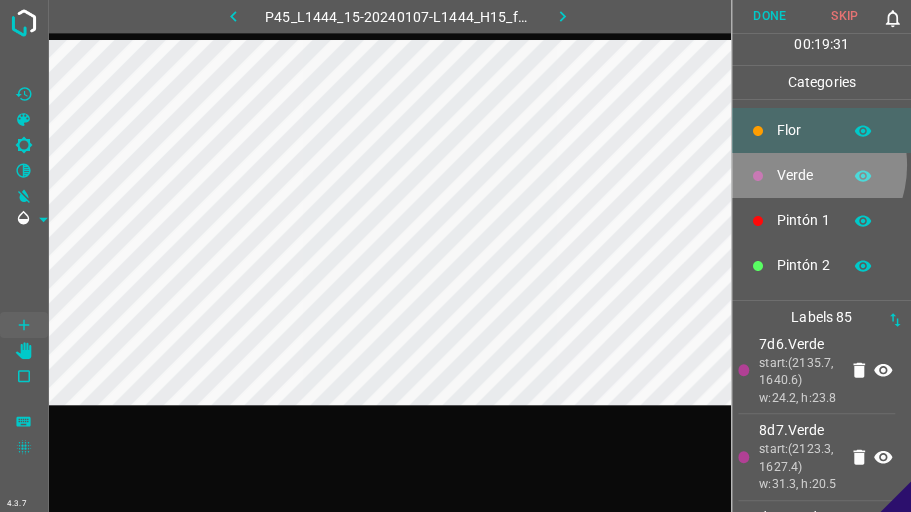 click on "Verde" at bounding box center [804, 175] 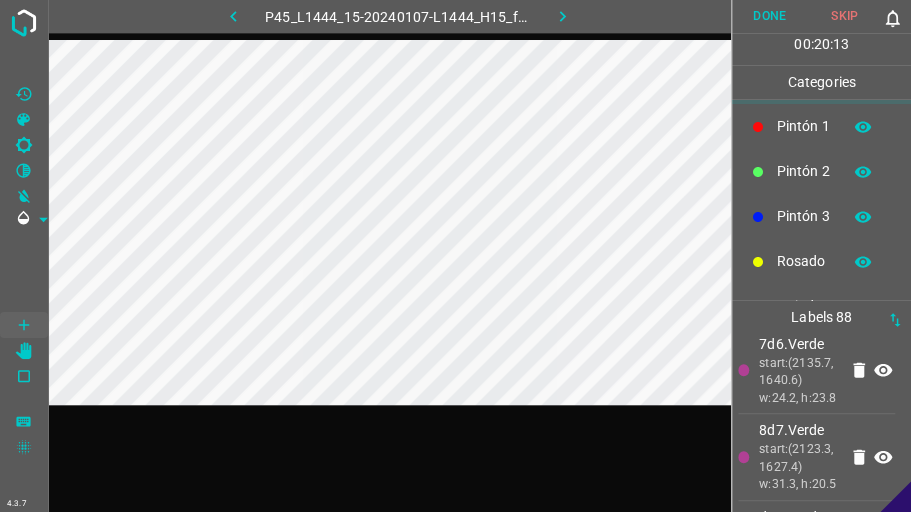 scroll, scrollTop: 176, scrollLeft: 0, axis: vertical 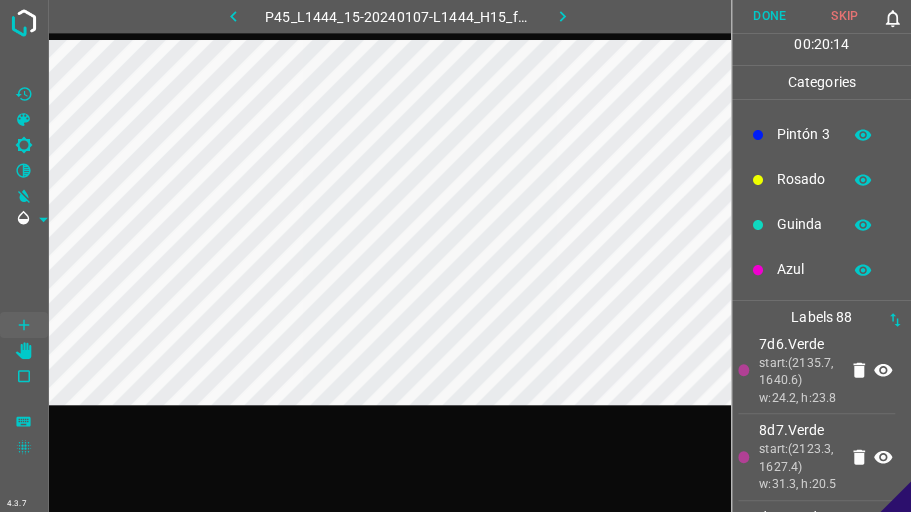 click on "Azul" at bounding box center [804, 269] 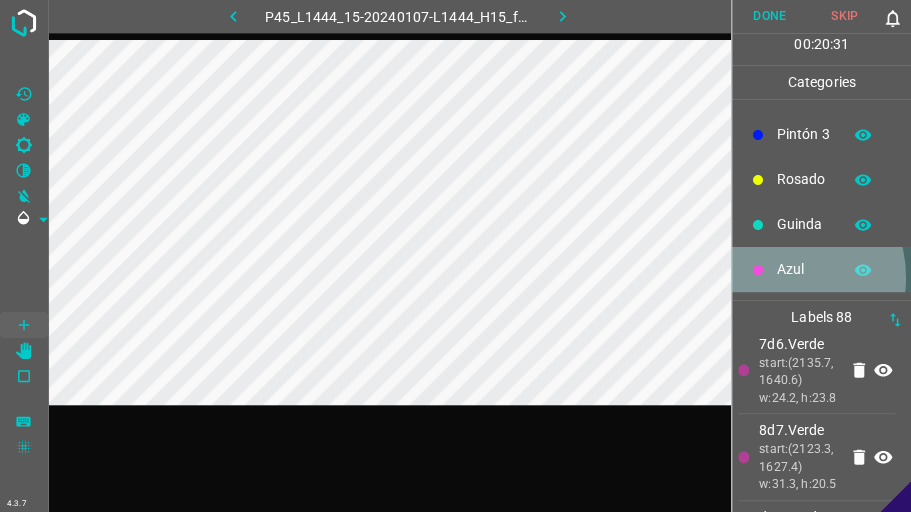 click on "Azul" at bounding box center (821, 269) 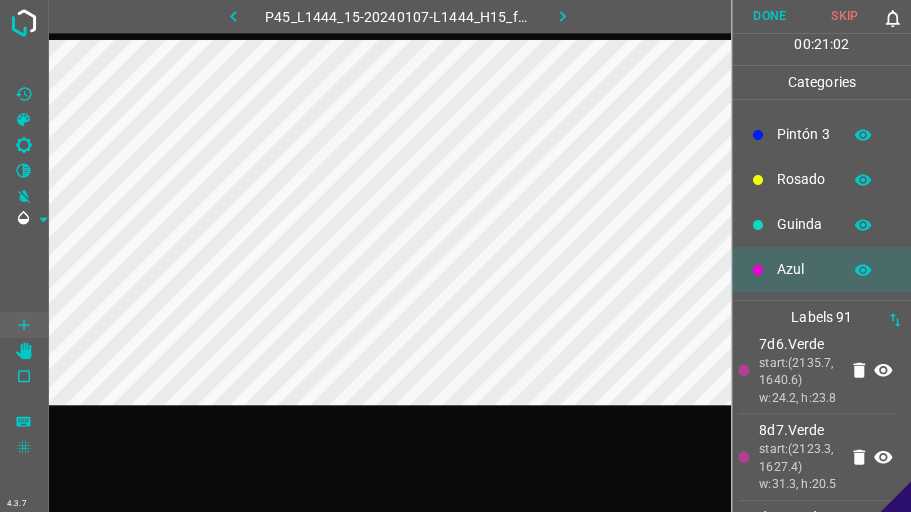 click on "Guinda" at bounding box center (821, 224) 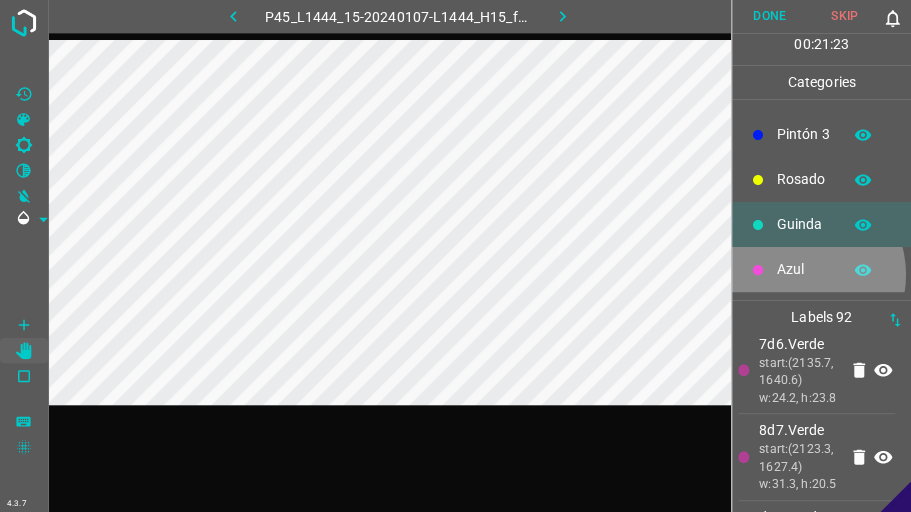 click on "Azul" at bounding box center [804, 269] 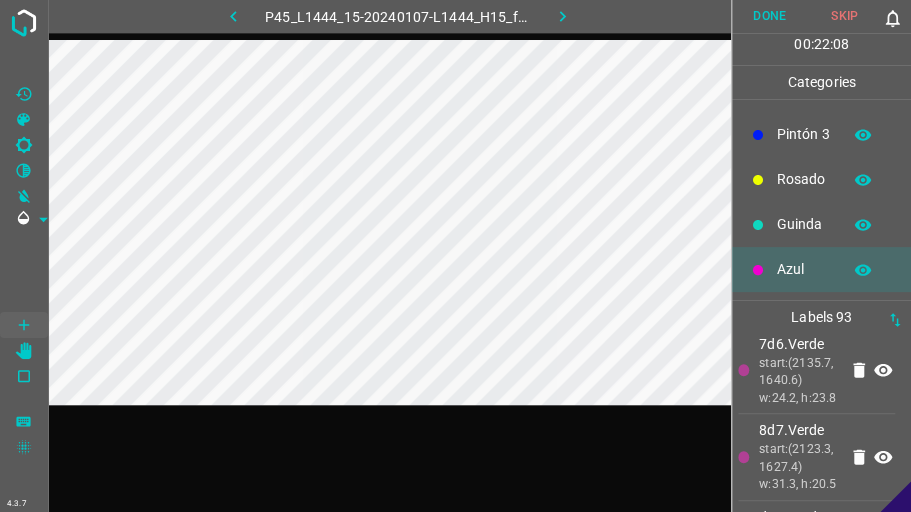 scroll, scrollTop: 0, scrollLeft: 0, axis: both 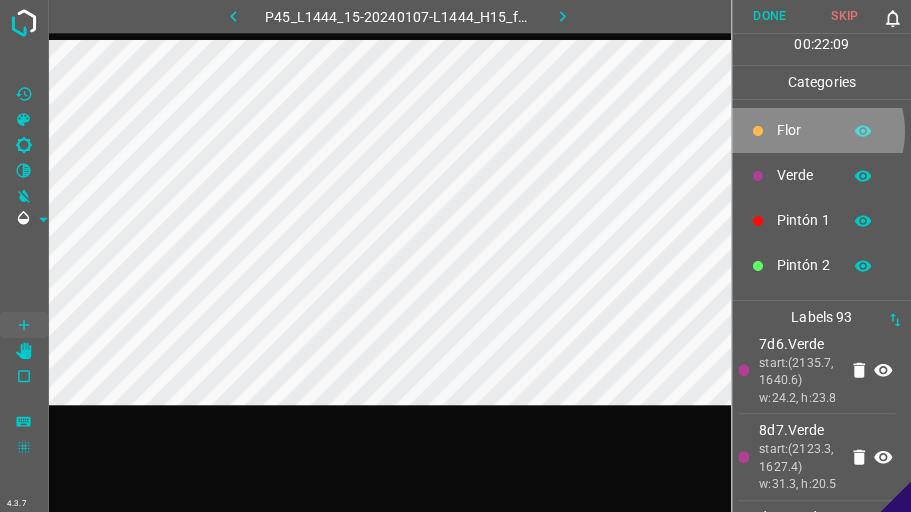 click on "Flor" at bounding box center [804, 130] 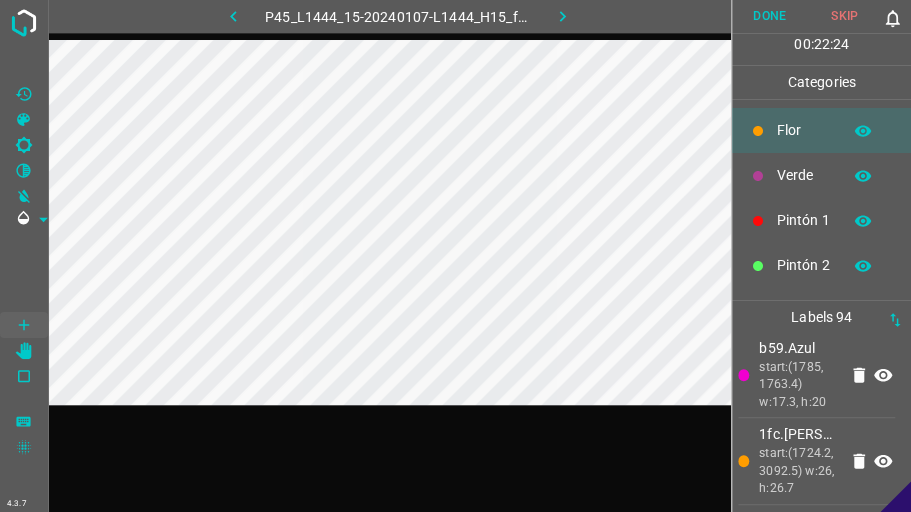 scroll, scrollTop: 9813, scrollLeft: 0, axis: vertical 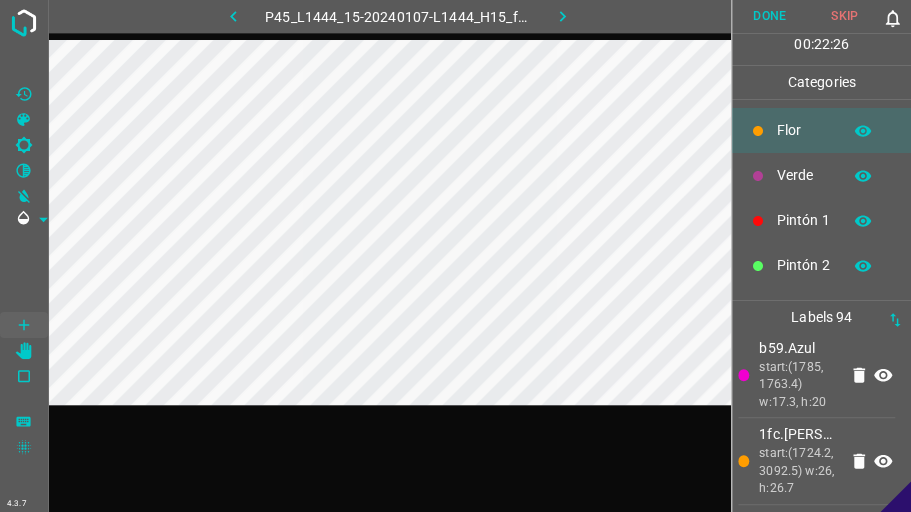click 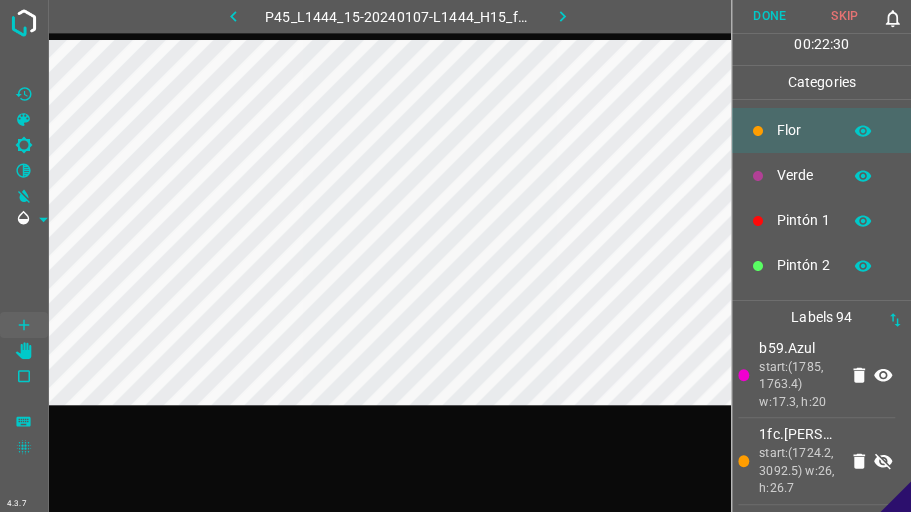 click 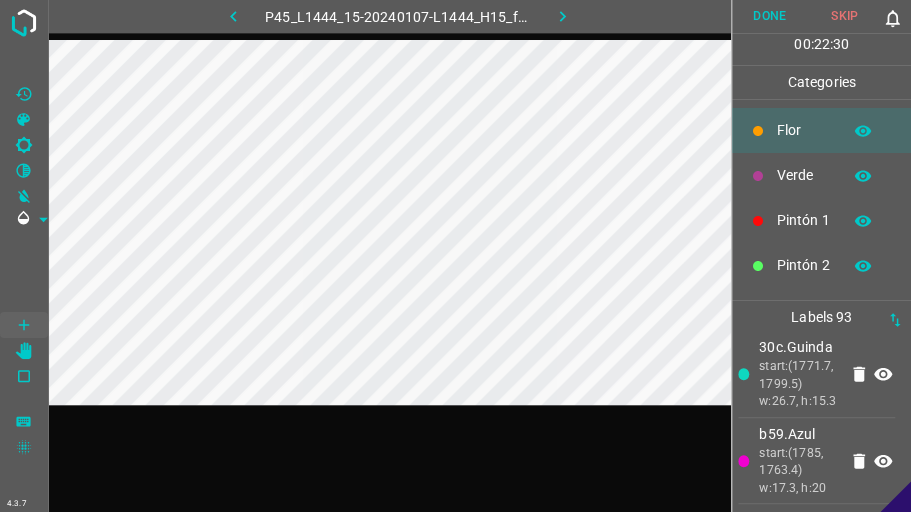 scroll, scrollTop: 9710, scrollLeft: 0, axis: vertical 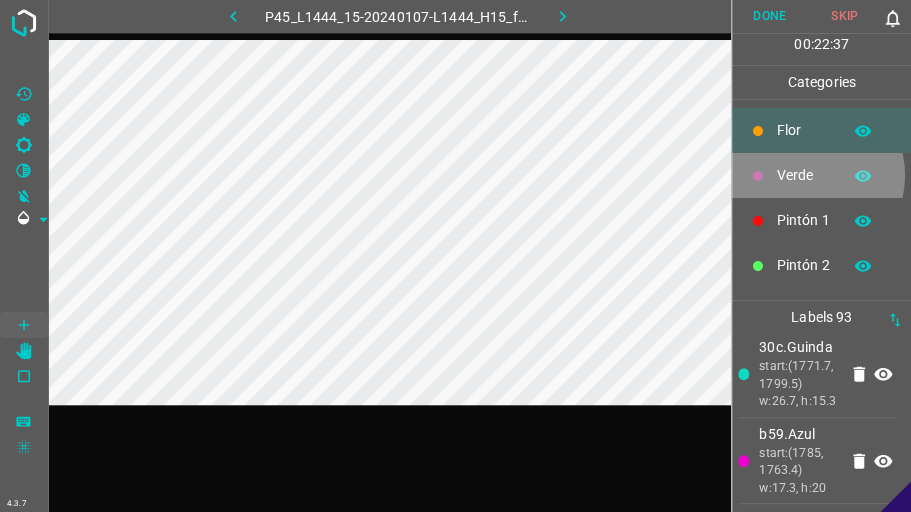 click on "Verde" at bounding box center (804, 175) 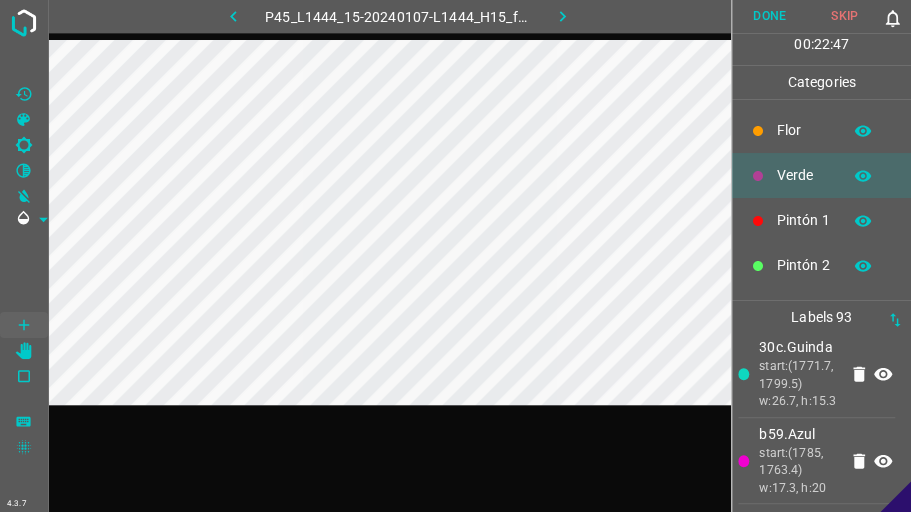 scroll, scrollTop: 9813, scrollLeft: 0, axis: vertical 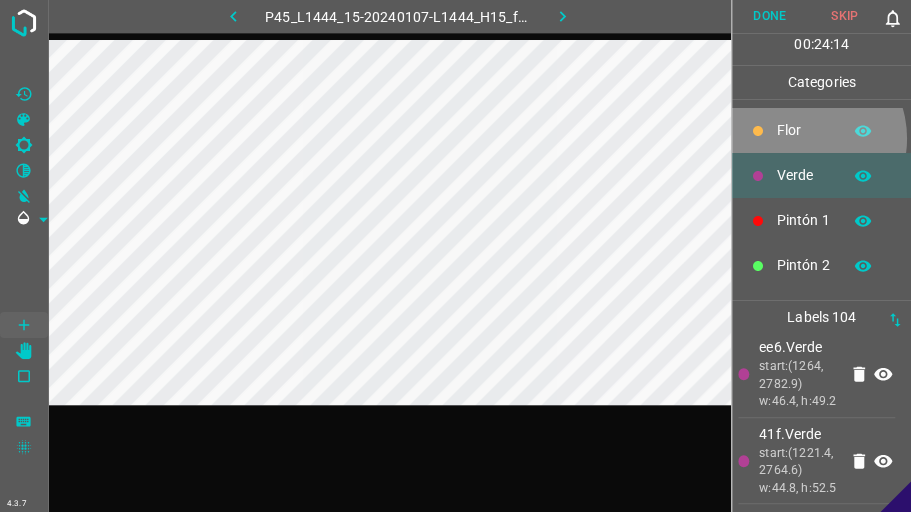 click on "Flor" at bounding box center (804, 130) 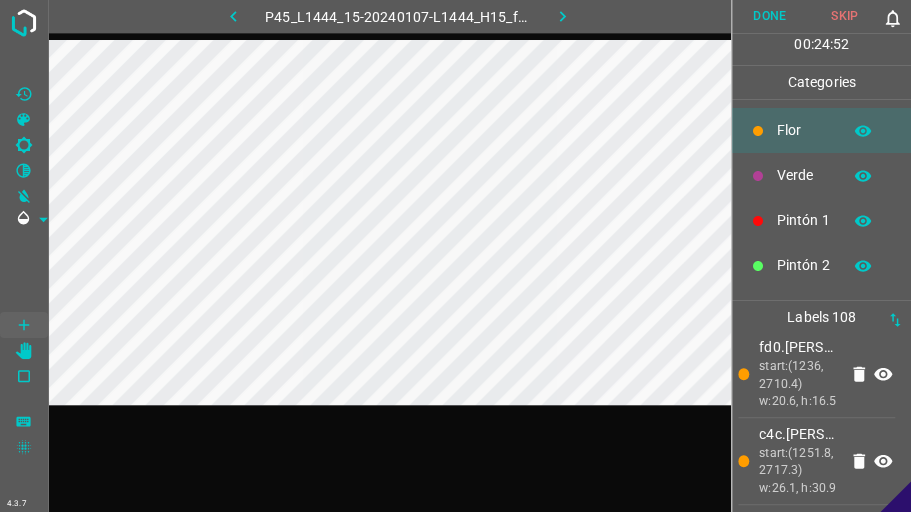 scroll, scrollTop: 176, scrollLeft: 0, axis: vertical 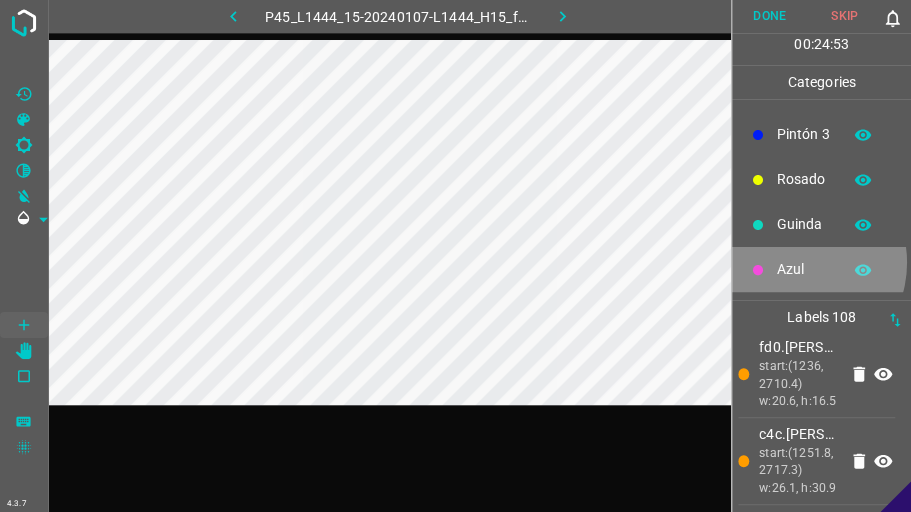click on "Azul" at bounding box center [804, 269] 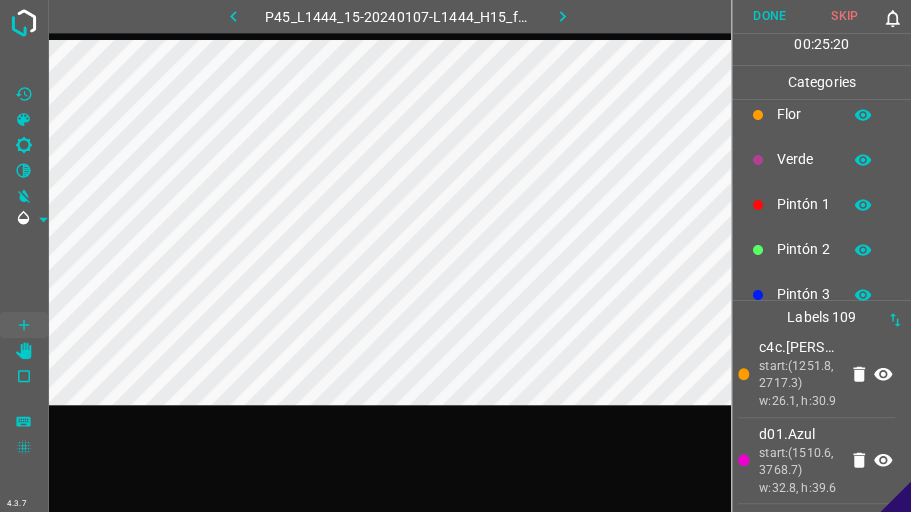 scroll, scrollTop: 0, scrollLeft: 0, axis: both 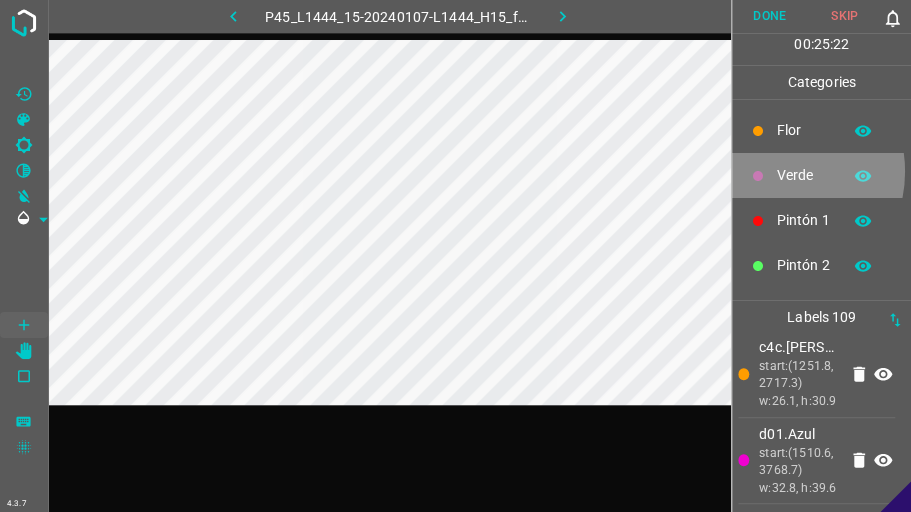 click on "Verde" at bounding box center (804, 175) 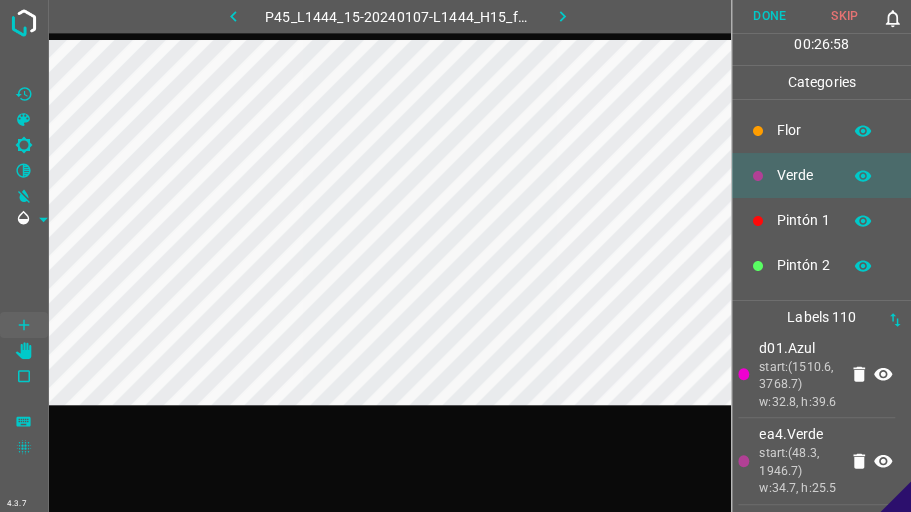 scroll, scrollTop: 176, scrollLeft: 0, axis: vertical 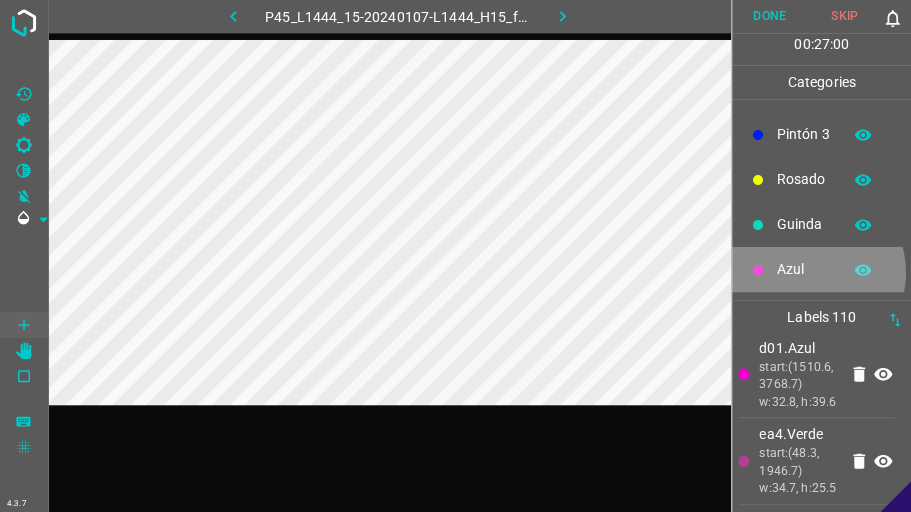 click on "Azul" at bounding box center (804, 269) 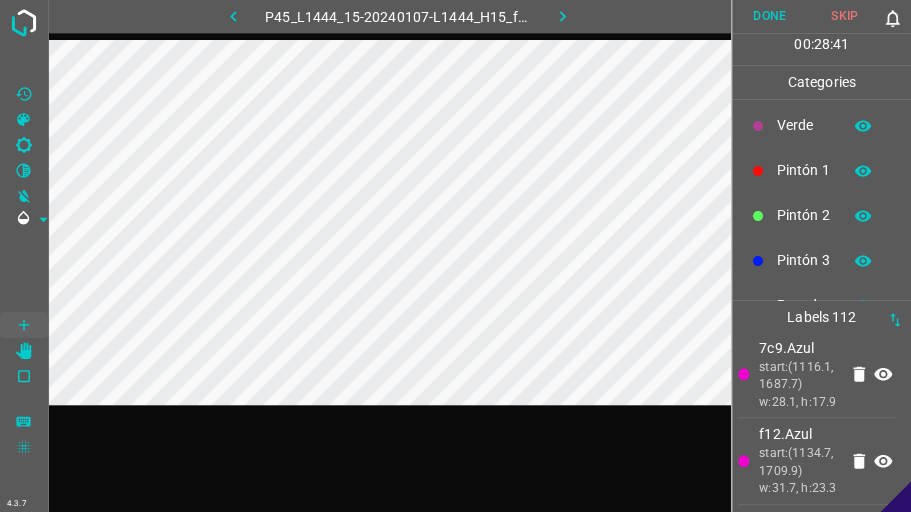scroll, scrollTop: 0, scrollLeft: 0, axis: both 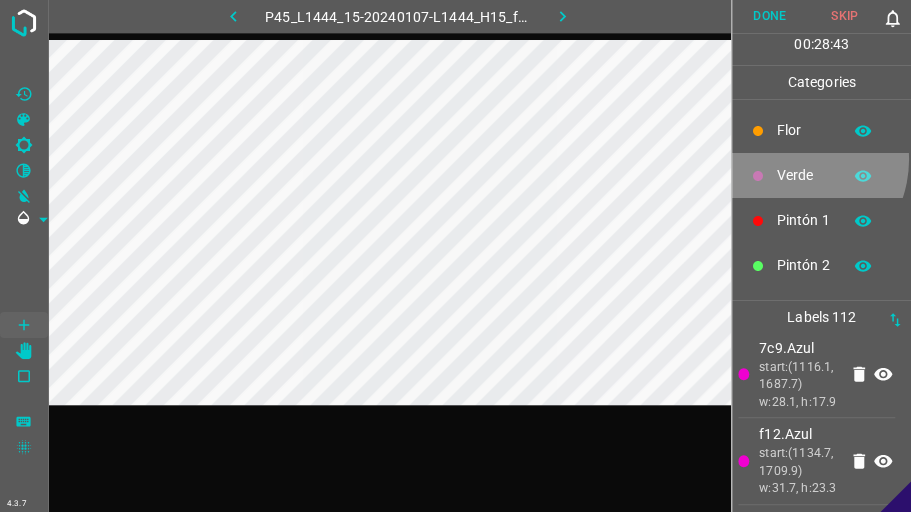 click on "Verde" at bounding box center (821, 175) 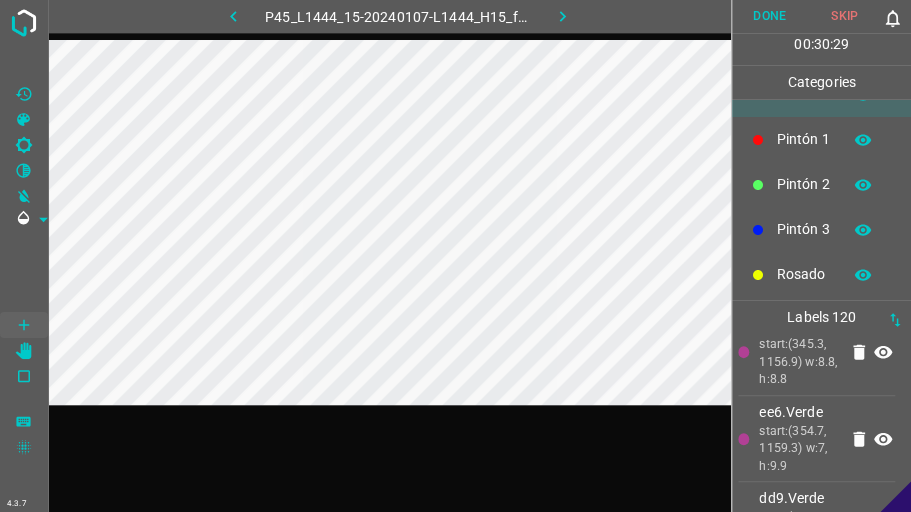scroll, scrollTop: 176, scrollLeft: 0, axis: vertical 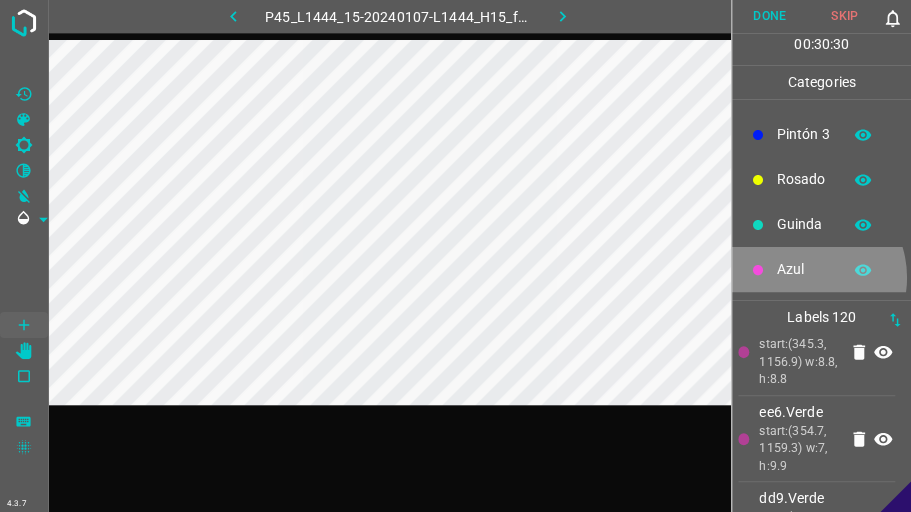 click on "Azul" at bounding box center (804, 269) 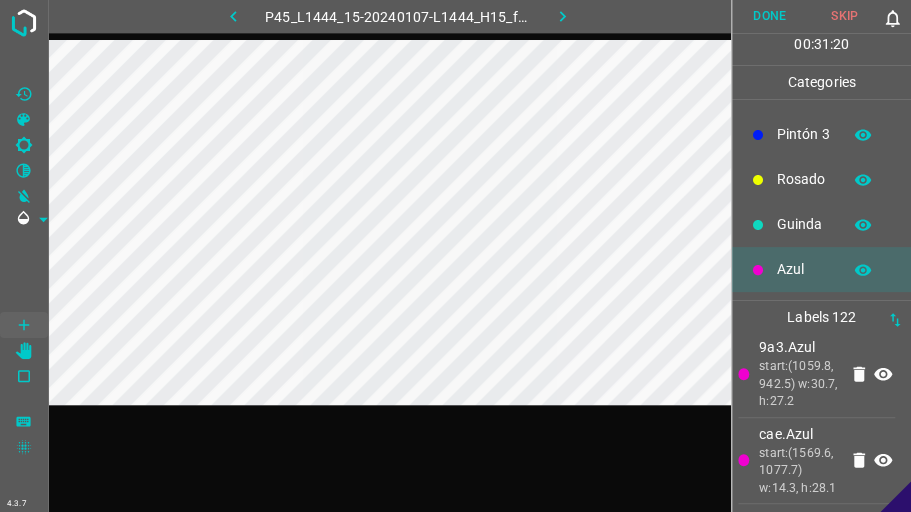 scroll, scrollTop: 12857, scrollLeft: 0, axis: vertical 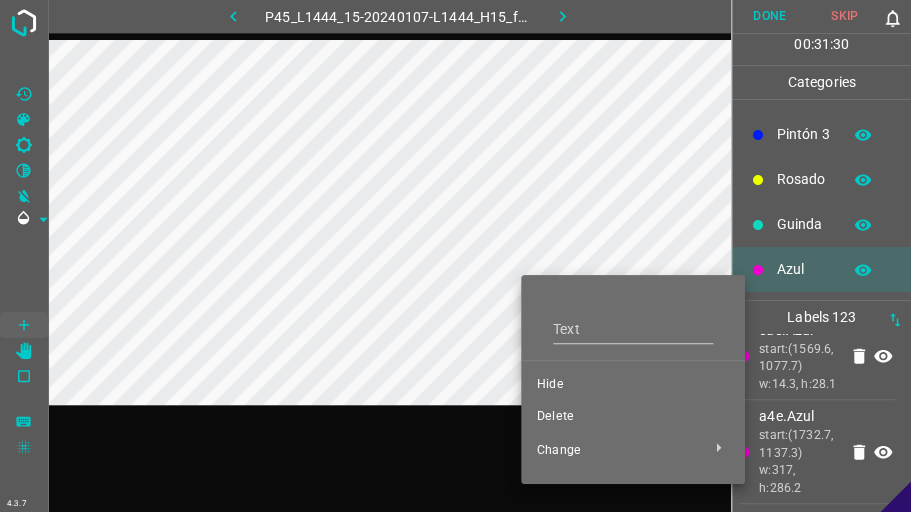 click on "Delete" at bounding box center (633, 417) 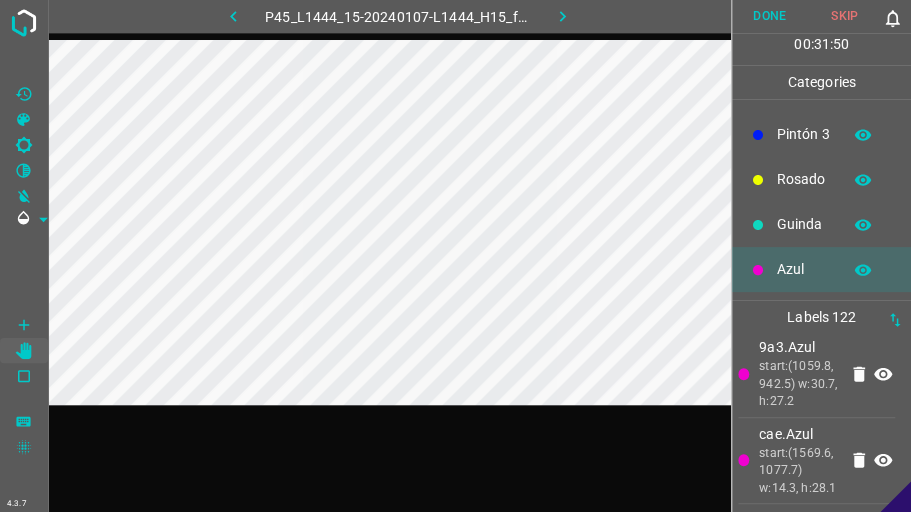 click 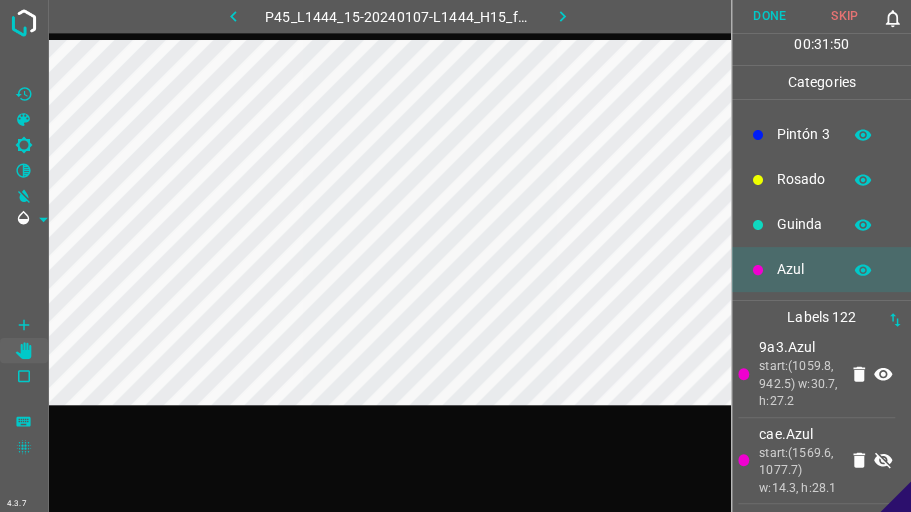 click 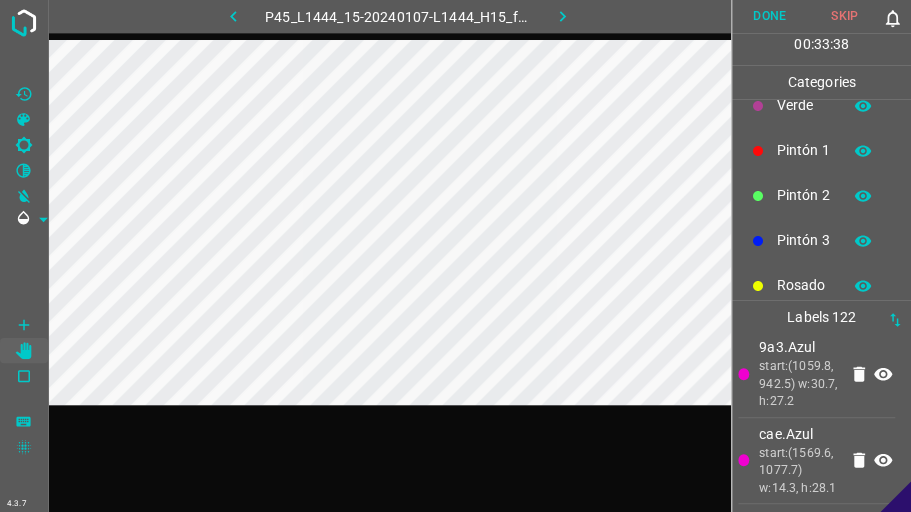 scroll, scrollTop: 0, scrollLeft: 0, axis: both 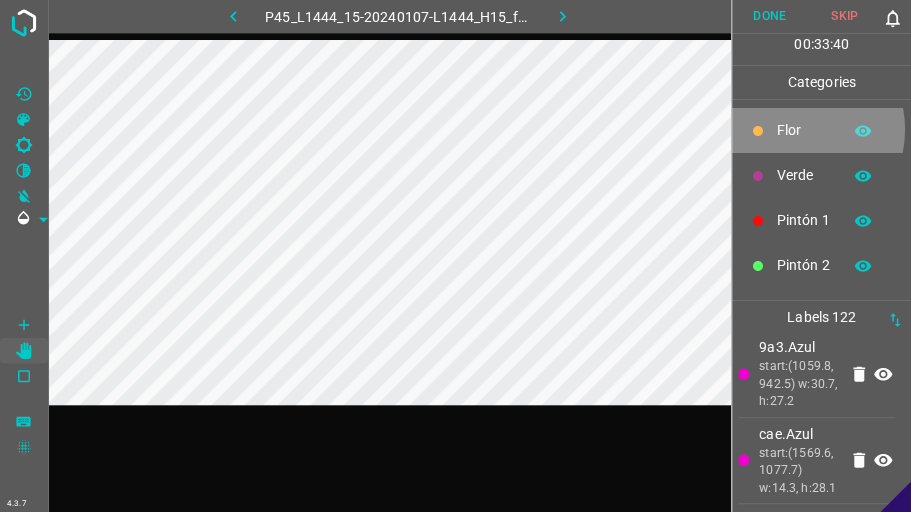 click on "Flor" at bounding box center [804, 130] 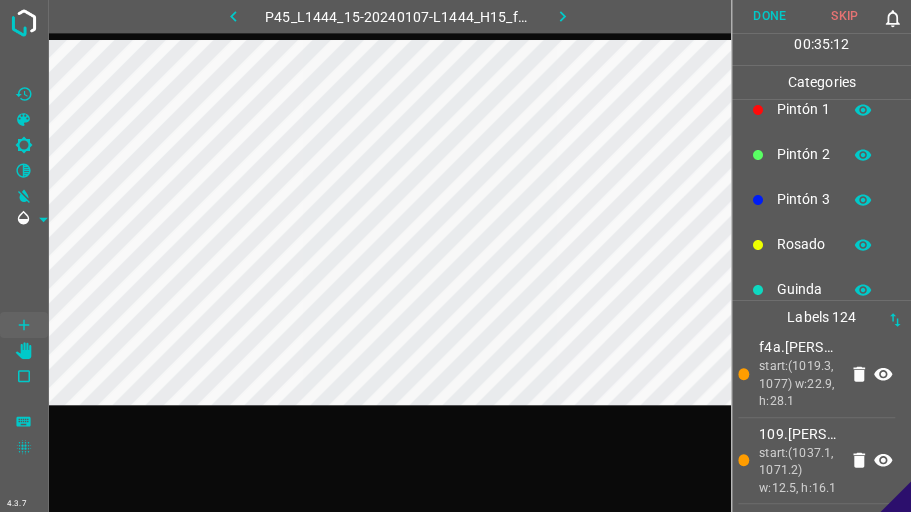 scroll, scrollTop: 176, scrollLeft: 0, axis: vertical 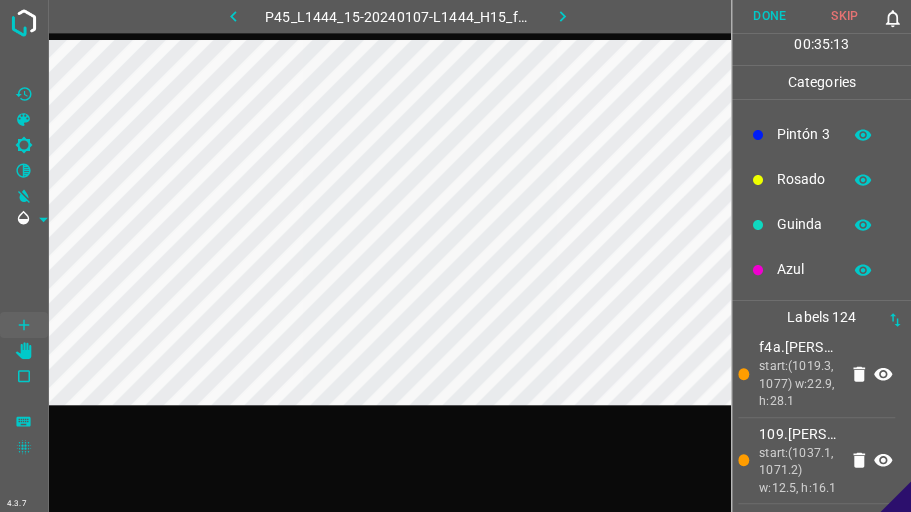 click on "Guinda" at bounding box center (804, 224) 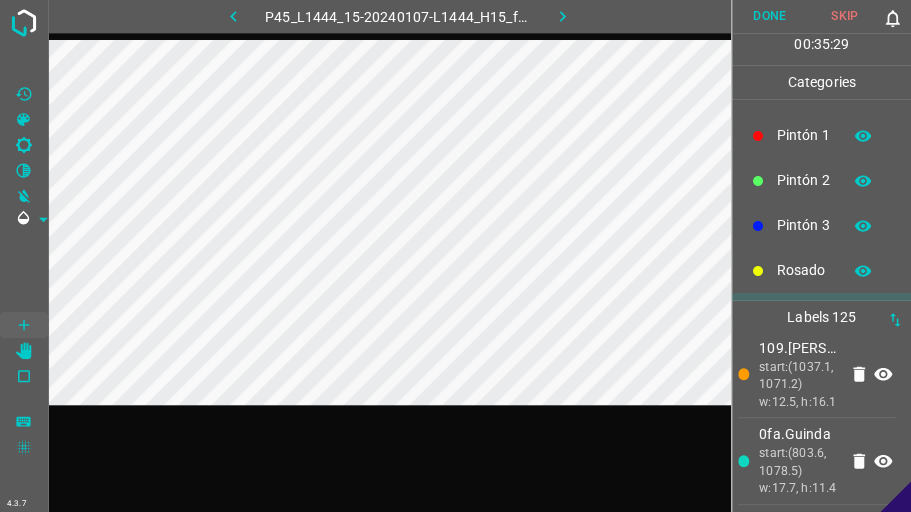 scroll, scrollTop: 0, scrollLeft: 0, axis: both 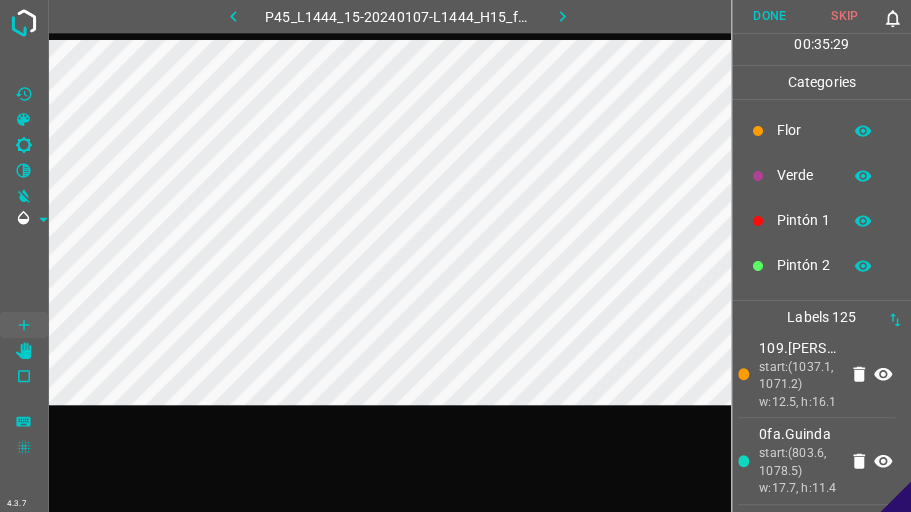 click on "Verde" at bounding box center (821, 175) 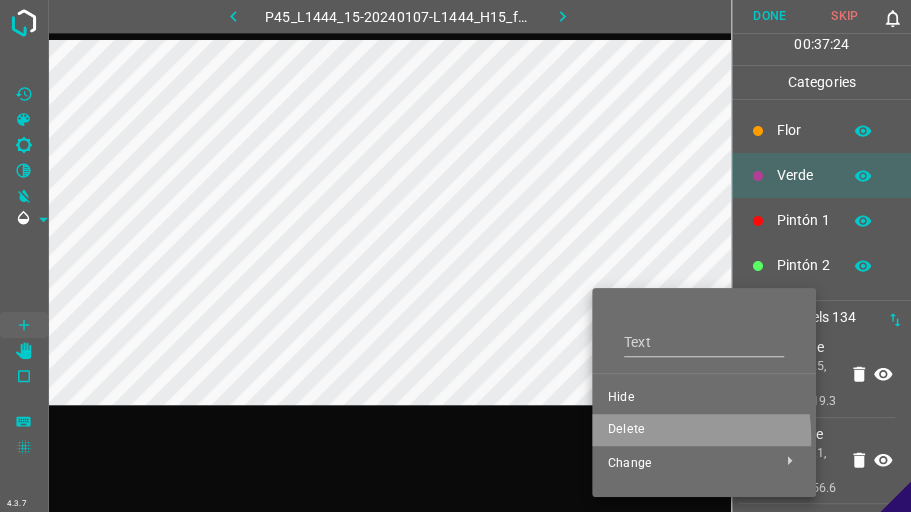 click on "Delete" at bounding box center (704, 430) 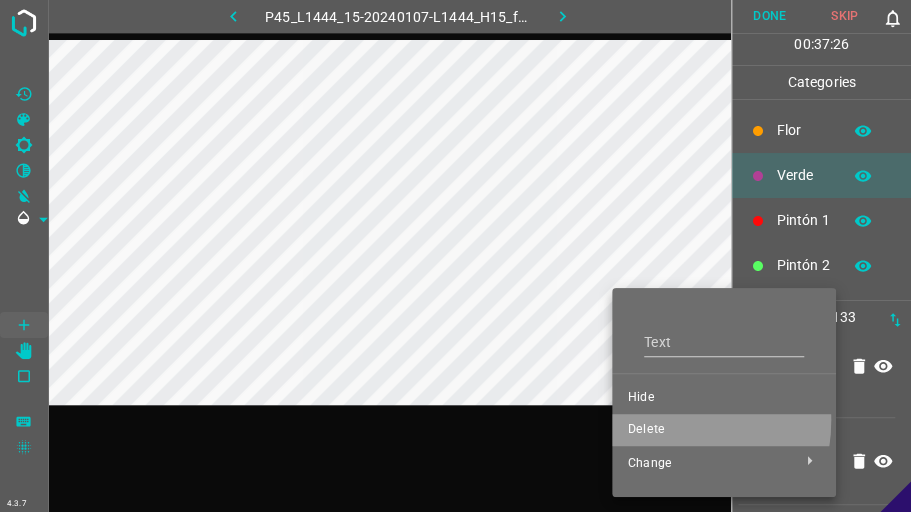 drag, startPoint x: 652, startPoint y: 420, endPoint x: 653, endPoint y: 402, distance: 18.027756 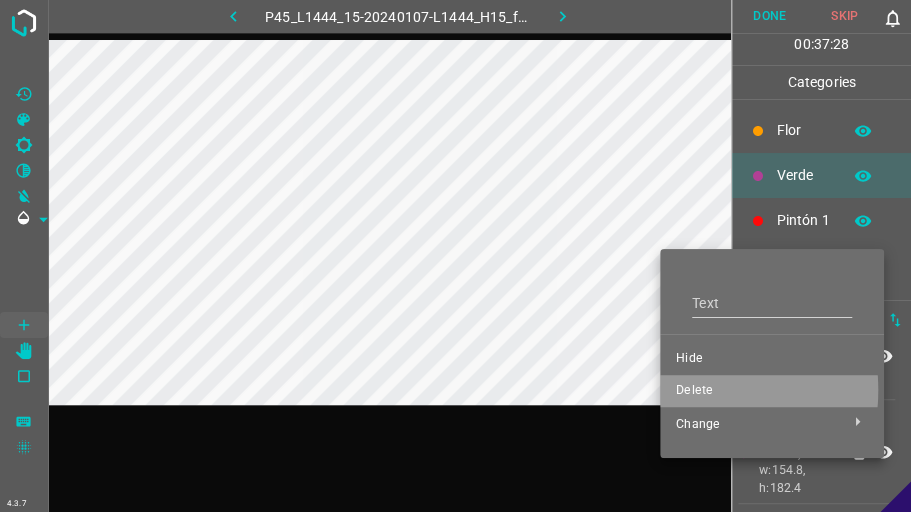 click on "Delete" at bounding box center [772, 391] 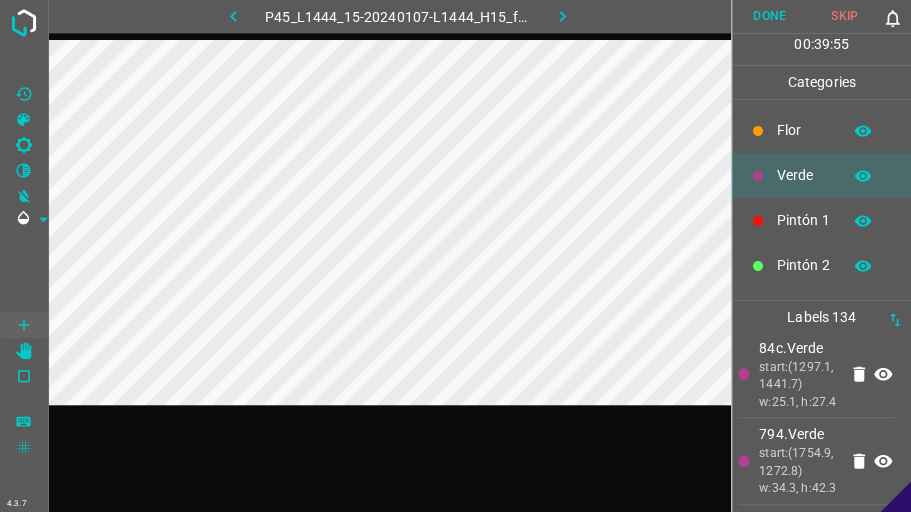 click 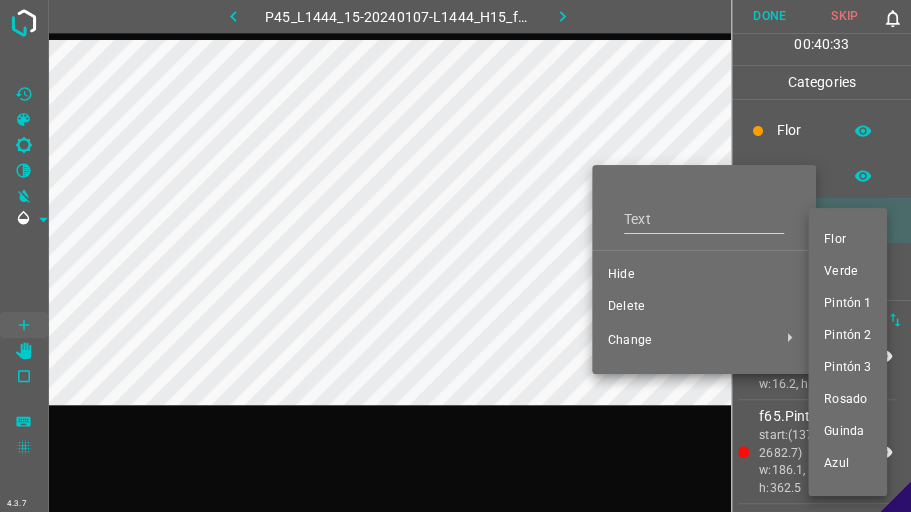 click at bounding box center (455, 256) 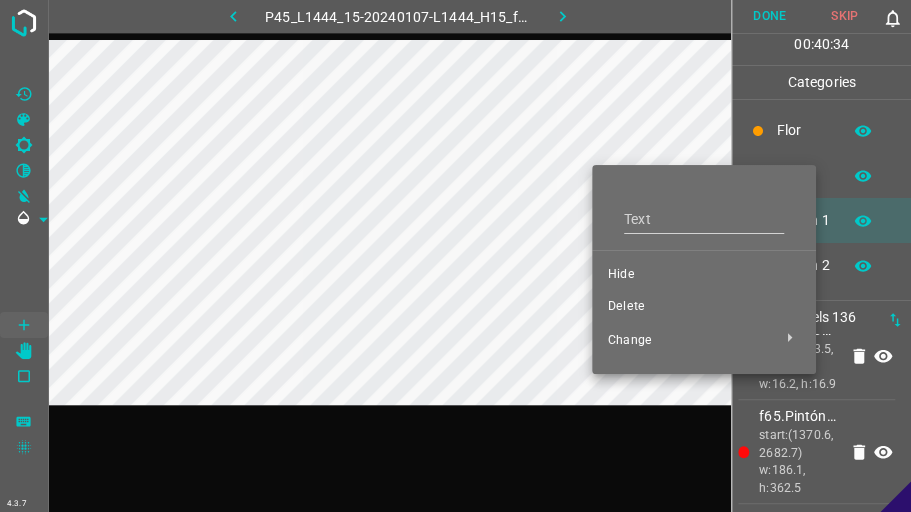 click on "Delete" at bounding box center (704, 307) 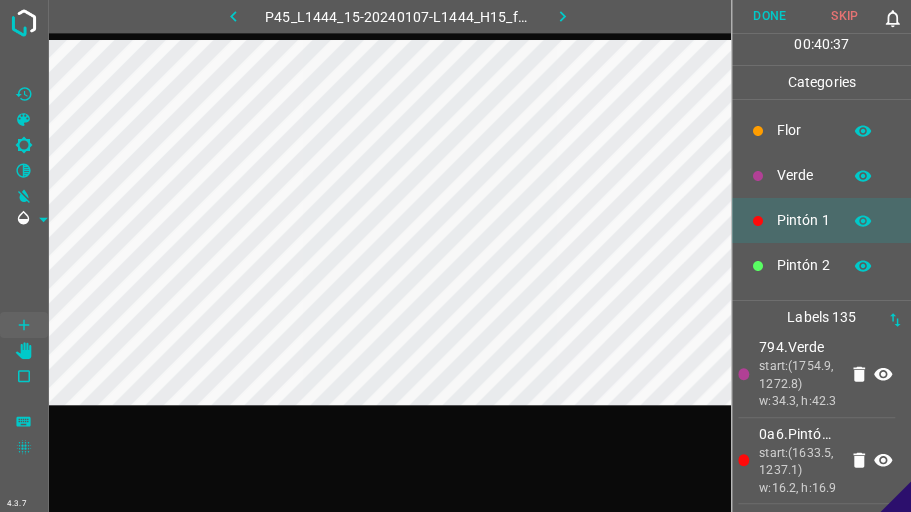 scroll, scrollTop: 14204, scrollLeft: 0, axis: vertical 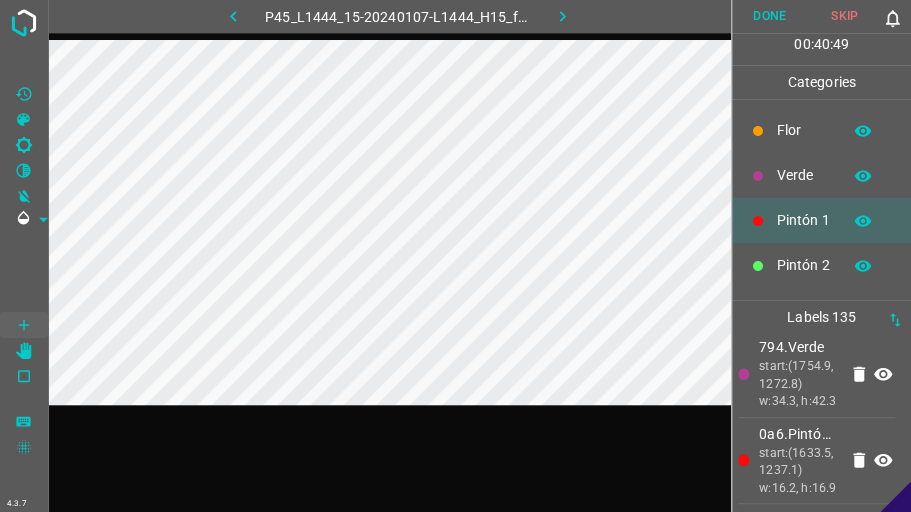 click on "Done" at bounding box center [769, 16] 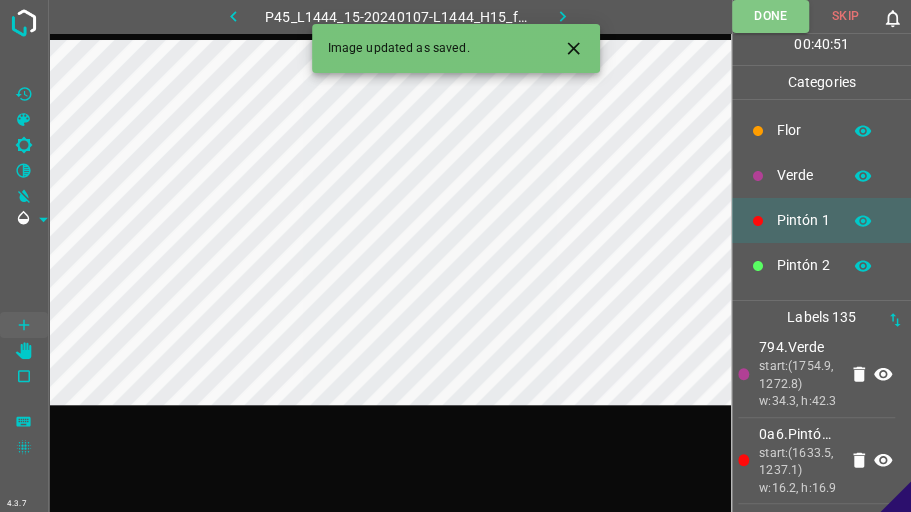 click 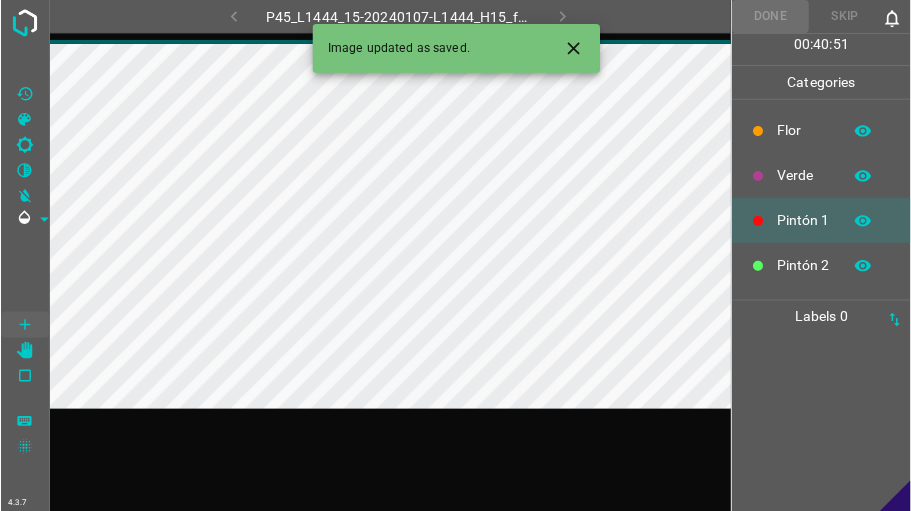 scroll, scrollTop: 0, scrollLeft: 0, axis: both 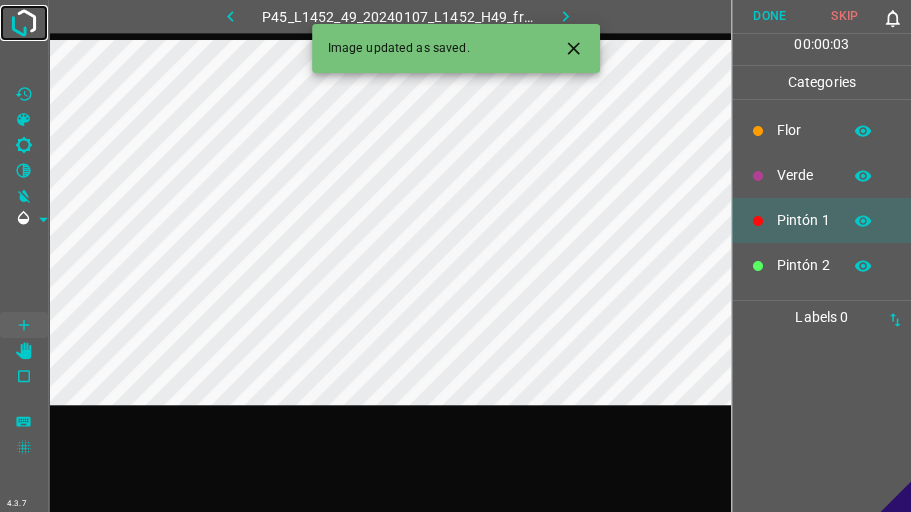 click at bounding box center [24, 23] 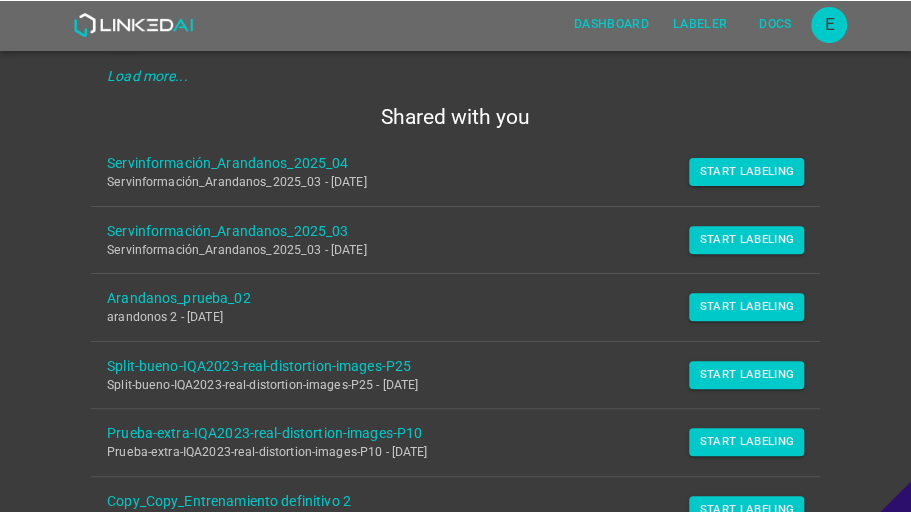 scroll, scrollTop: 178, scrollLeft: 0, axis: vertical 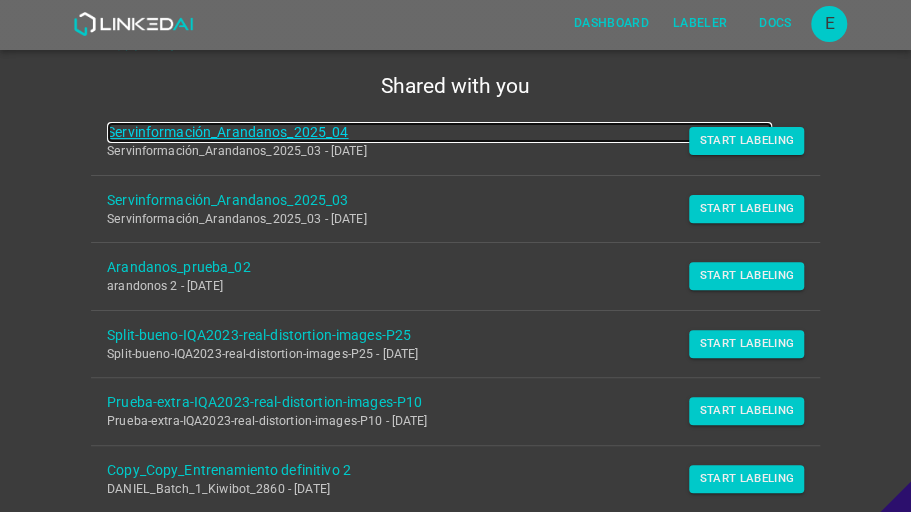 click on "Servinformación_Arandanos_2025_04" at bounding box center (439, 132) 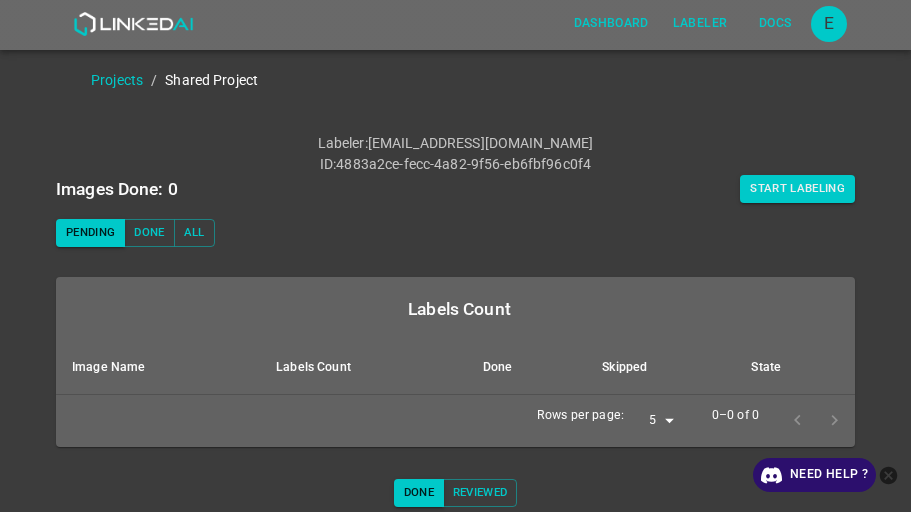 scroll, scrollTop: 0, scrollLeft: 0, axis: both 